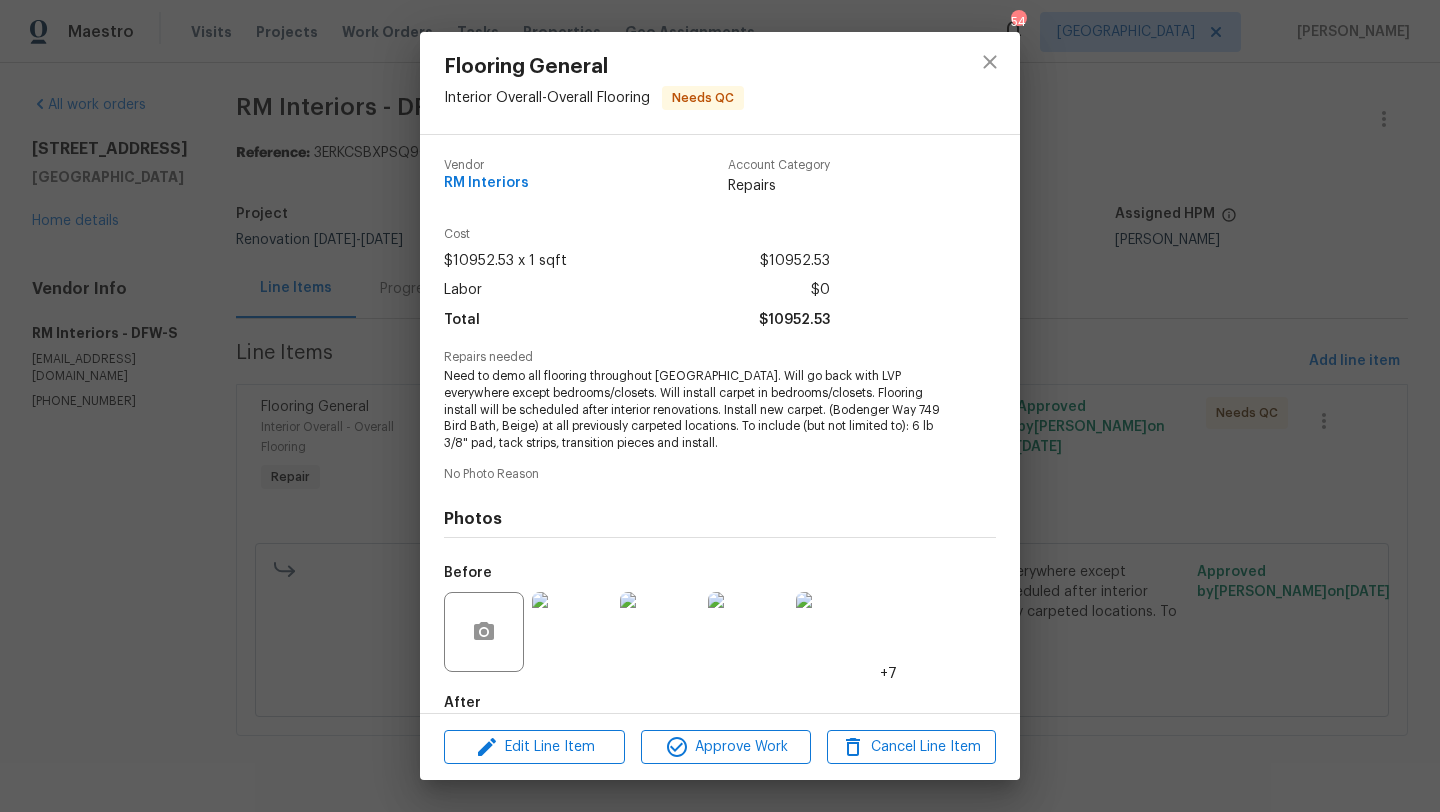scroll, scrollTop: 0, scrollLeft: 0, axis: both 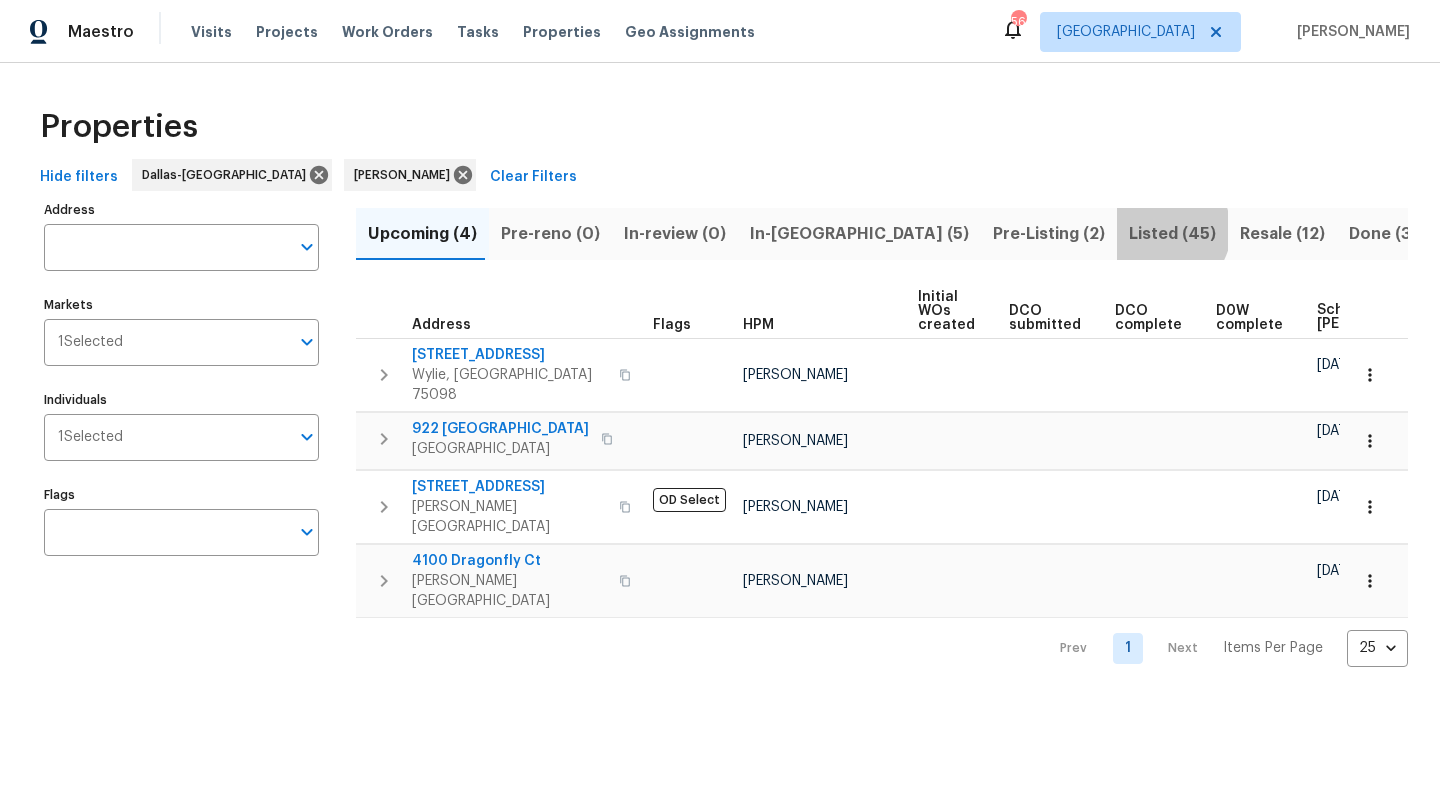 click on "Listed (45)" at bounding box center (1172, 234) 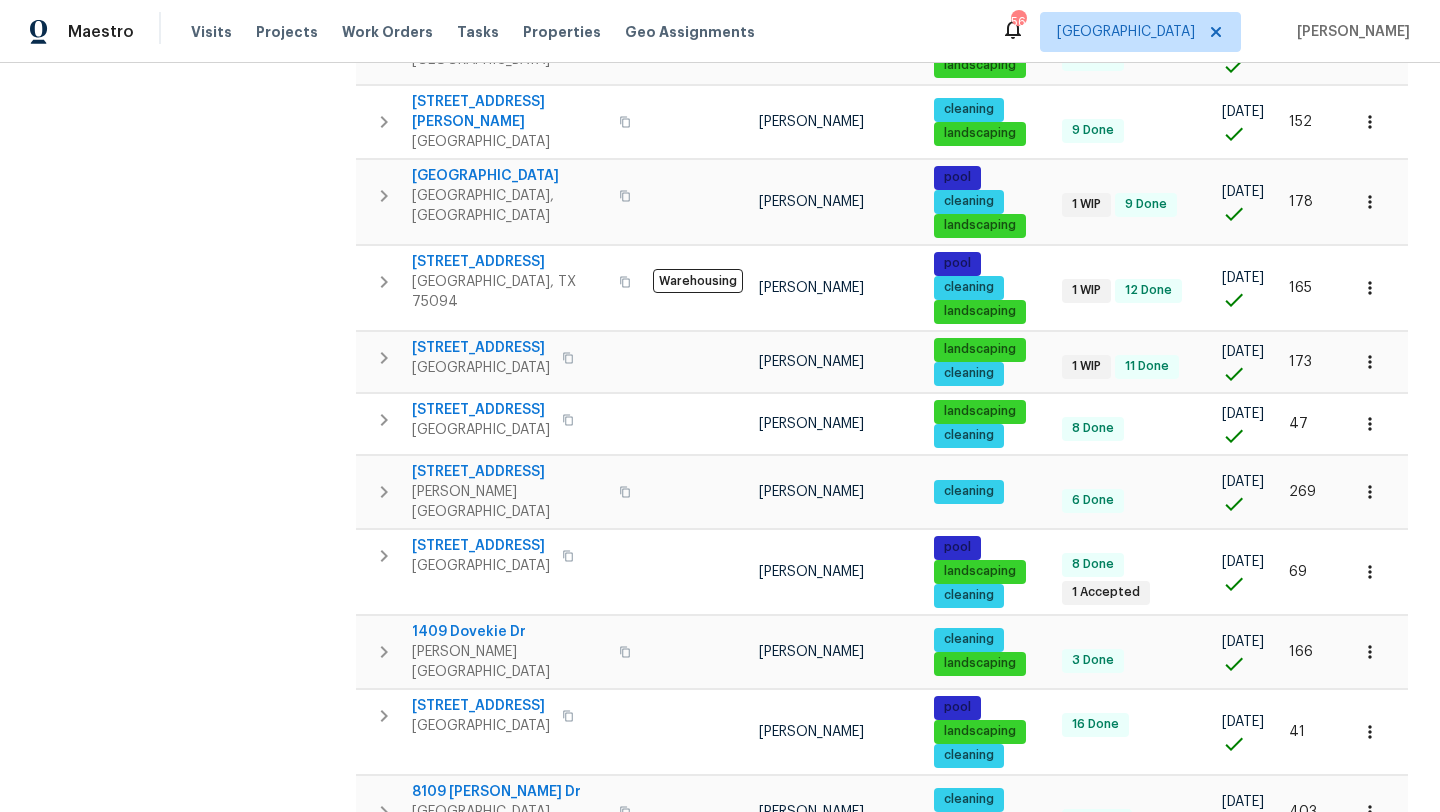scroll, scrollTop: 1269, scrollLeft: 0, axis: vertical 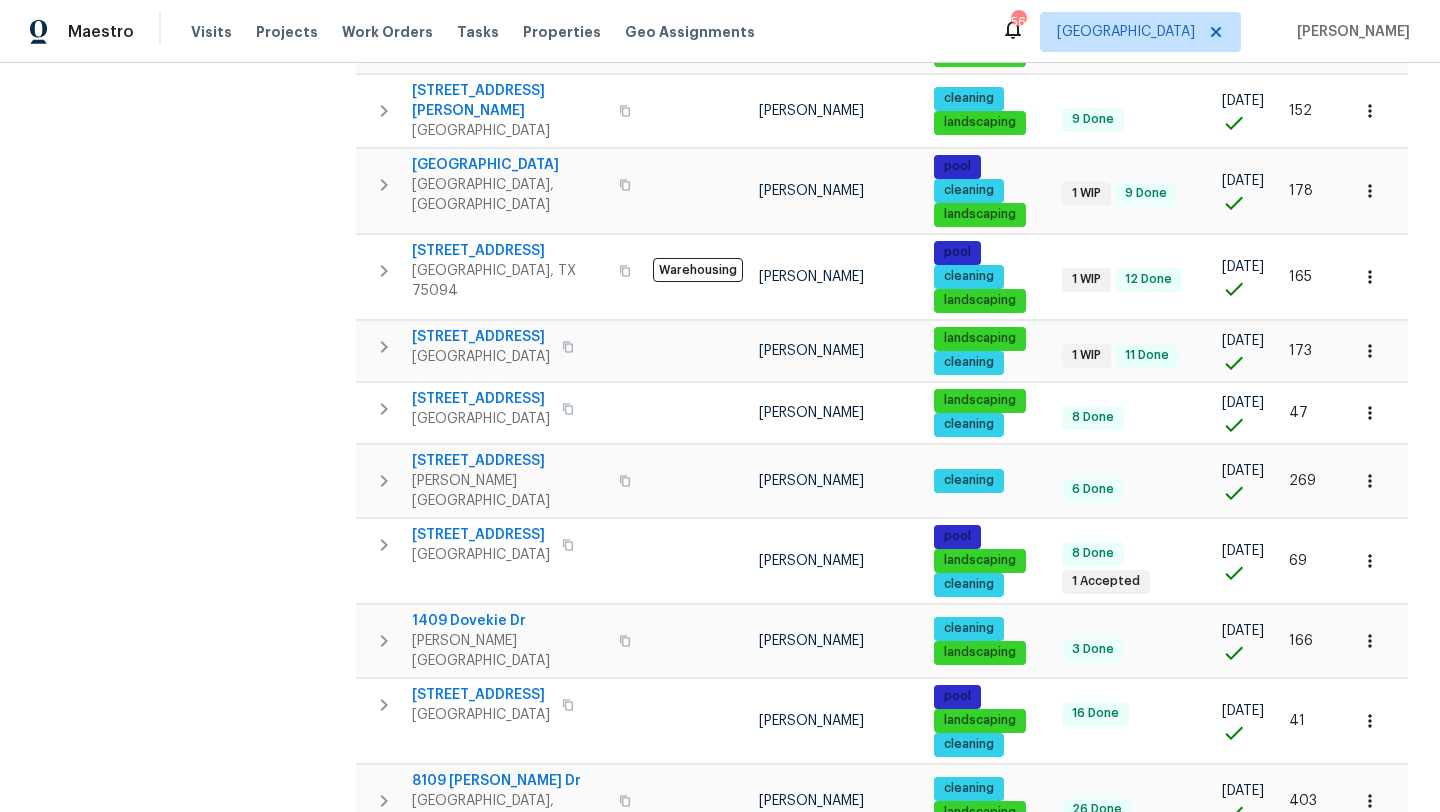 click on "2" at bounding box center (1128, 942) 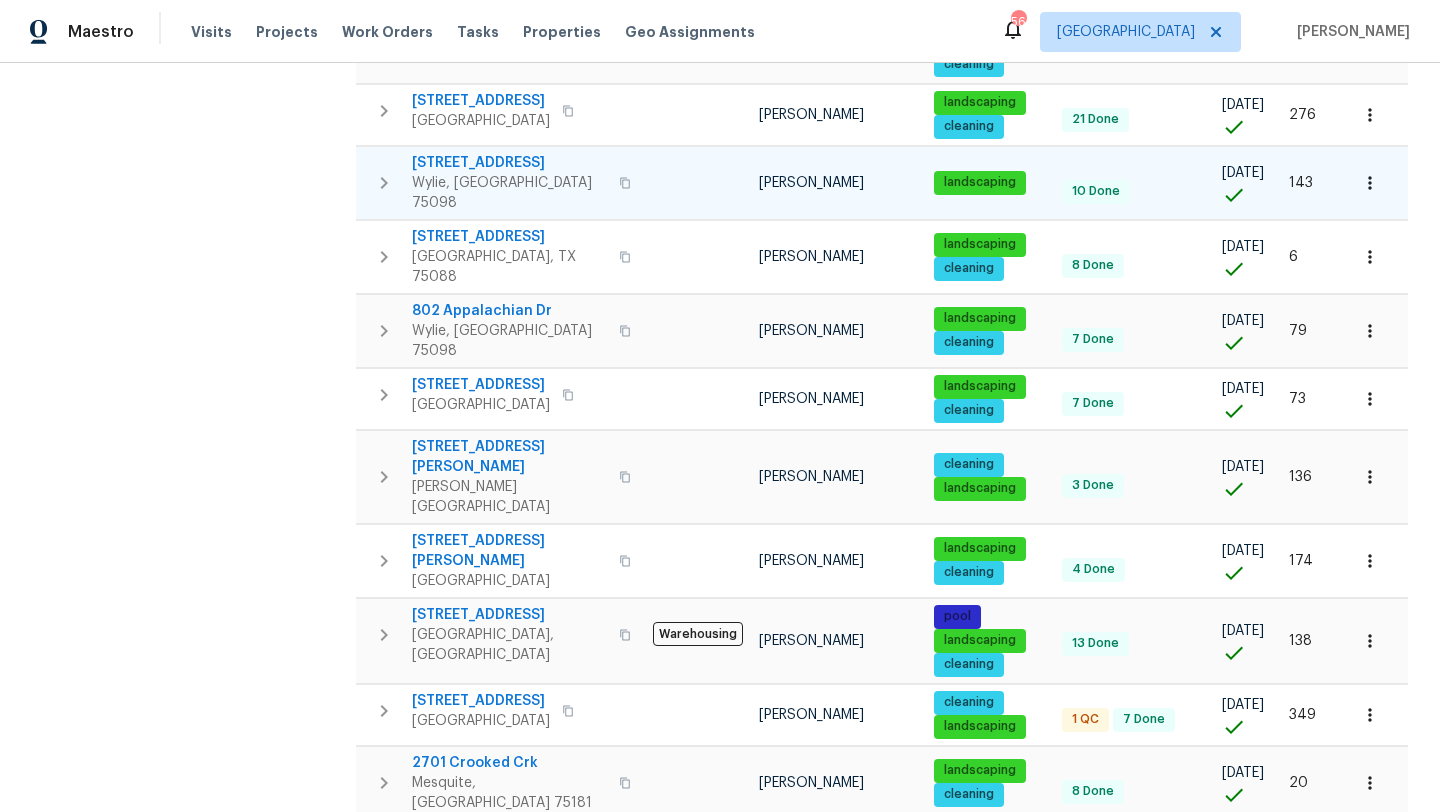 scroll, scrollTop: 914, scrollLeft: 0, axis: vertical 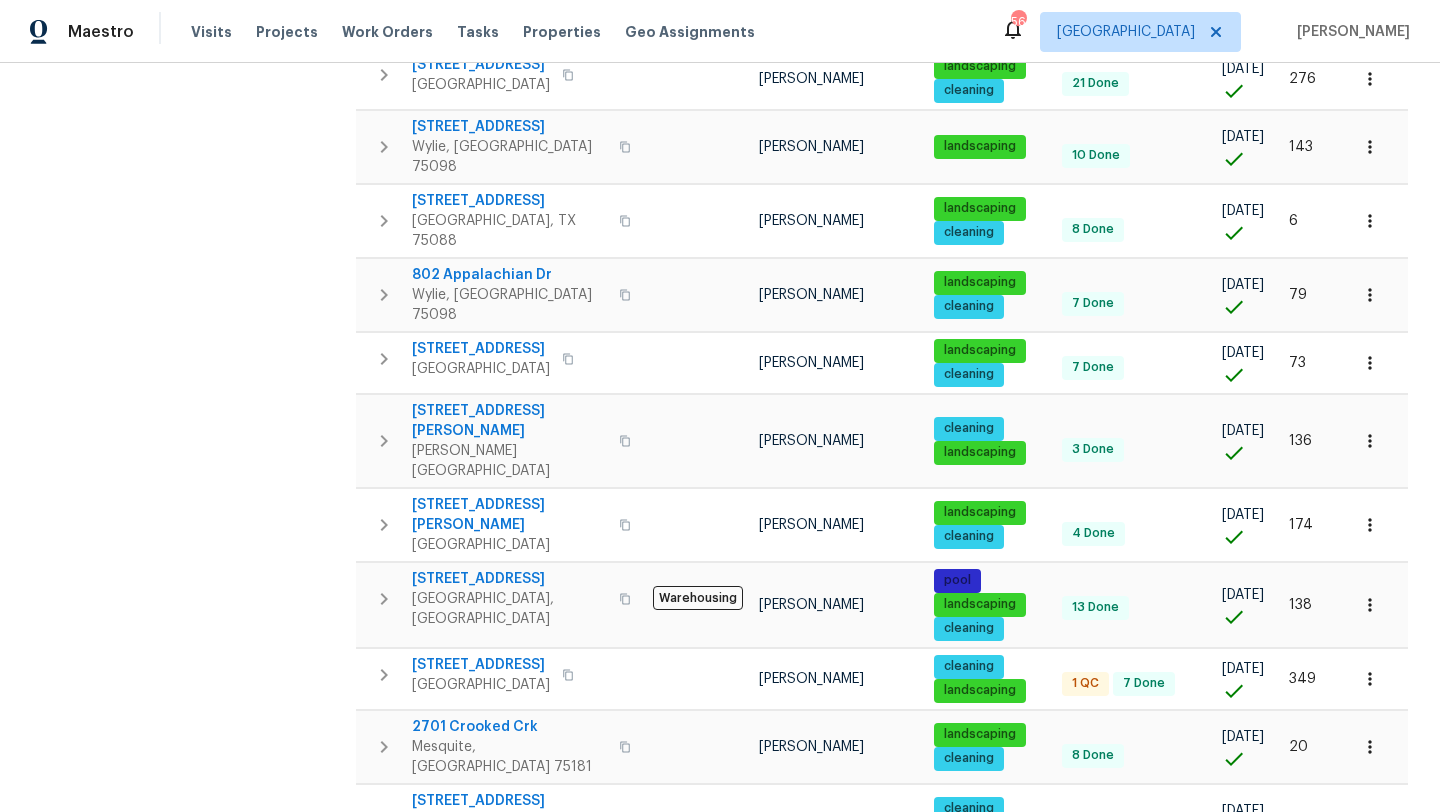 click on "1" at bounding box center (1090, 962) 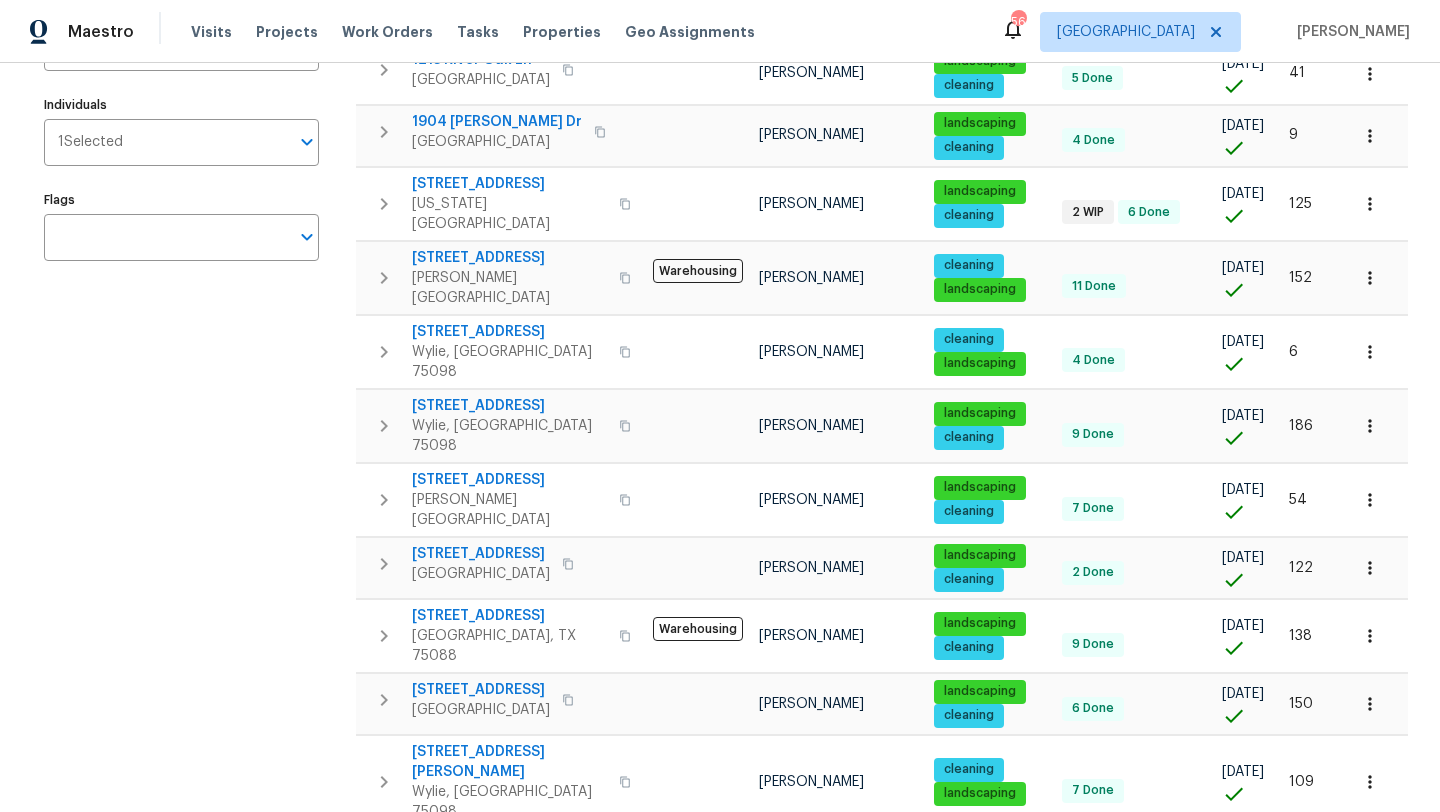 scroll, scrollTop: 240, scrollLeft: 0, axis: vertical 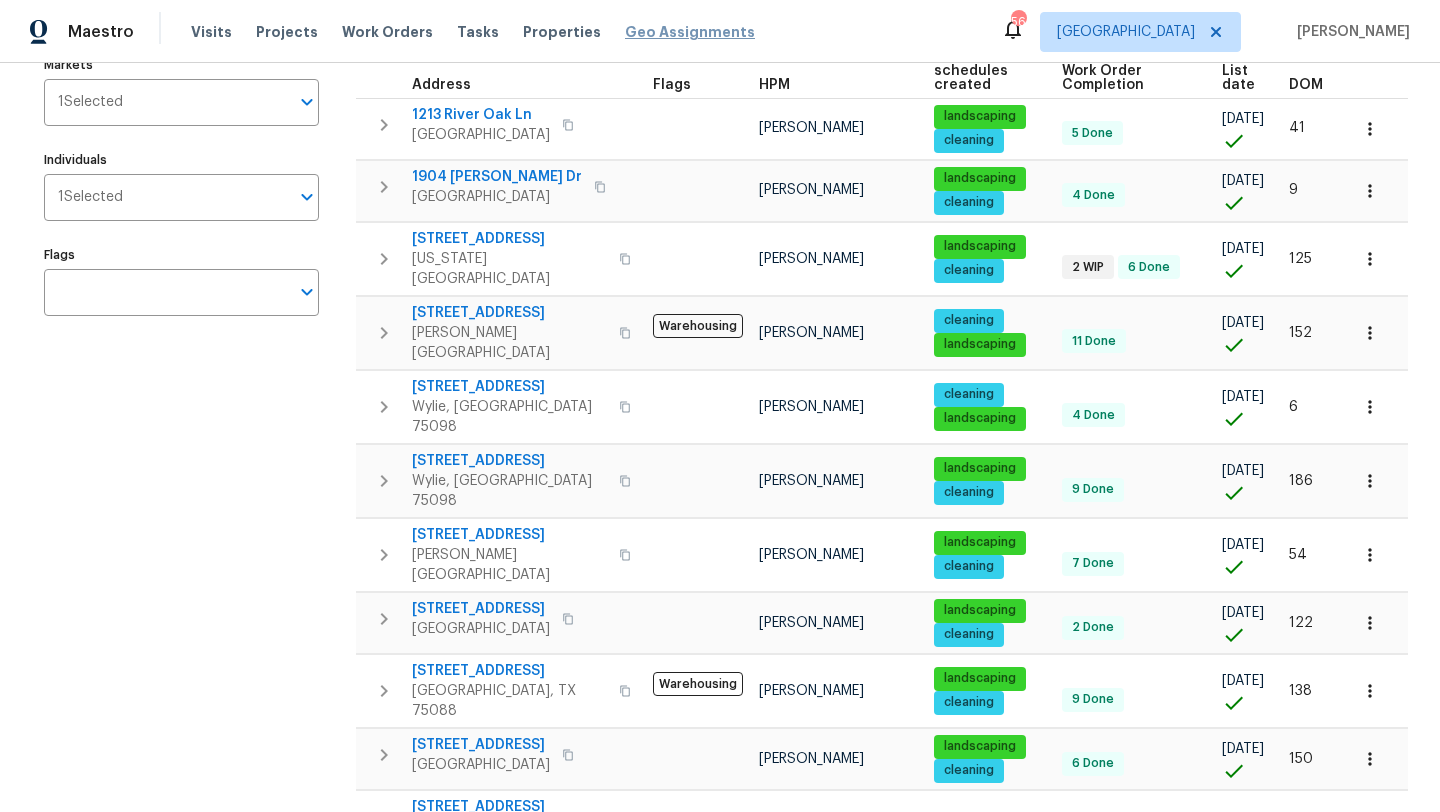 click on "Geo Assignments" at bounding box center (690, 32) 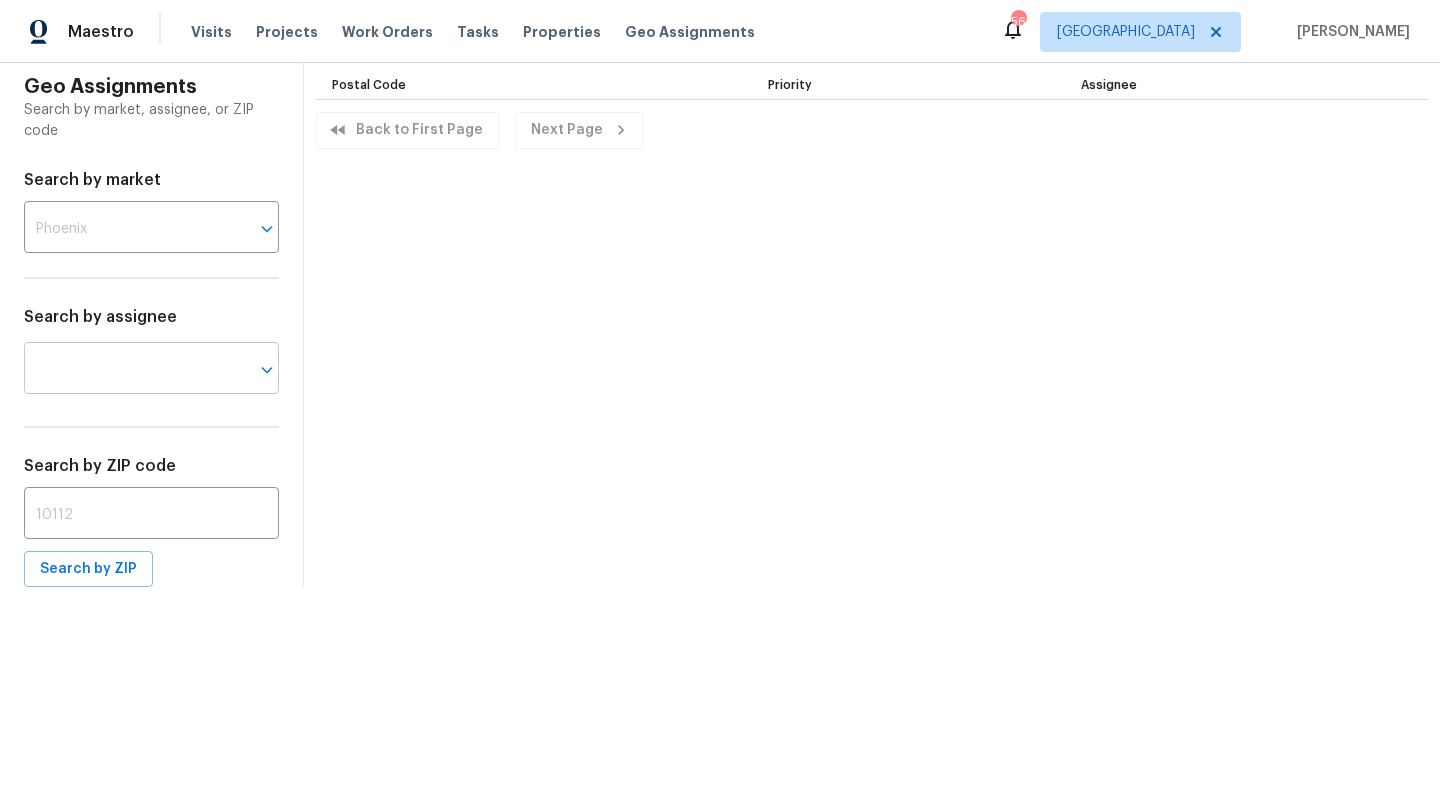 click at bounding box center (253, 370) 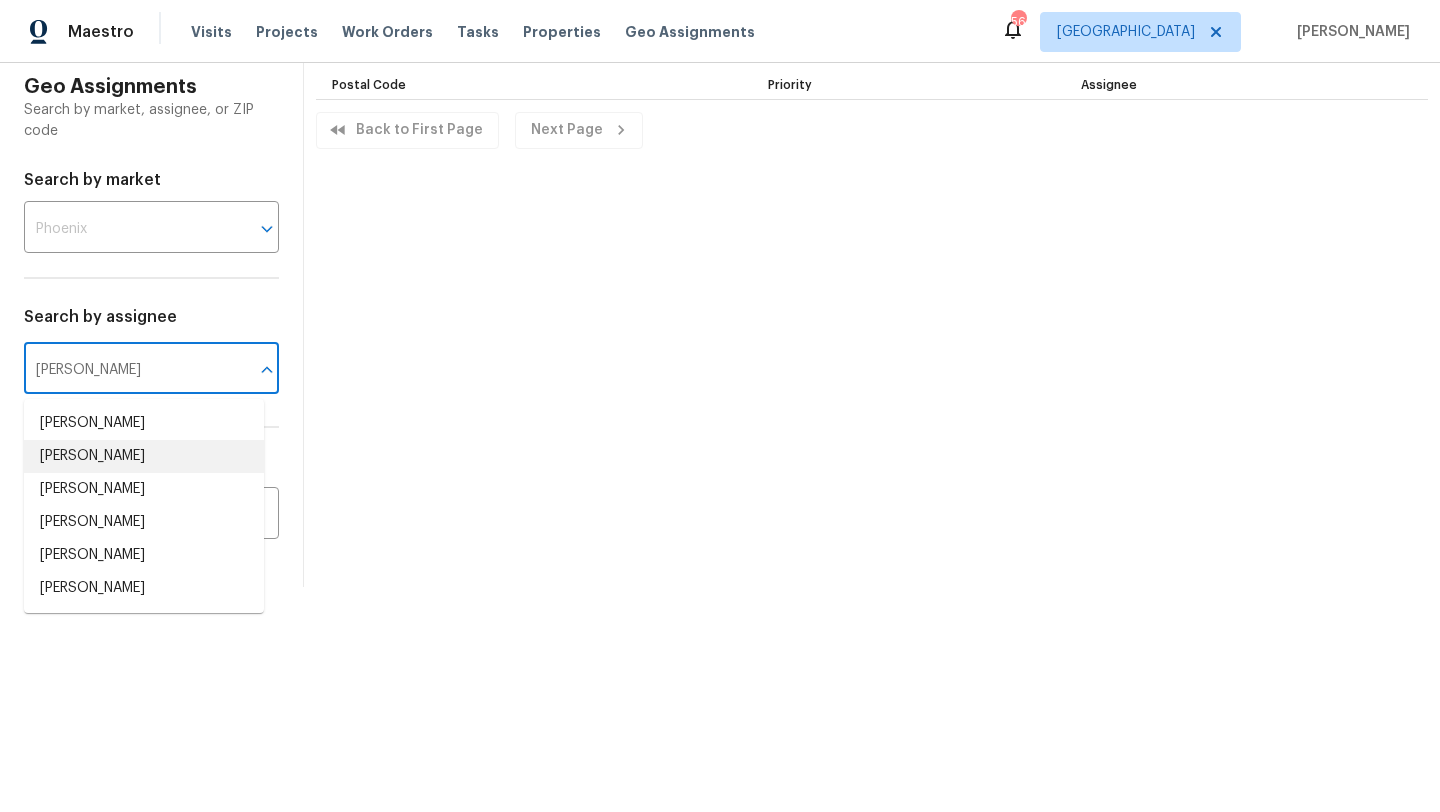 click on "[PERSON_NAME]" at bounding box center (144, 456) 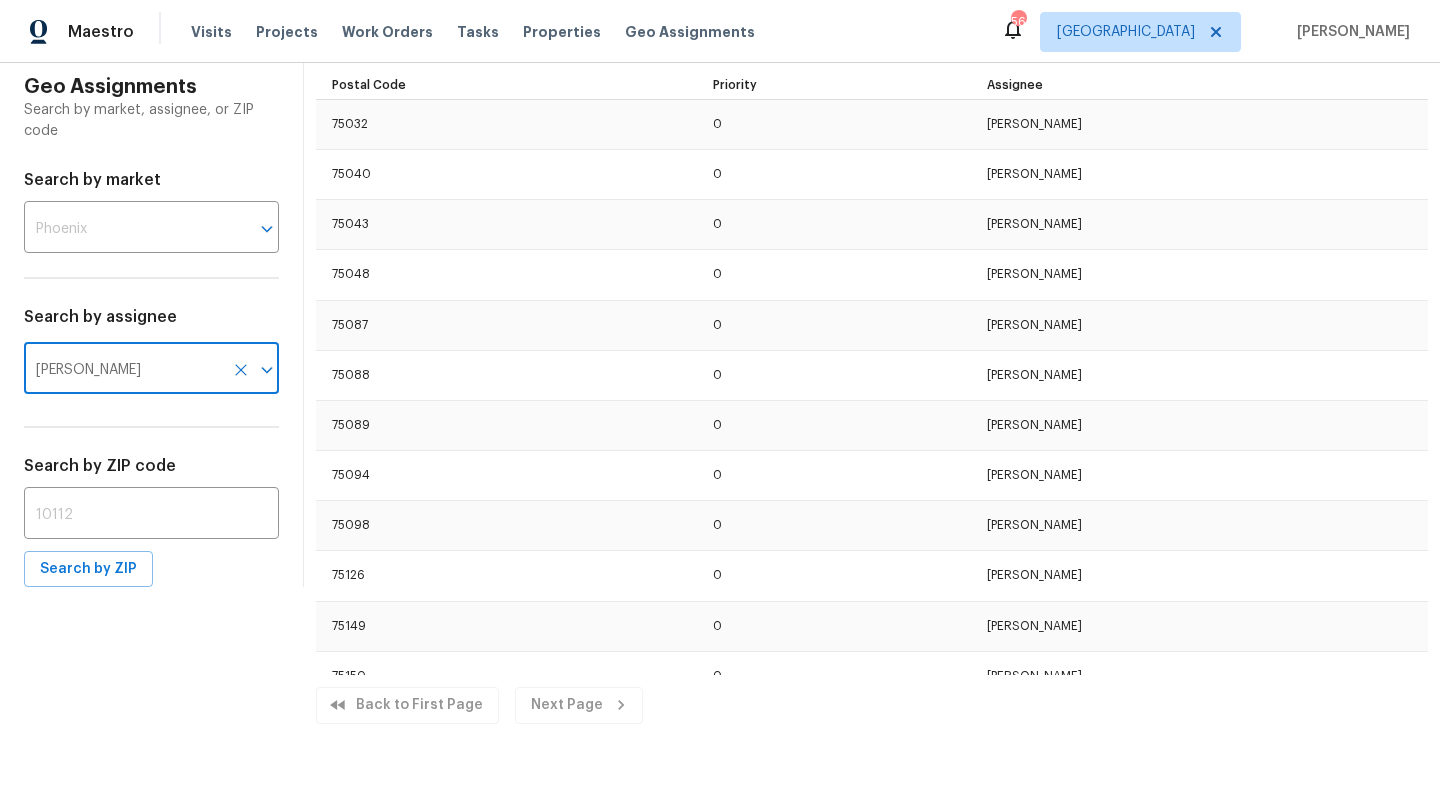 type on "[PERSON_NAME]" 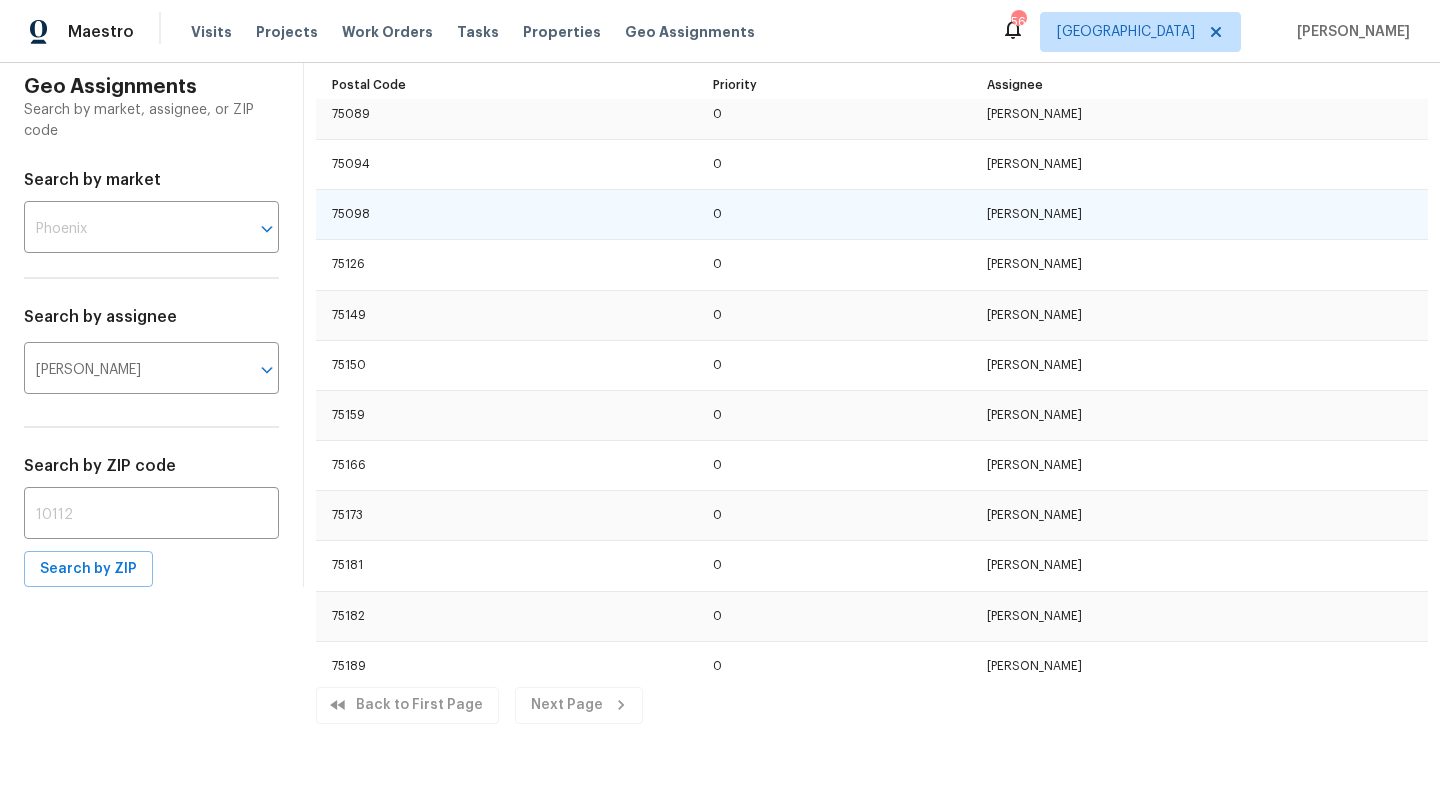 scroll, scrollTop: 0, scrollLeft: 0, axis: both 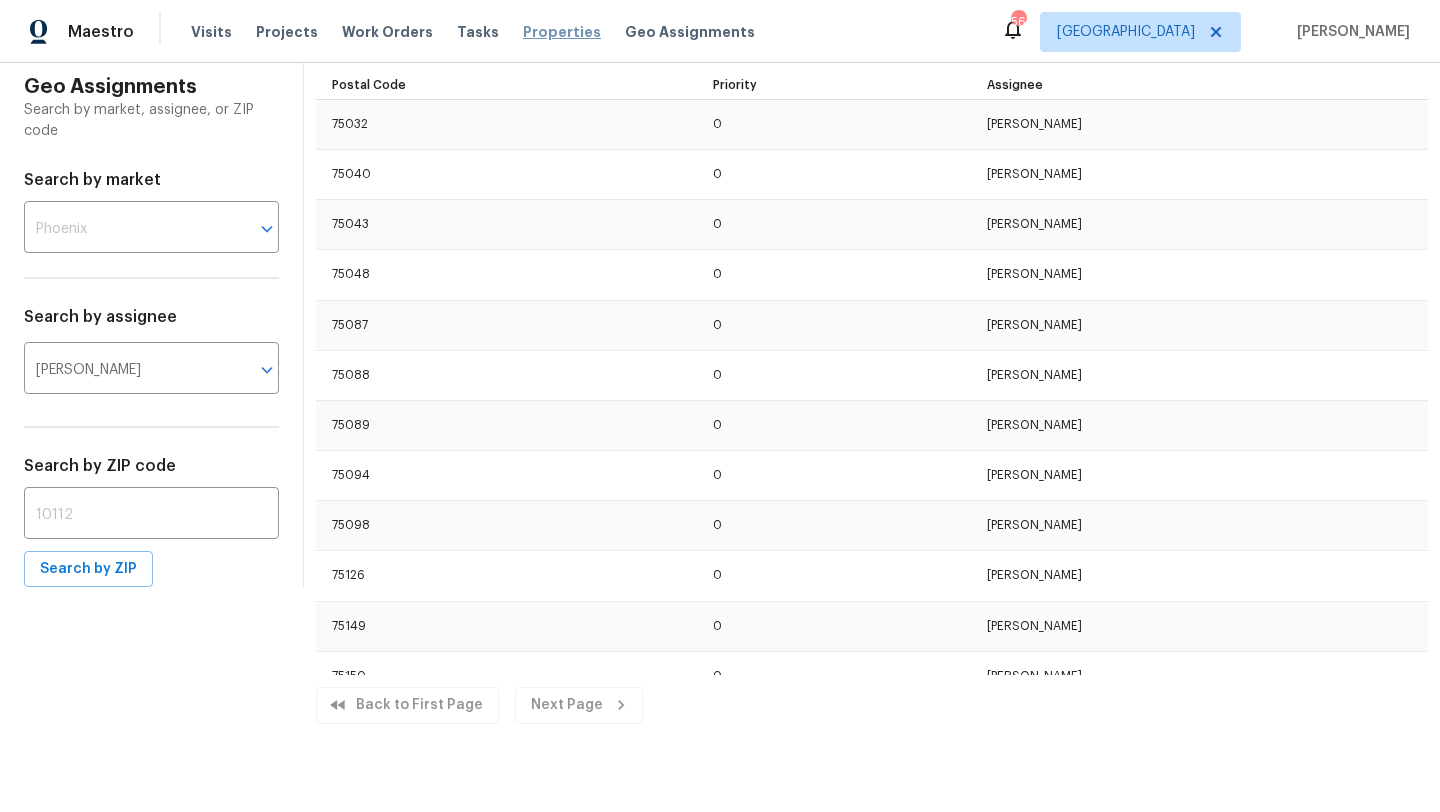 click on "Properties" at bounding box center (562, 32) 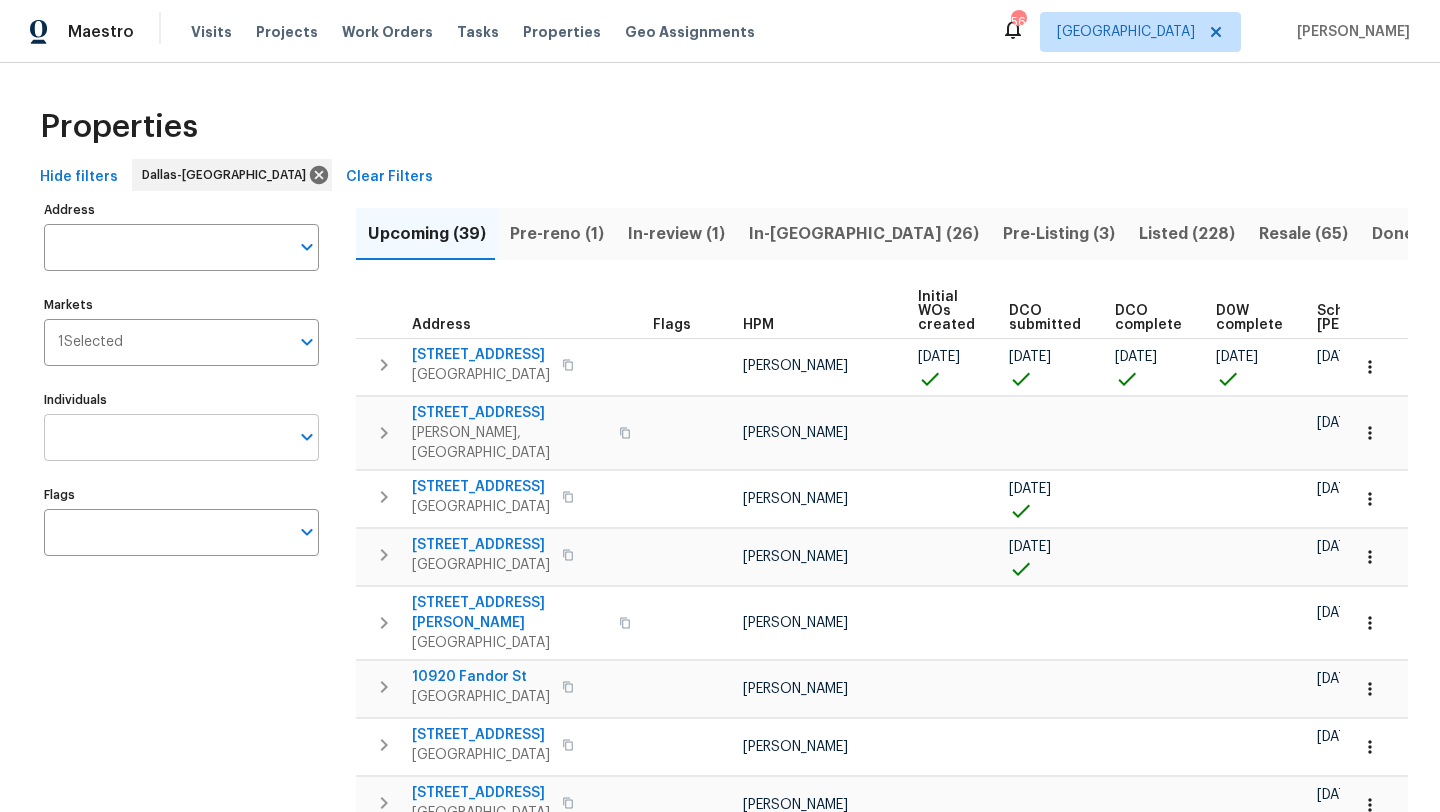 click on "Individuals" at bounding box center [166, 437] 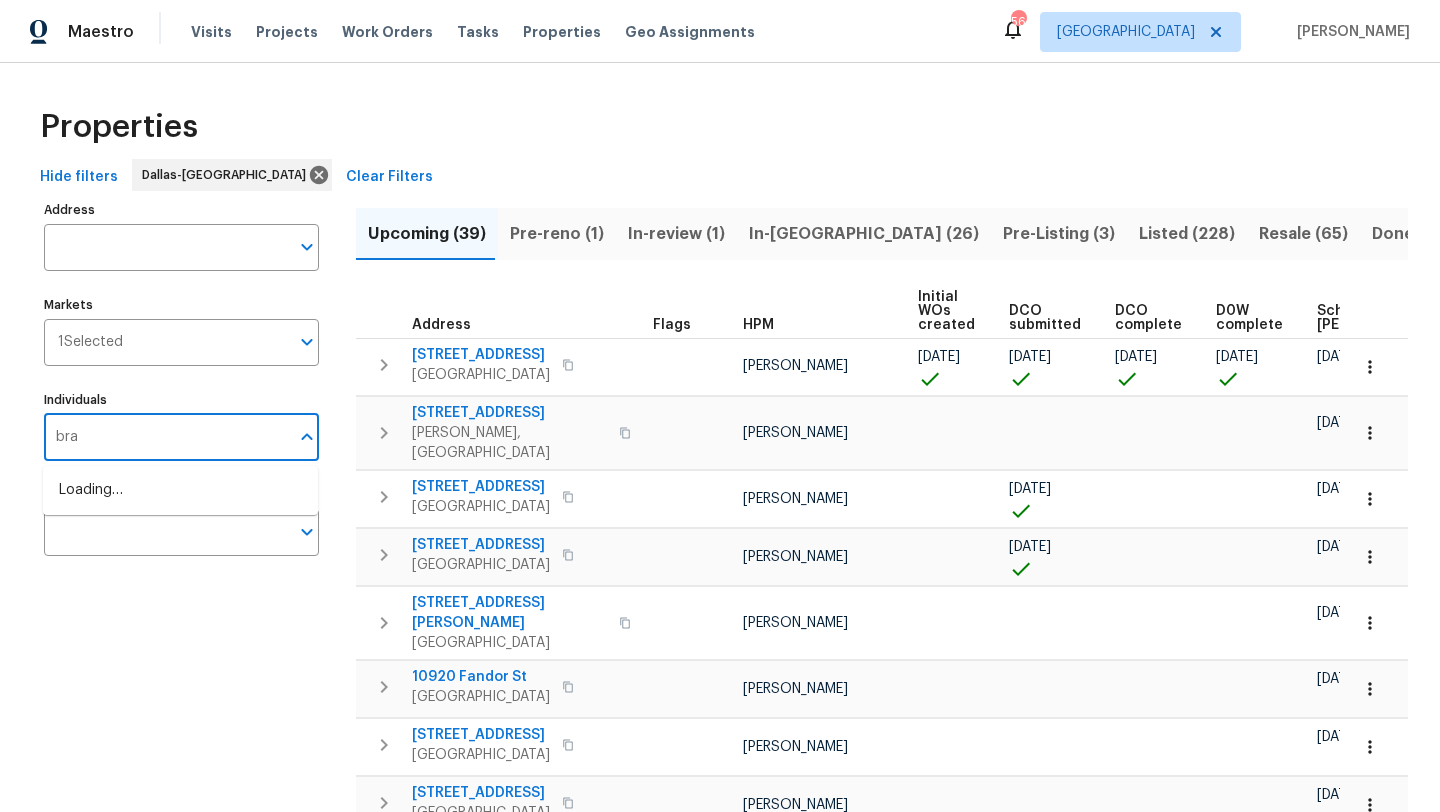 type on "brad" 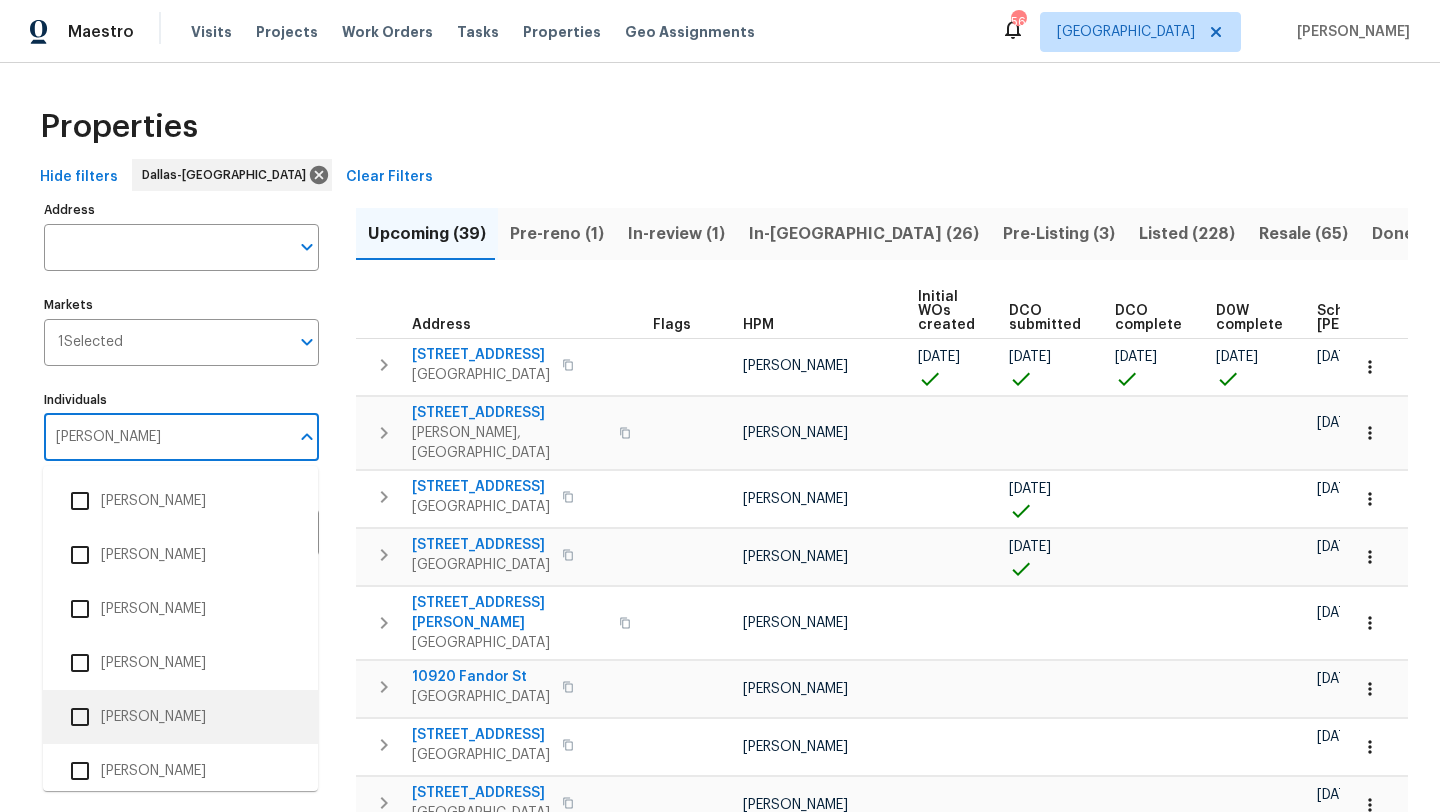 click on "[PERSON_NAME]" at bounding box center [180, 717] 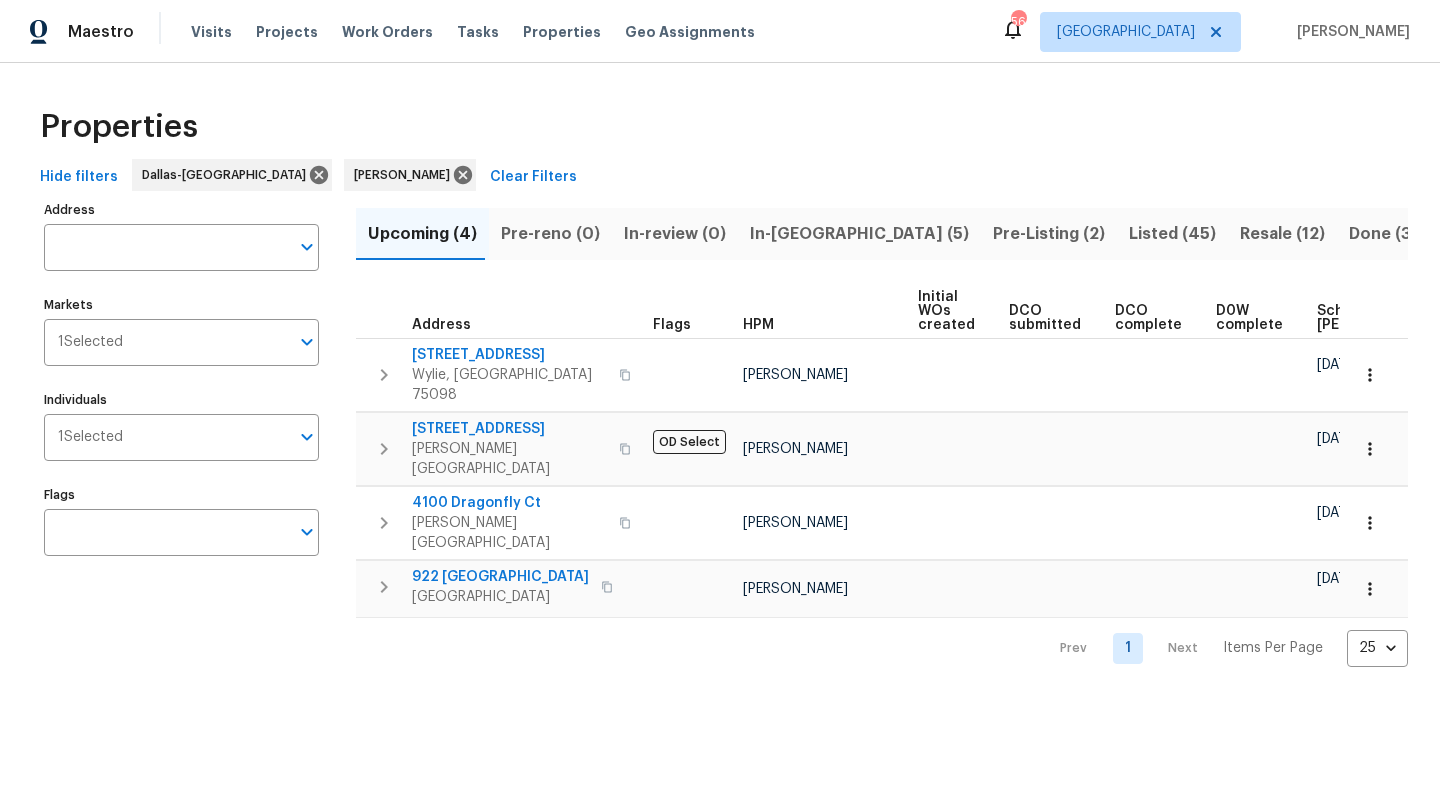 click on "Listed (45)" at bounding box center [1172, 234] 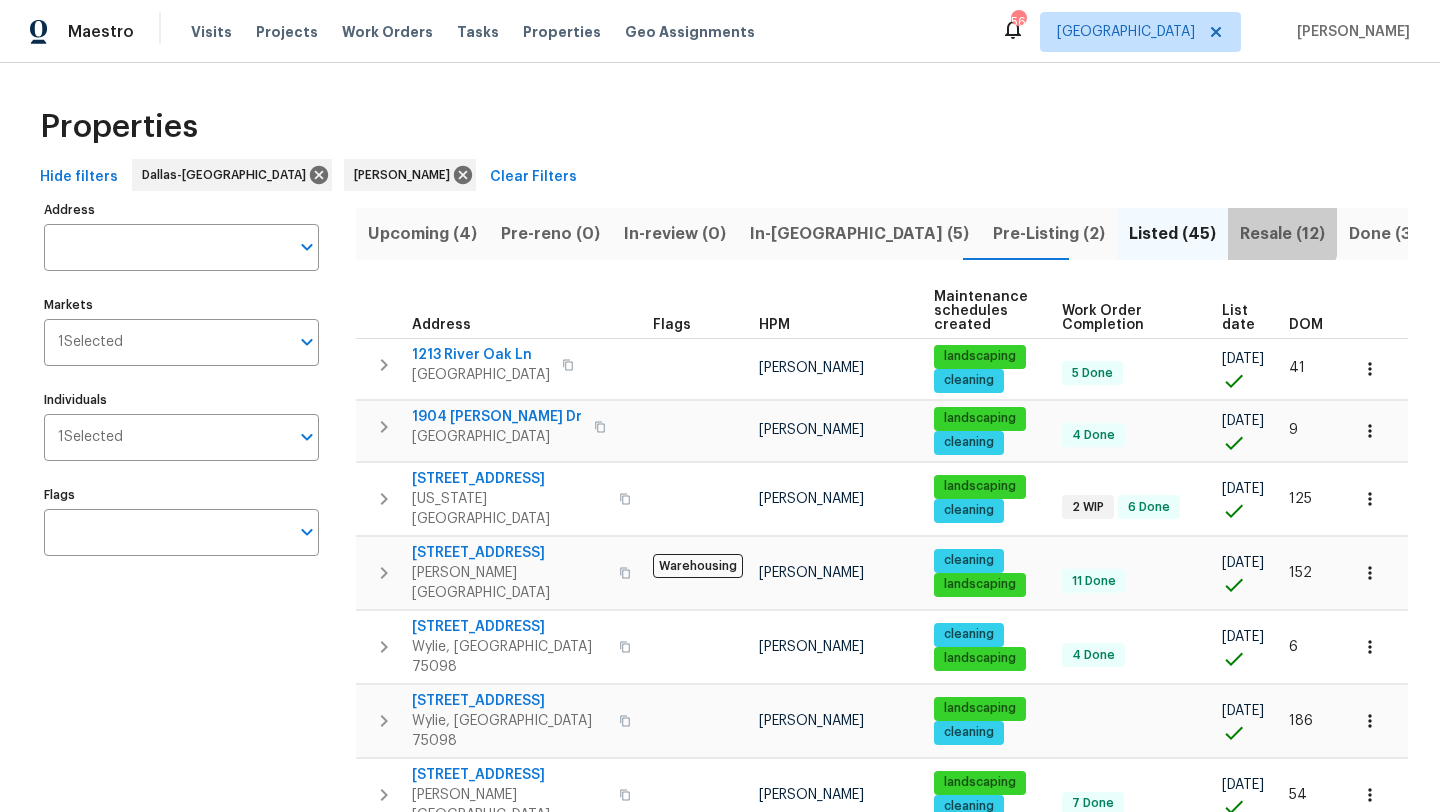 click on "Resale (12)" at bounding box center [1282, 234] 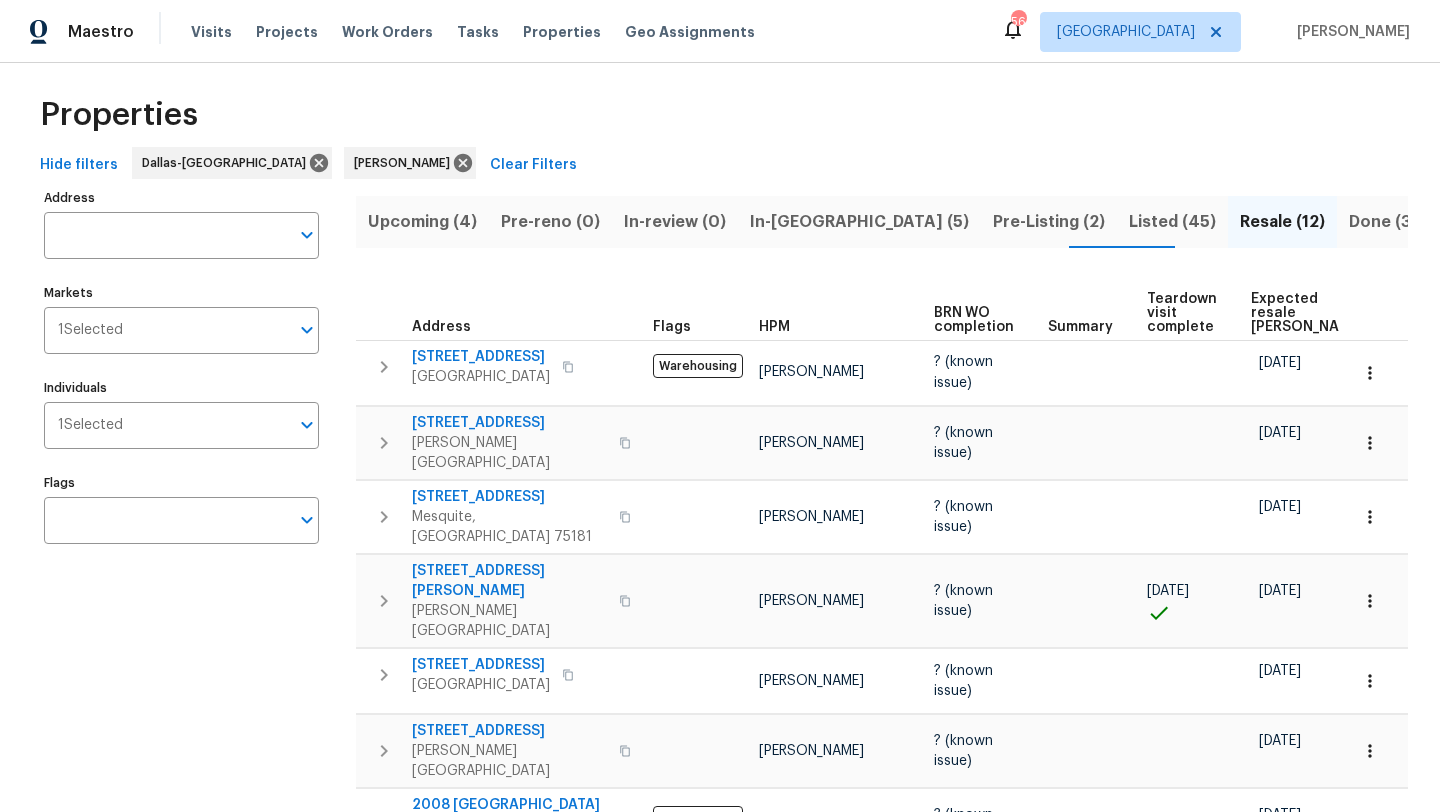 scroll, scrollTop: 0, scrollLeft: 0, axis: both 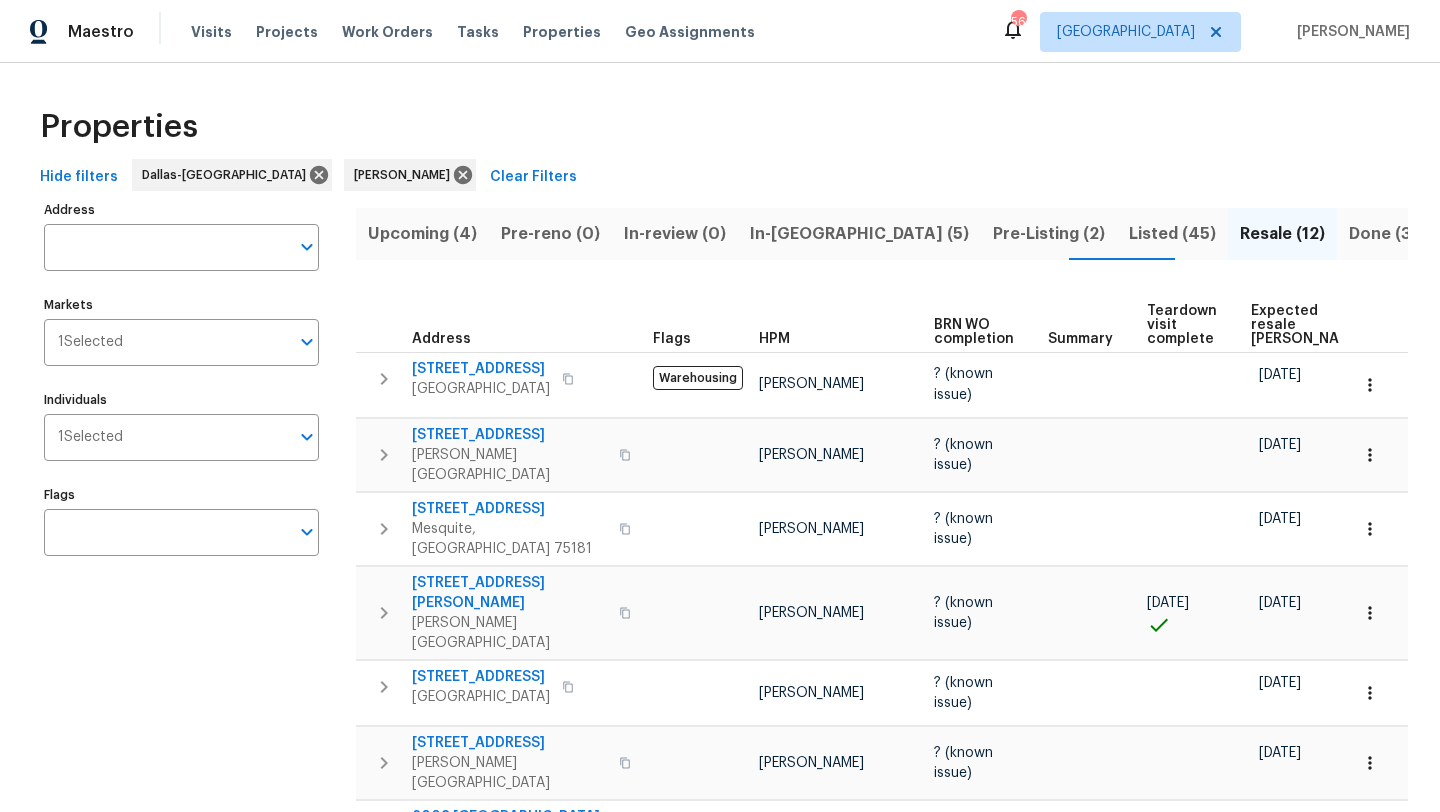 click on "In-reno (5)" at bounding box center [859, 234] 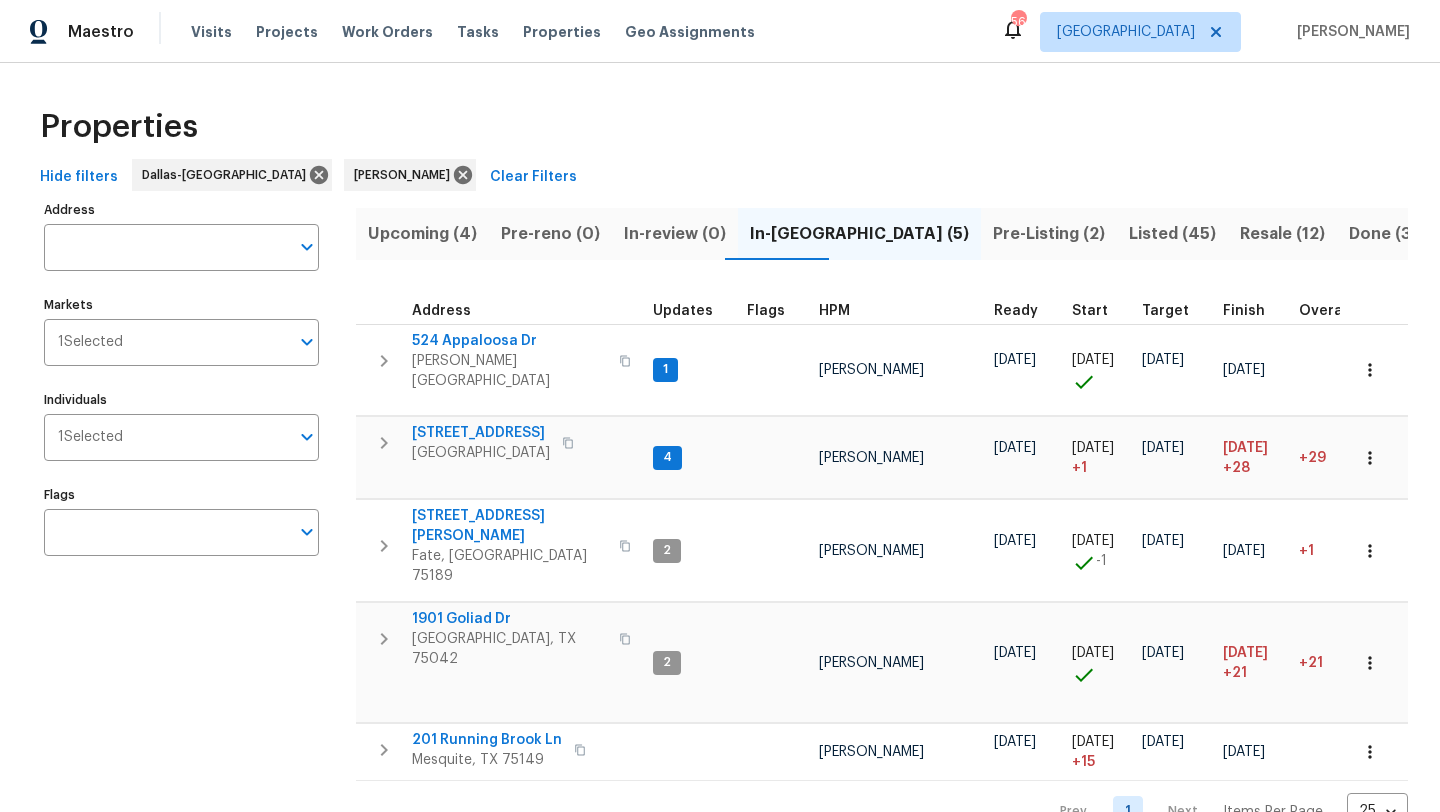 scroll, scrollTop: 10, scrollLeft: 0, axis: vertical 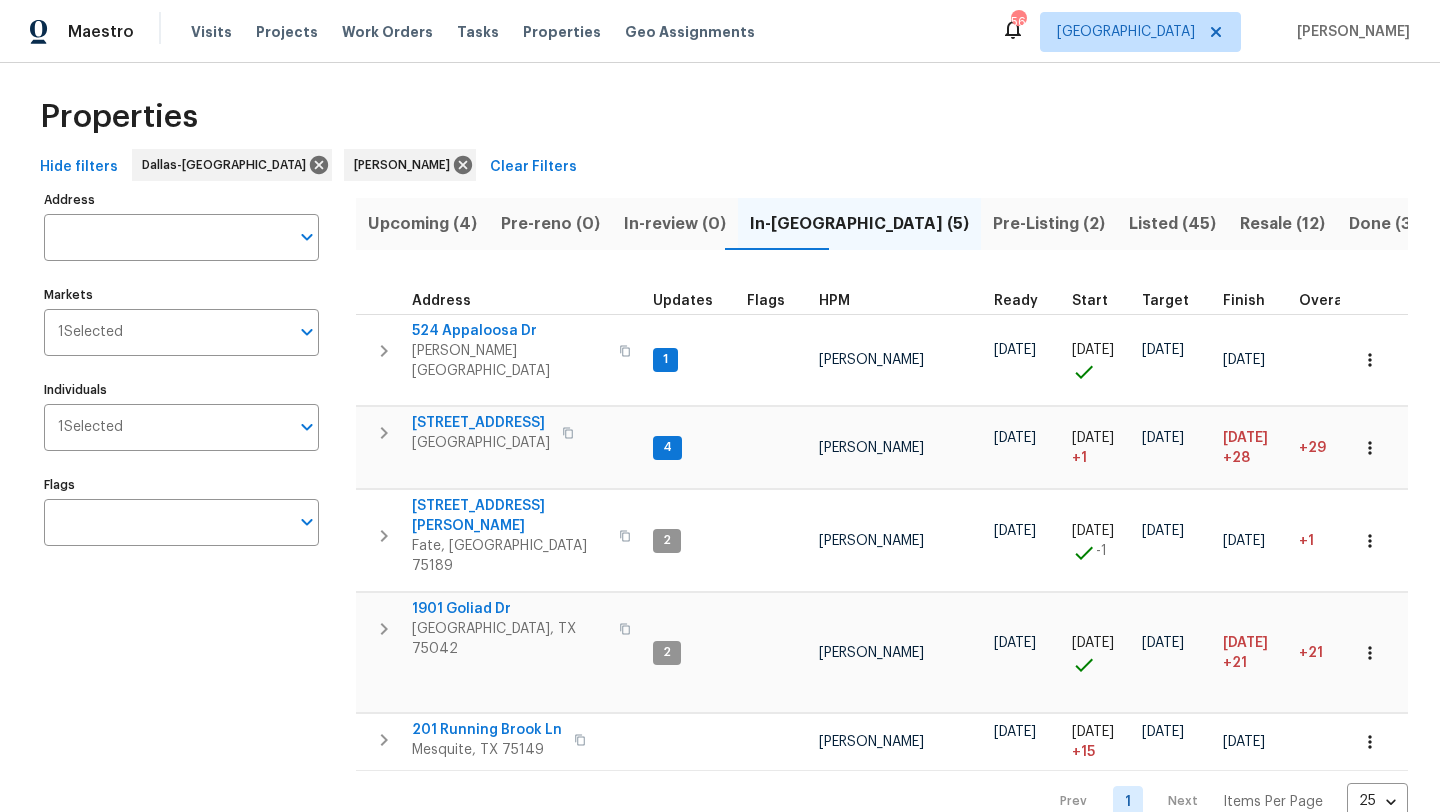 click on "Upcoming (4)" at bounding box center (422, 224) 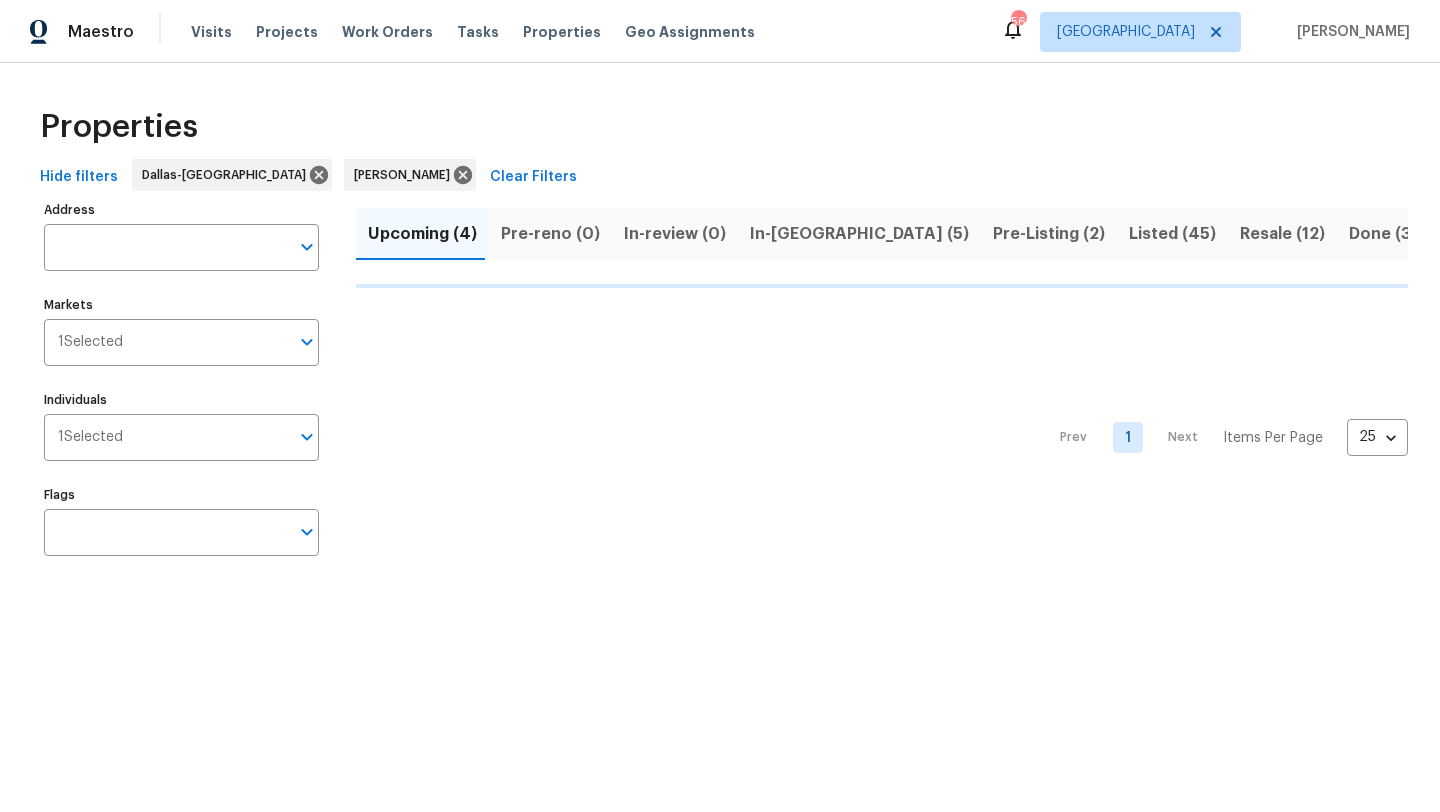 scroll, scrollTop: 0, scrollLeft: 0, axis: both 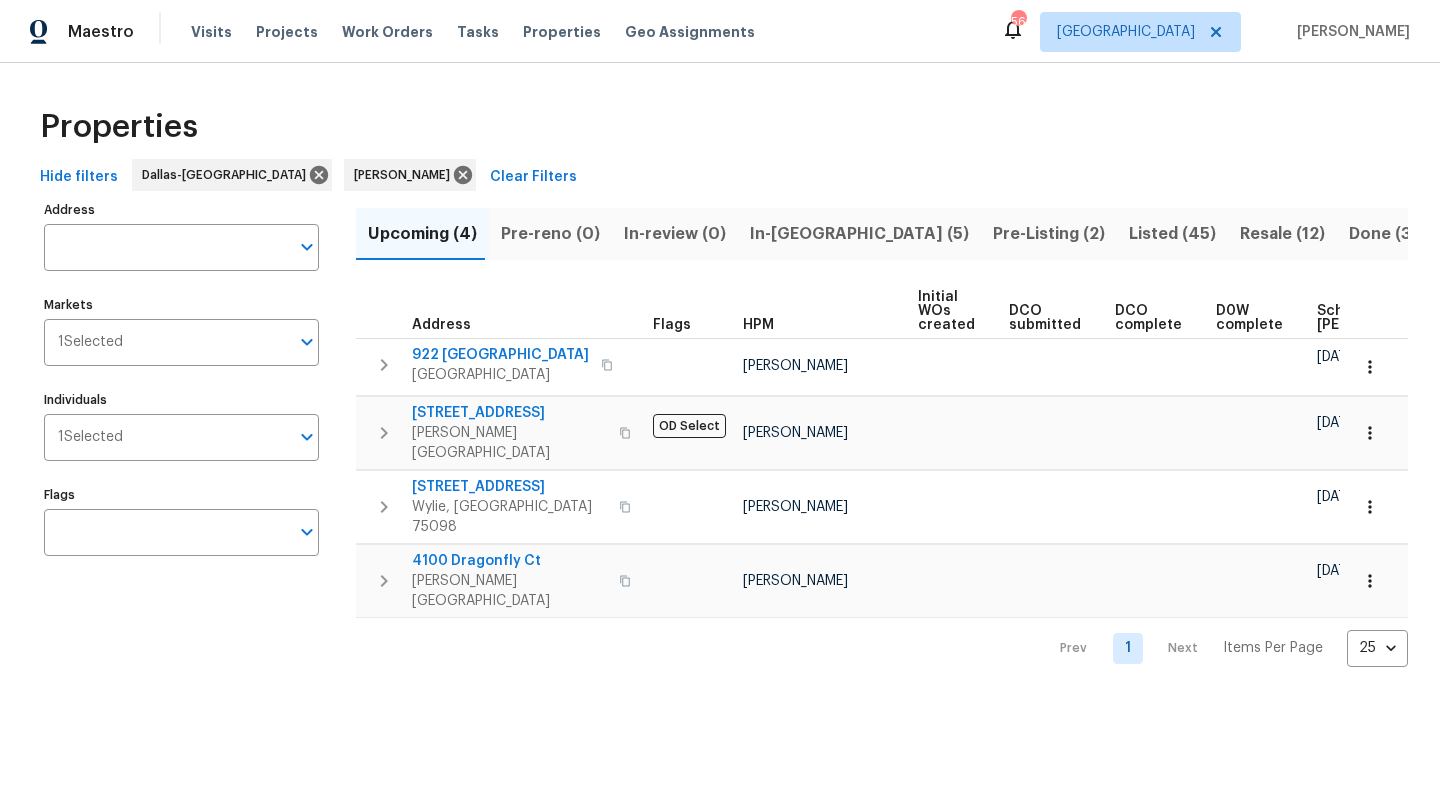 click on "Scheduled COE" at bounding box center [1373, 318] 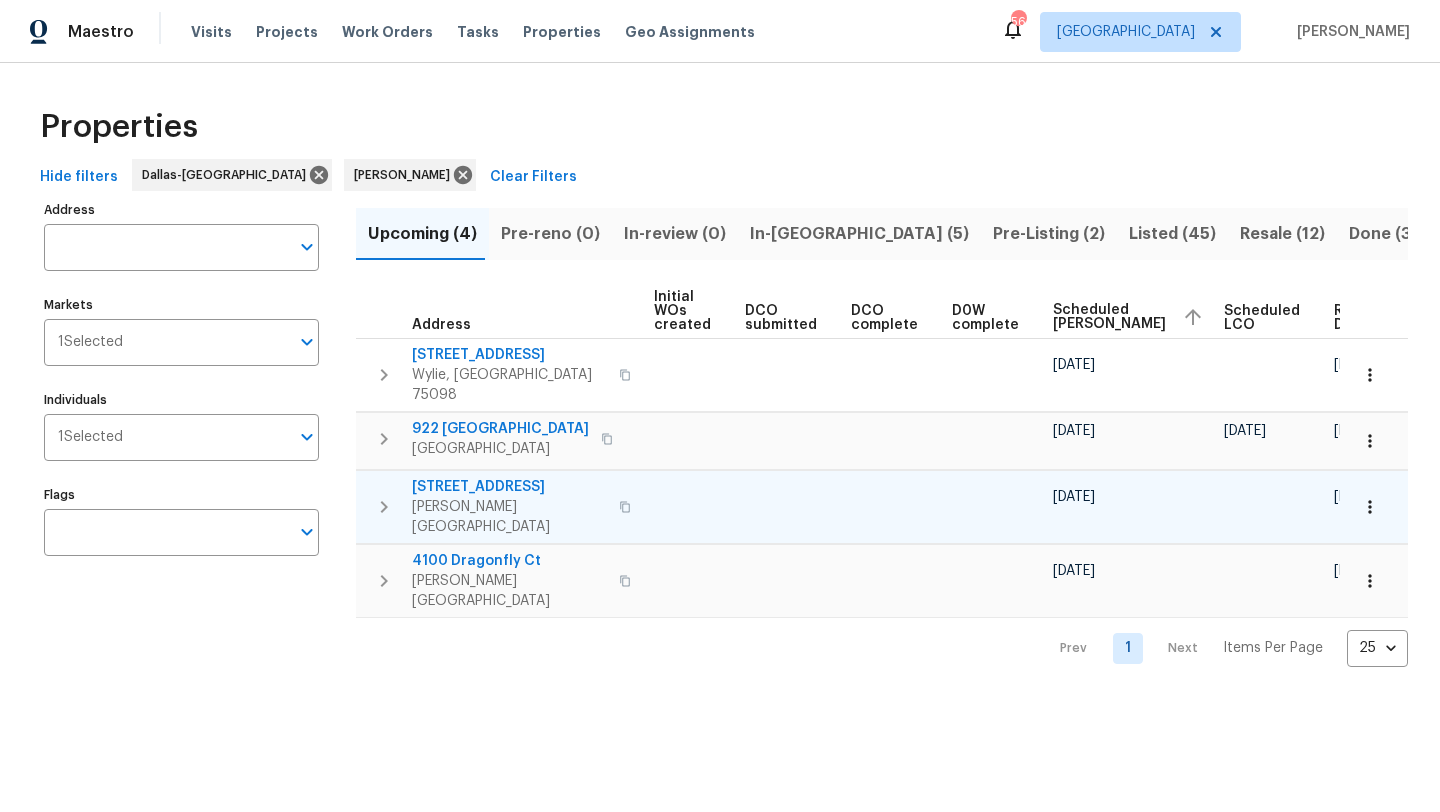 scroll, scrollTop: 0, scrollLeft: 265, axis: horizontal 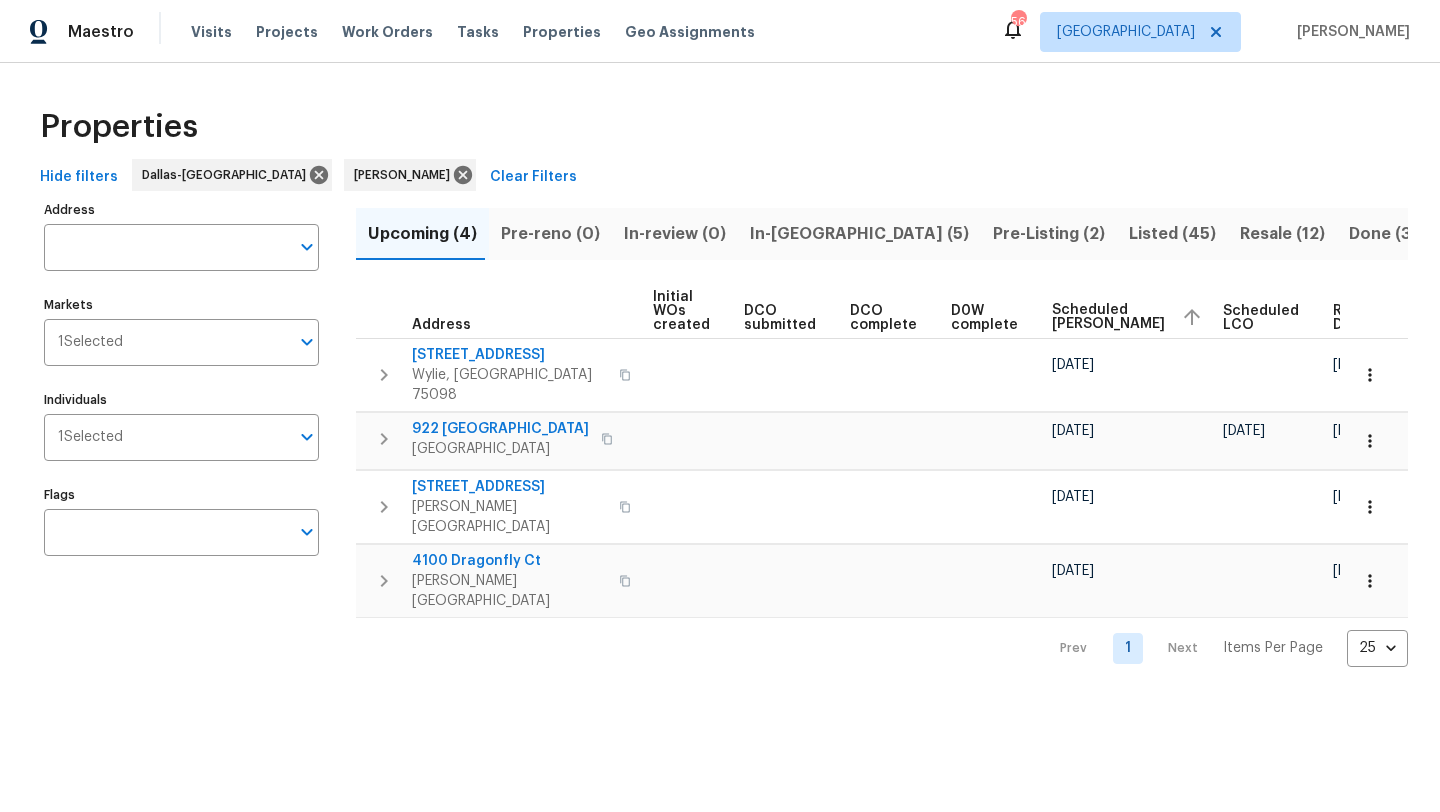 click on "Pre-Listing (2)" at bounding box center (1049, 234) 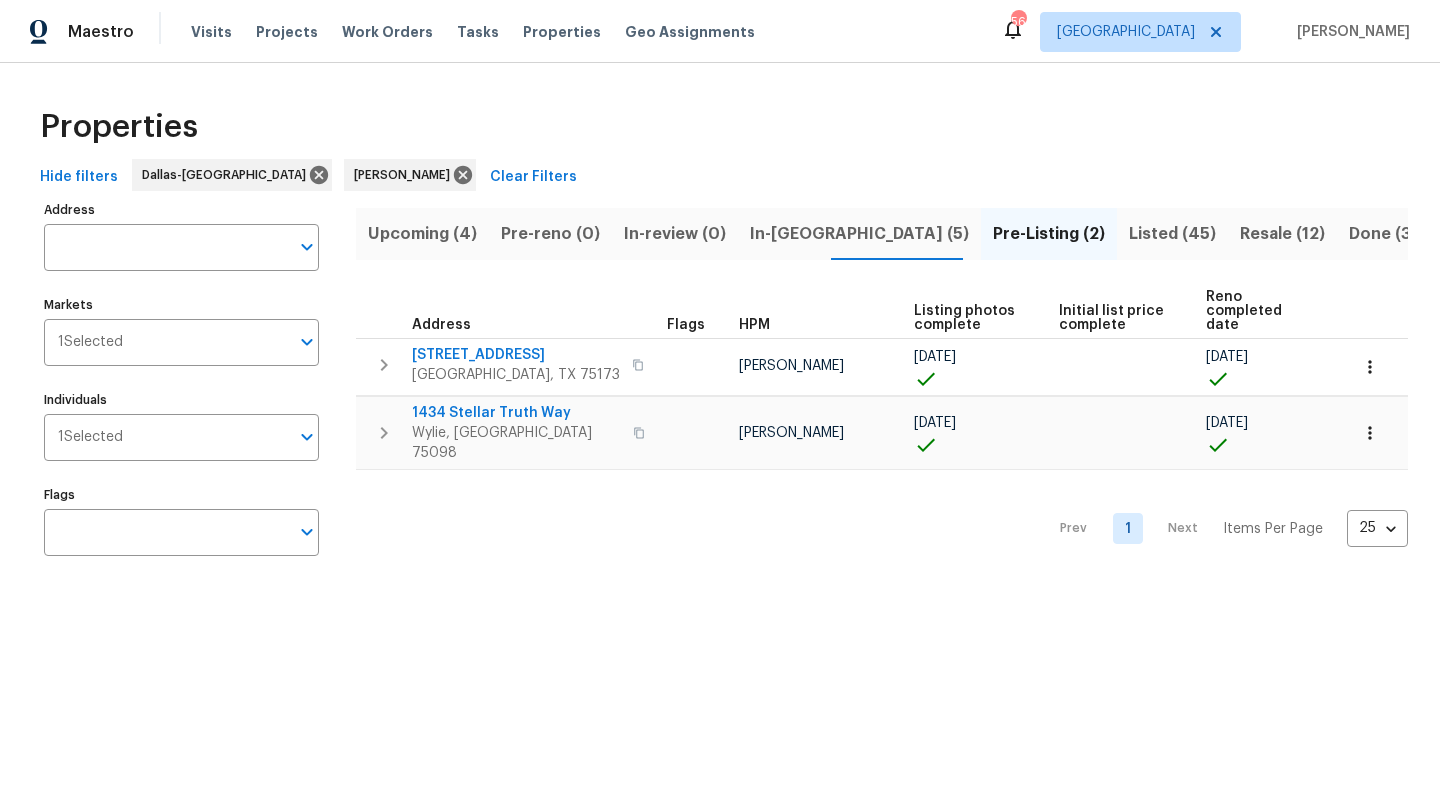click on "In-reno (5)" at bounding box center (859, 234) 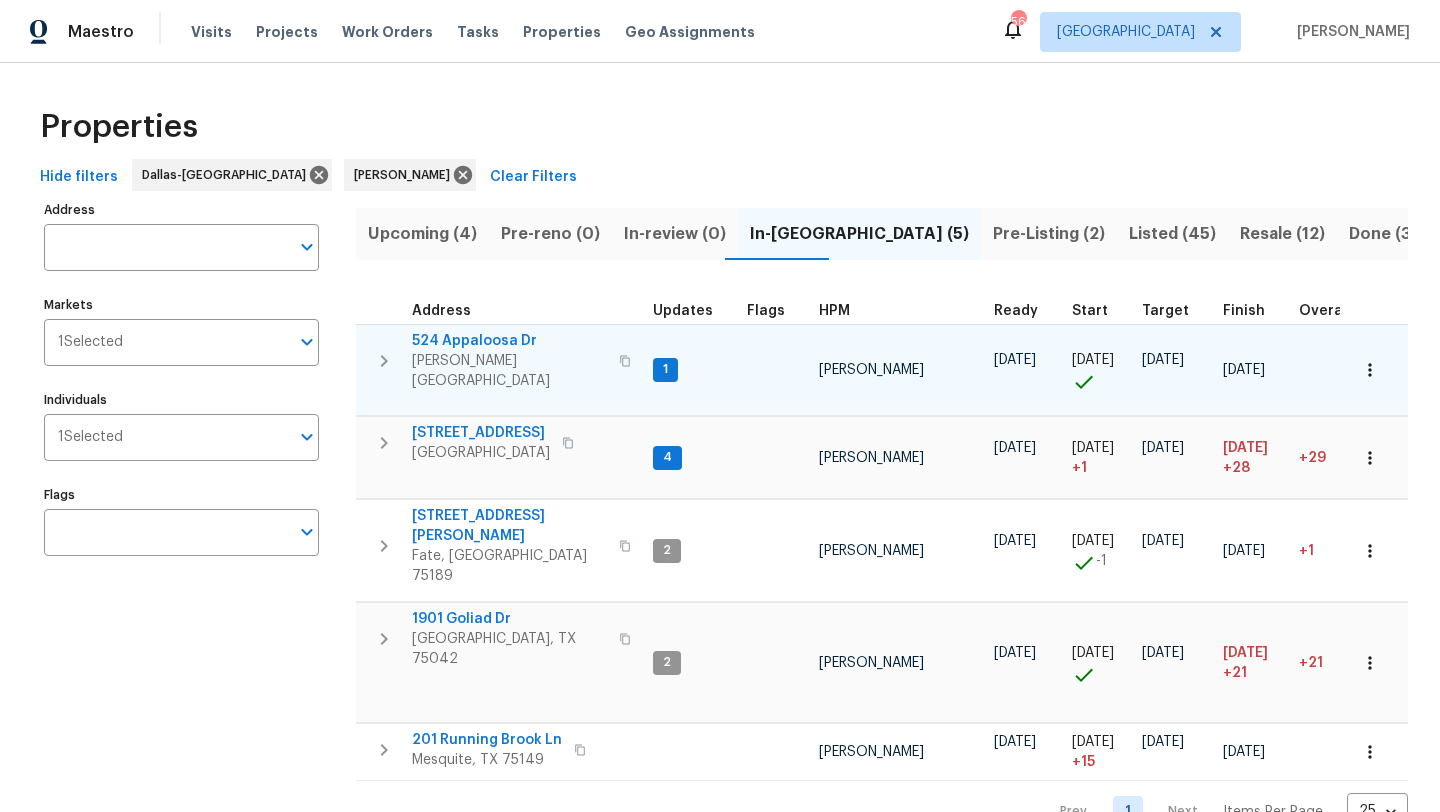 scroll, scrollTop: 10, scrollLeft: 0, axis: vertical 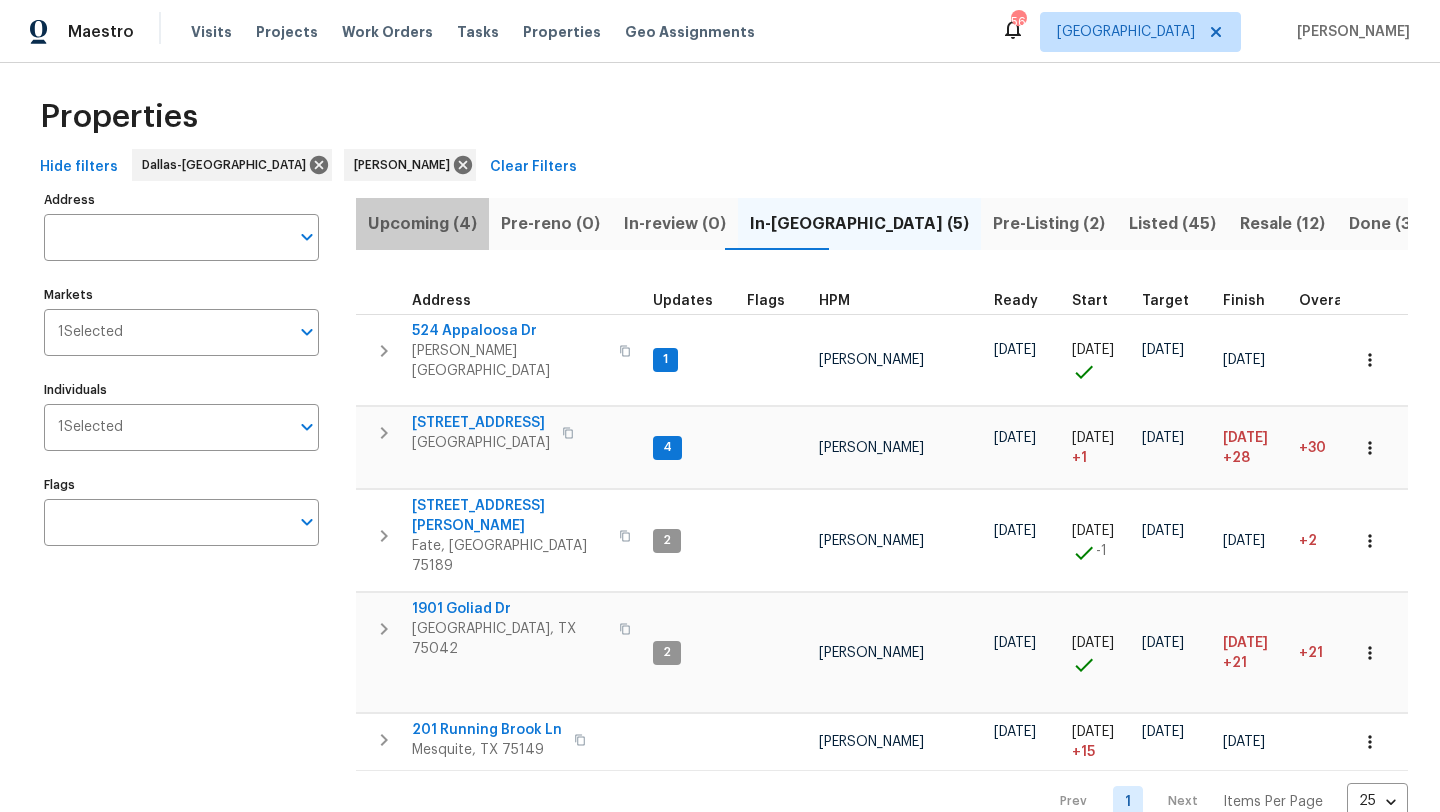 click on "Upcoming (4)" at bounding box center (422, 224) 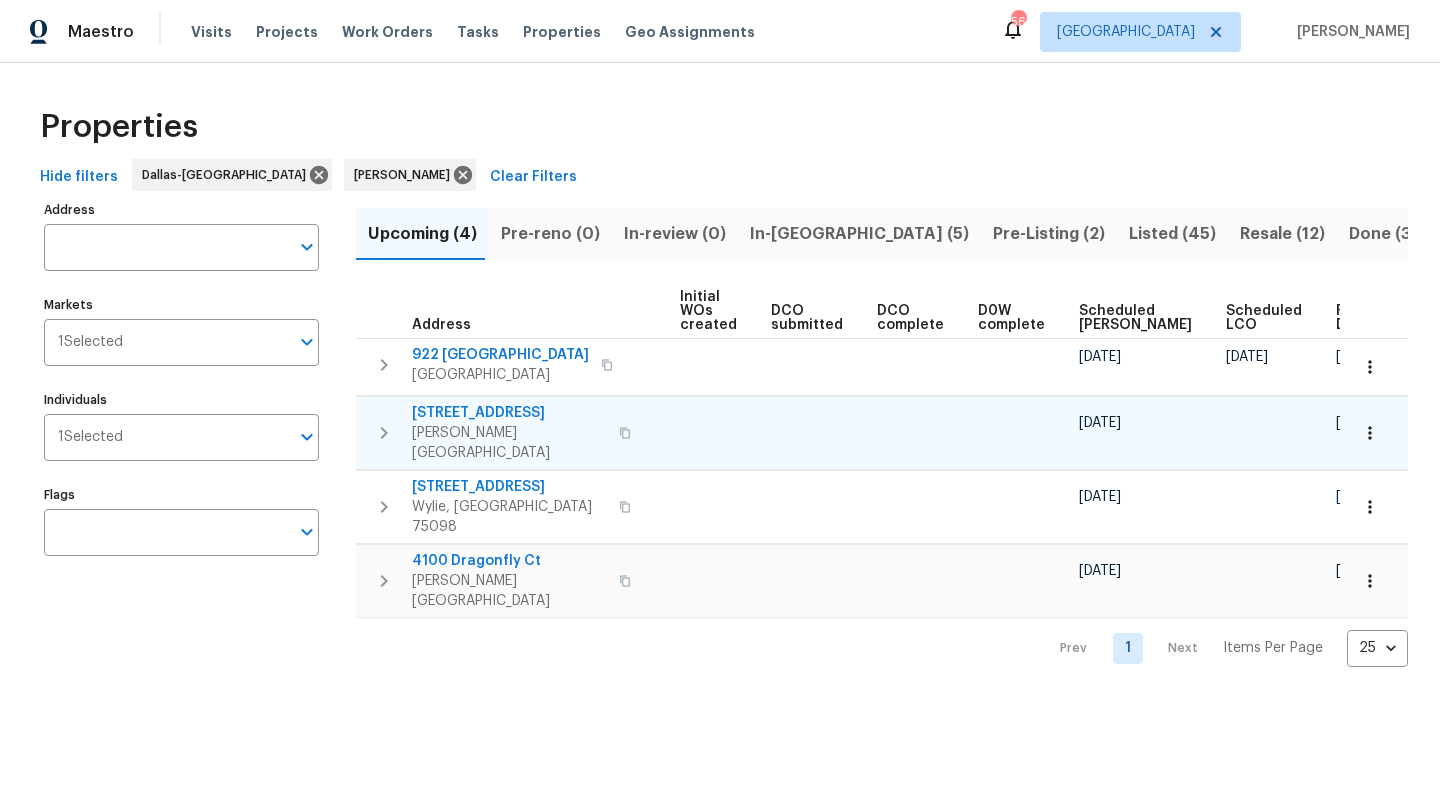 scroll, scrollTop: 0, scrollLeft: 241, axis: horizontal 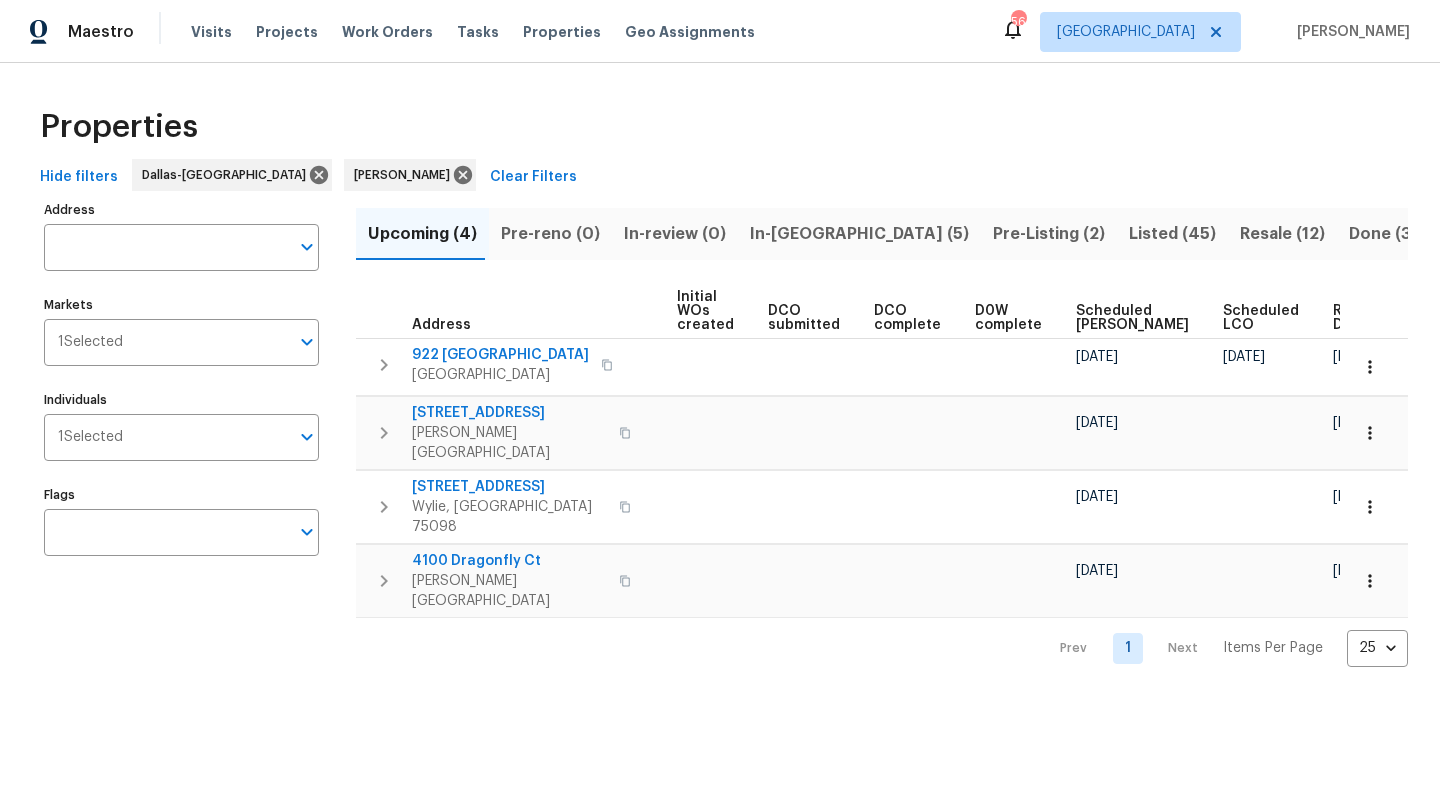 click on "Scheduled COE" at bounding box center [1132, 318] 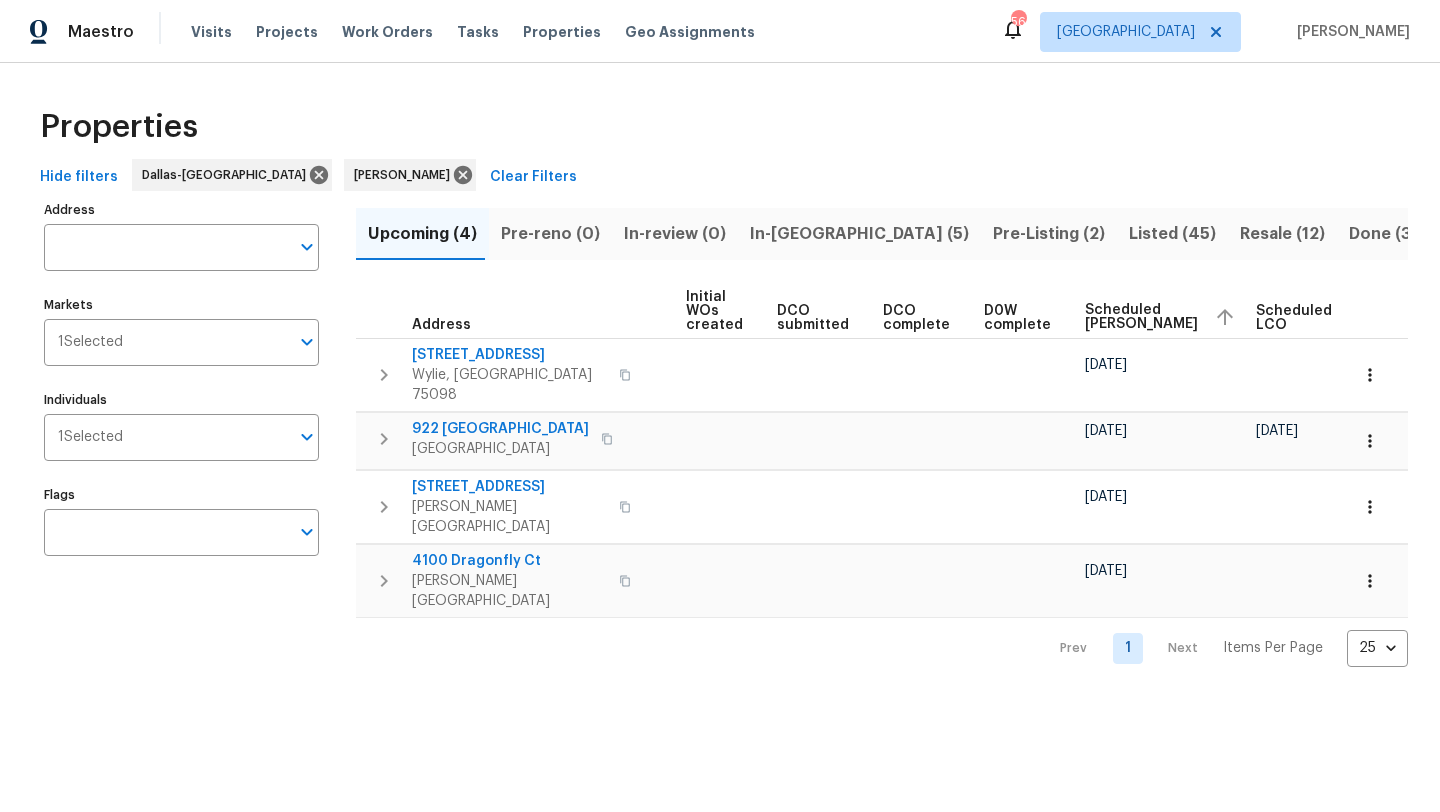 scroll, scrollTop: 0, scrollLeft: 265, axis: horizontal 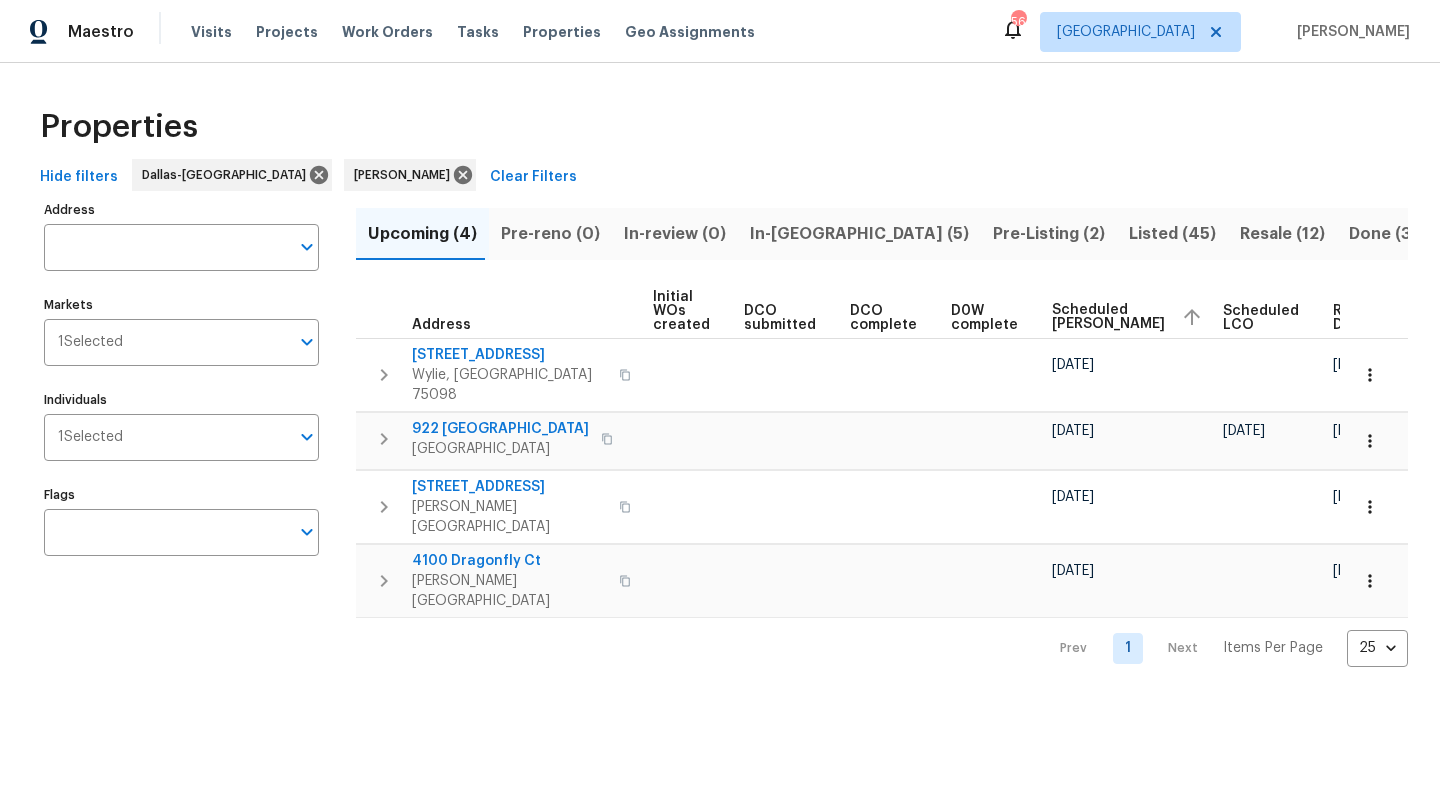 click on "Listed (45)" at bounding box center [1172, 234] 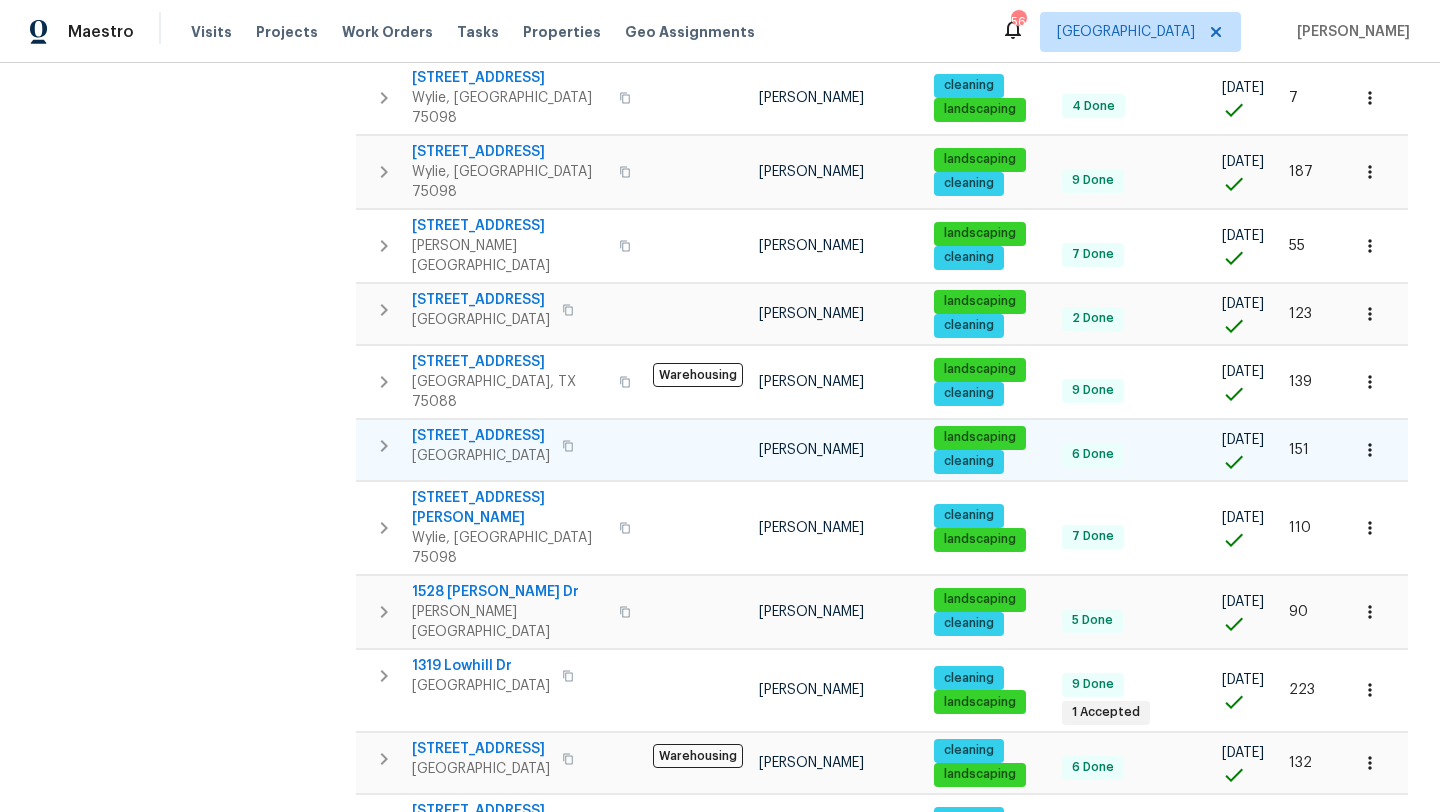 scroll, scrollTop: 552, scrollLeft: 0, axis: vertical 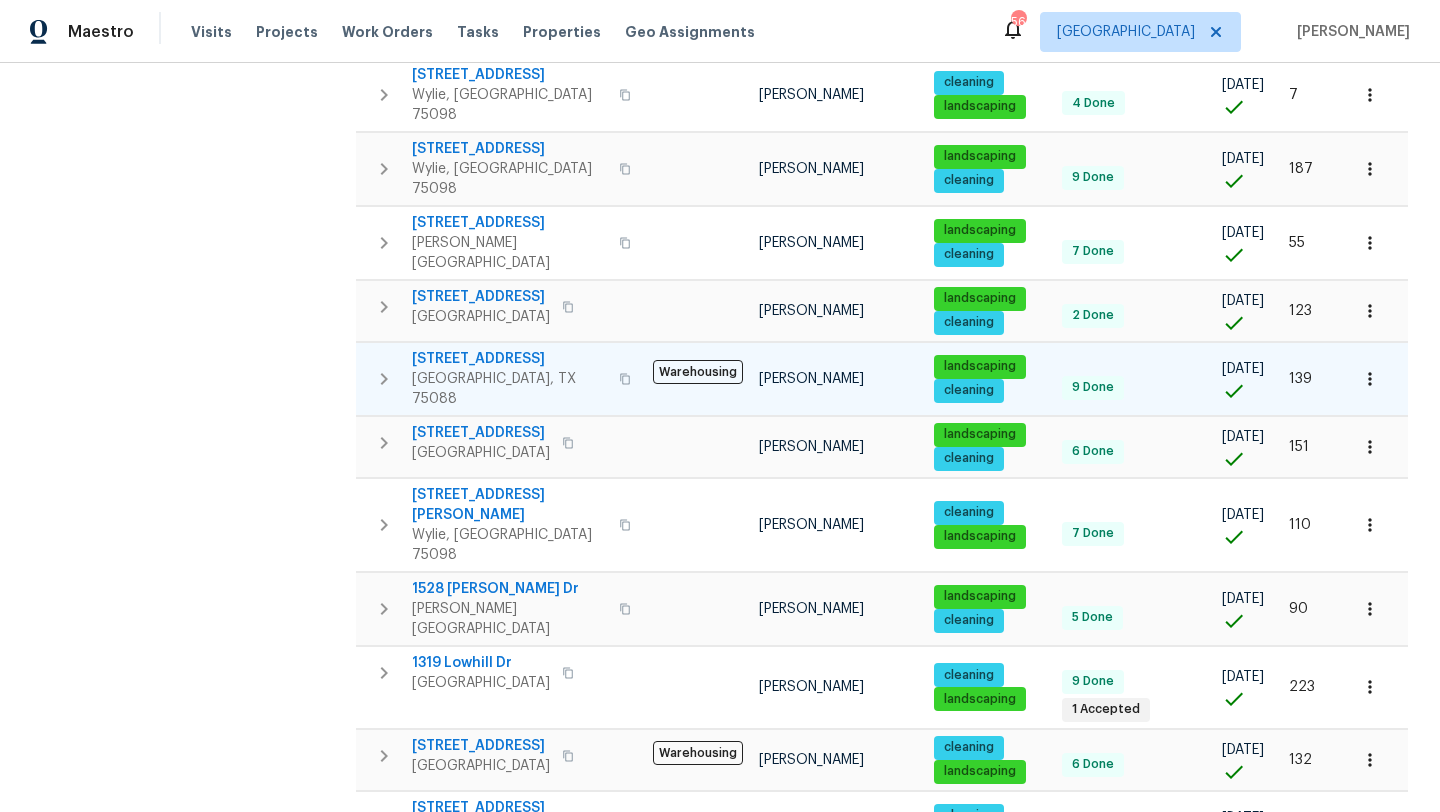 type 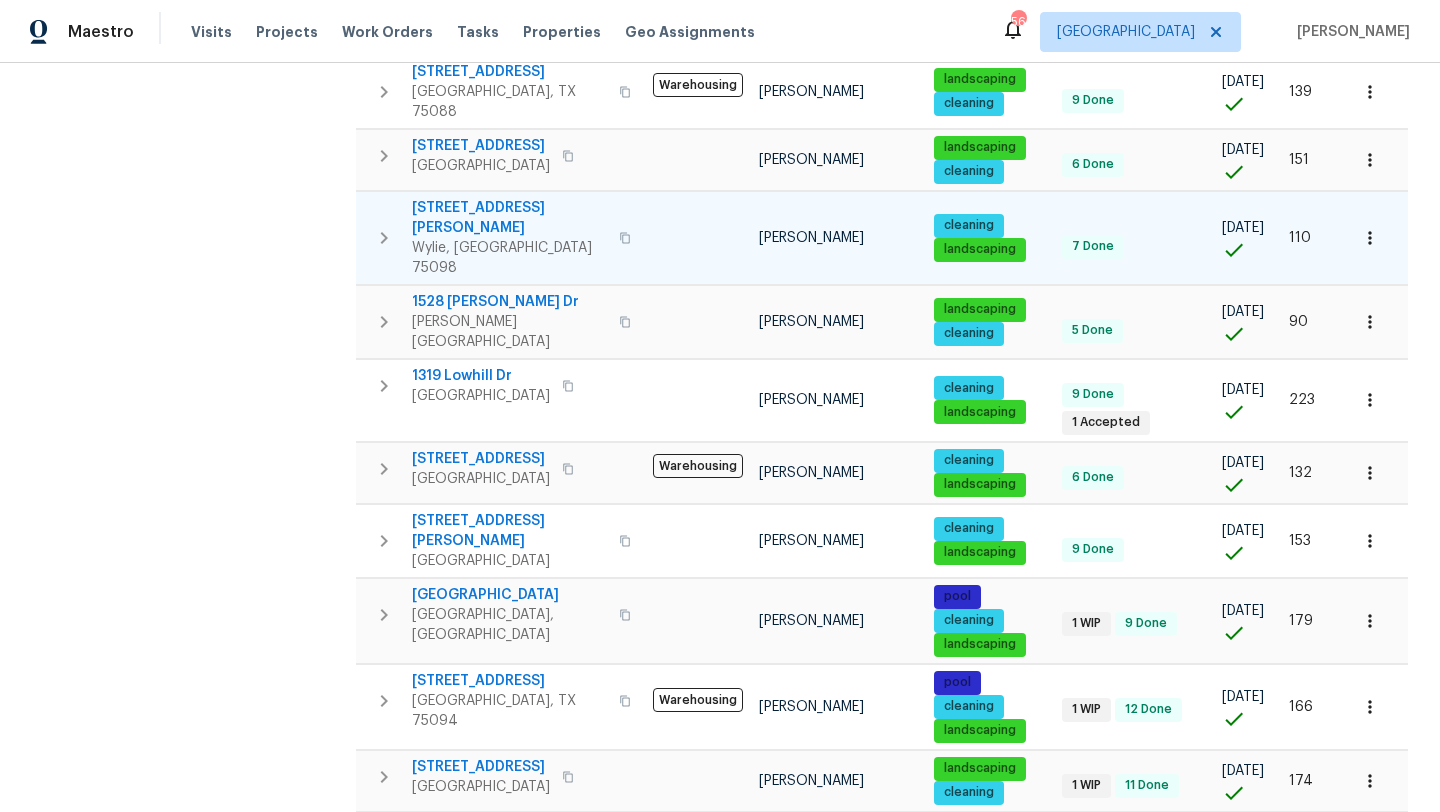 scroll, scrollTop: 840, scrollLeft: 0, axis: vertical 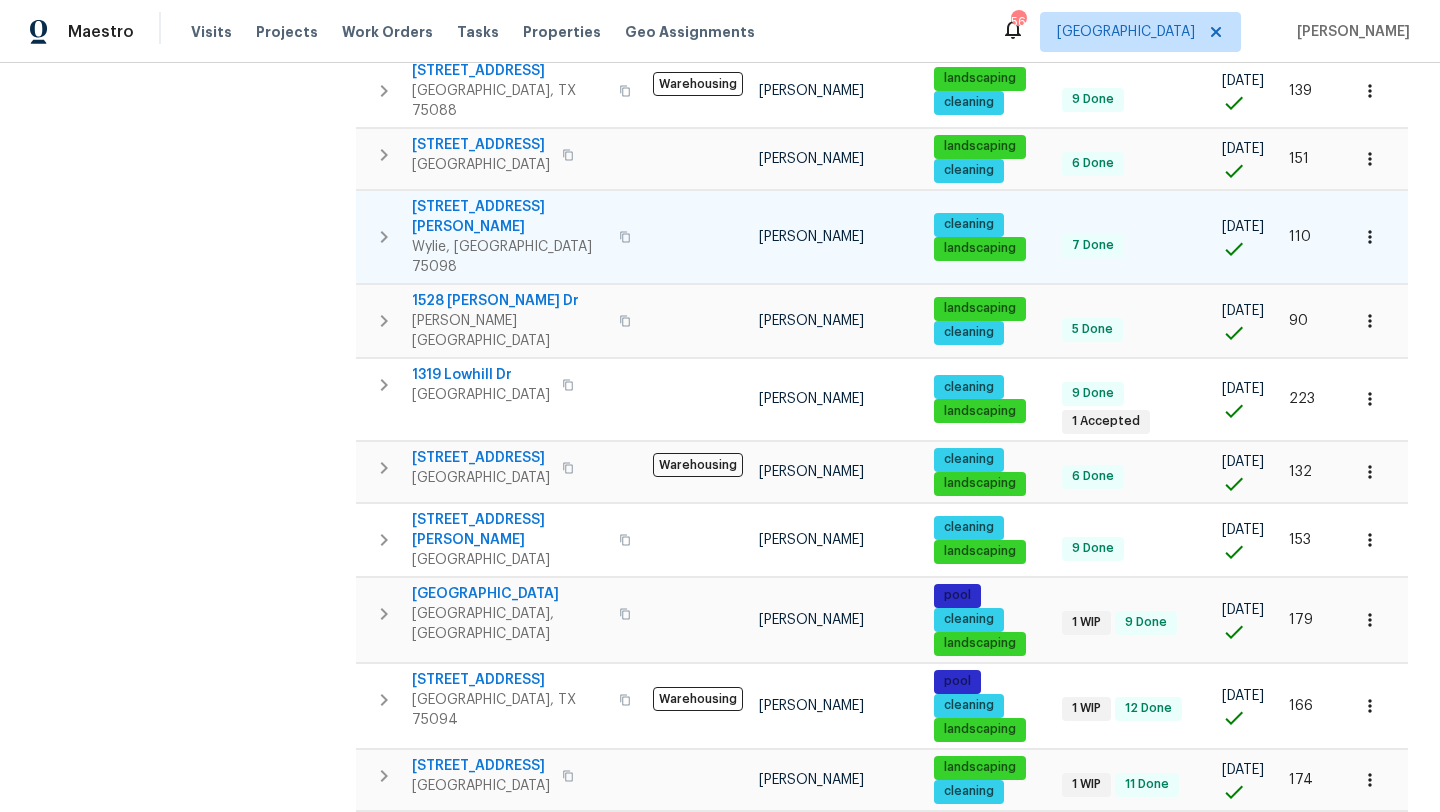 click on "8214 Hartford Dr" at bounding box center [509, 594] 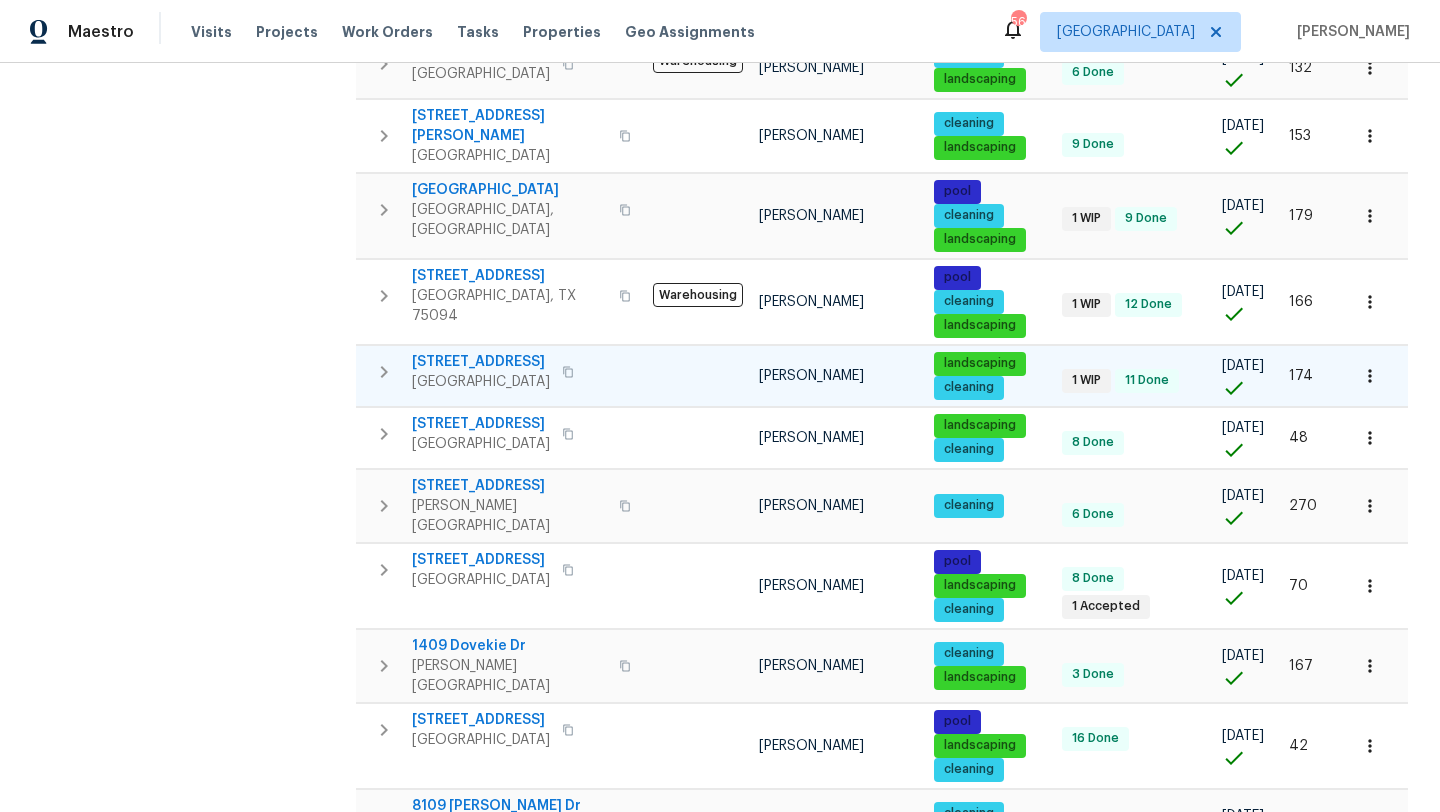 scroll, scrollTop: 1269, scrollLeft: 0, axis: vertical 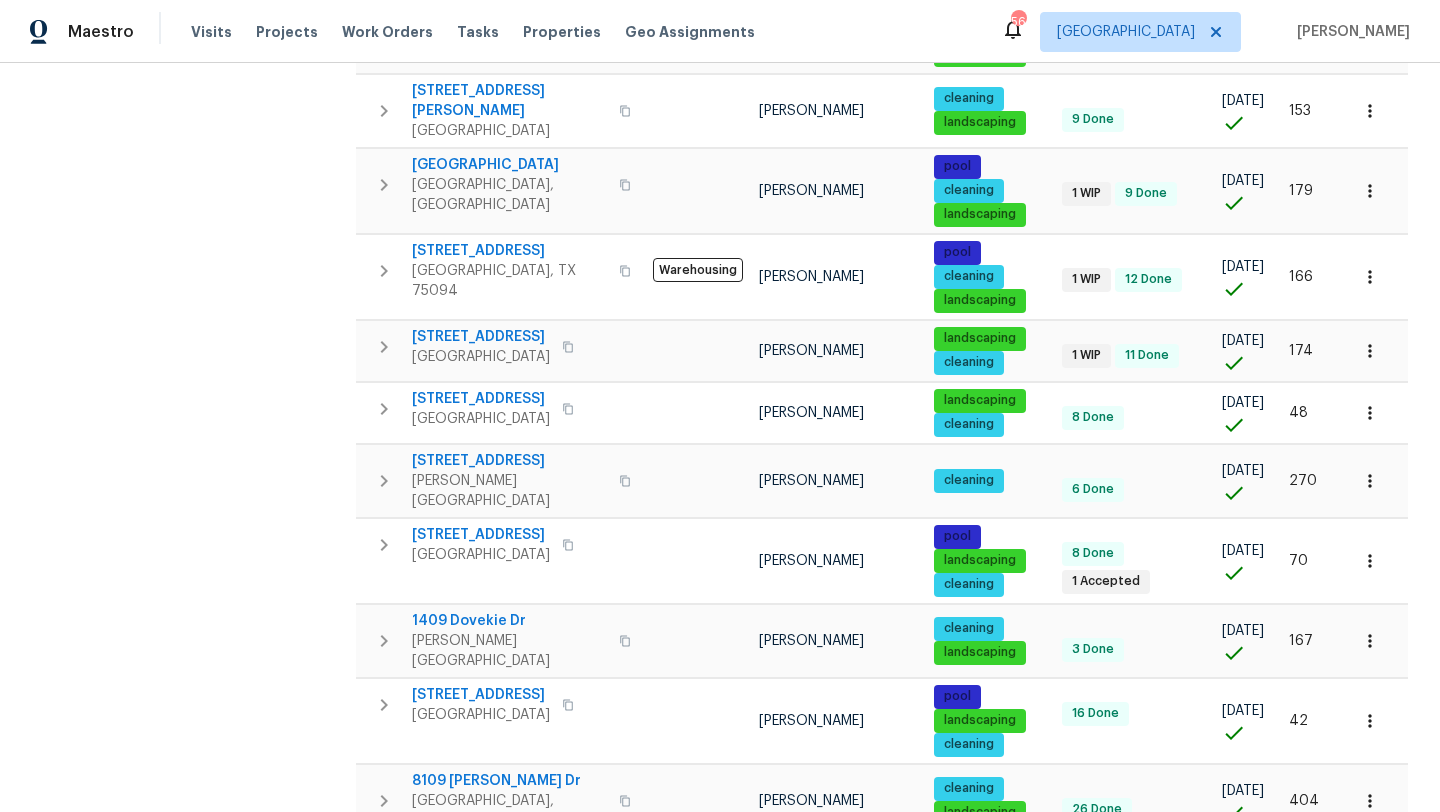 click on "2" at bounding box center [1128, 942] 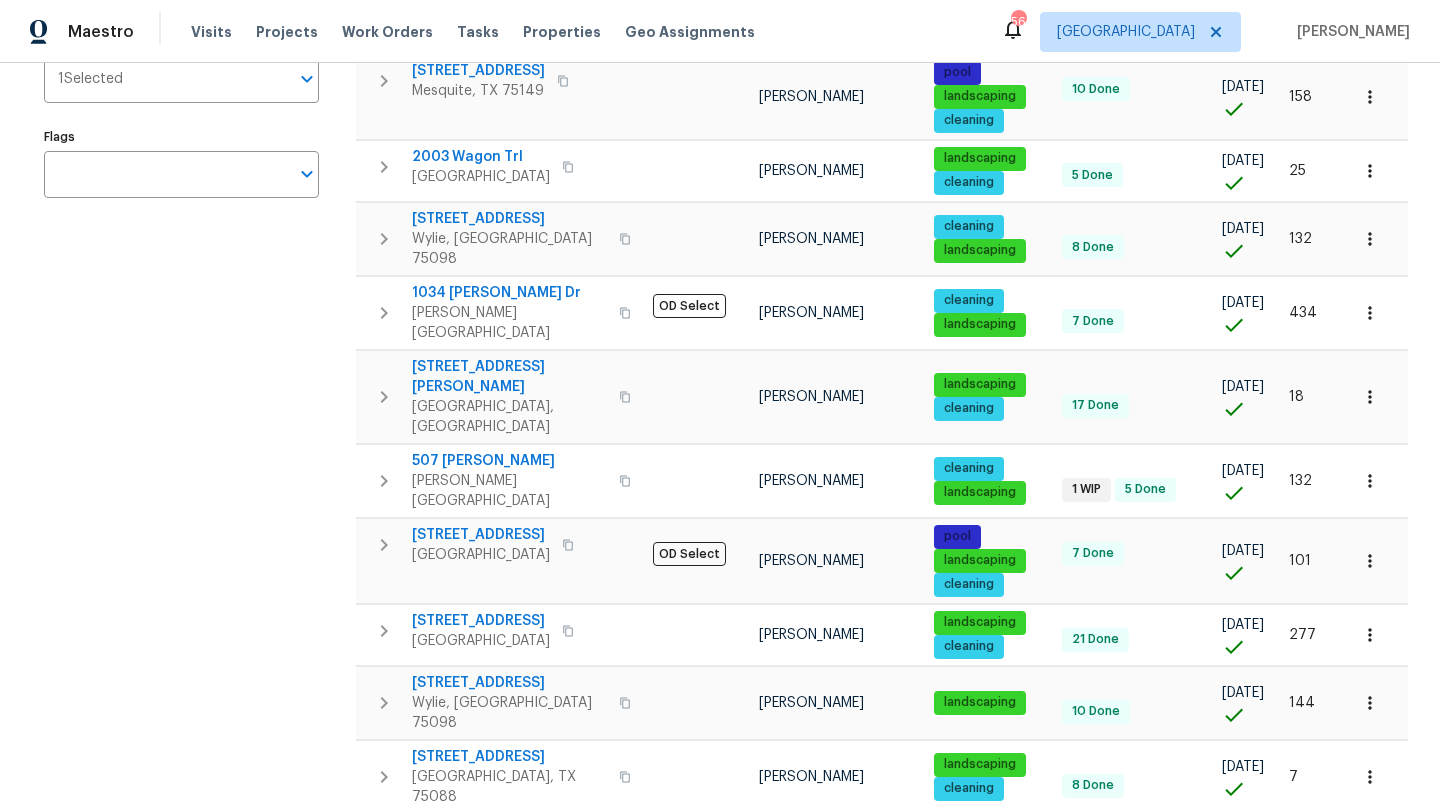 scroll, scrollTop: 368, scrollLeft: 0, axis: vertical 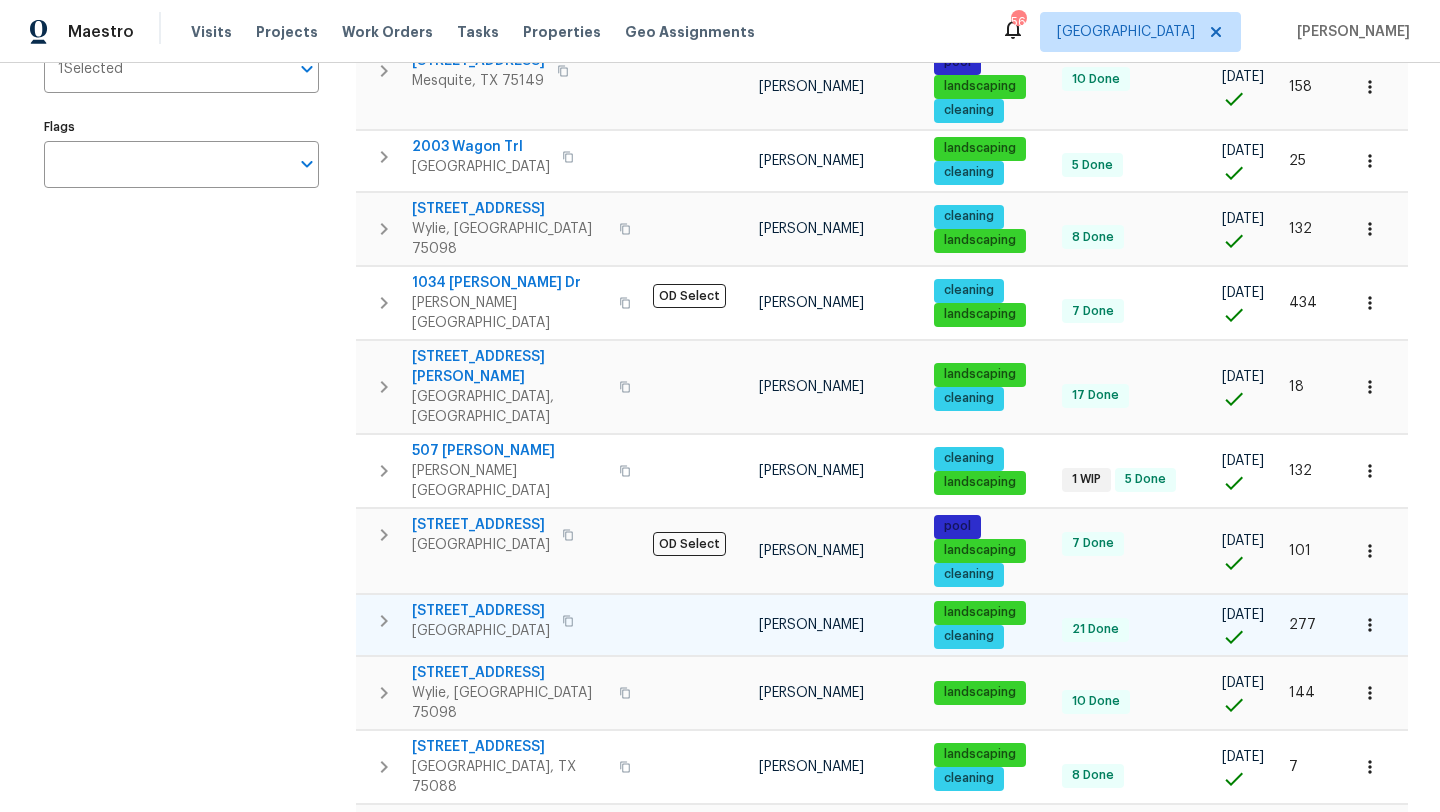 click on "5103 Whitehaven Dr" at bounding box center [481, 611] 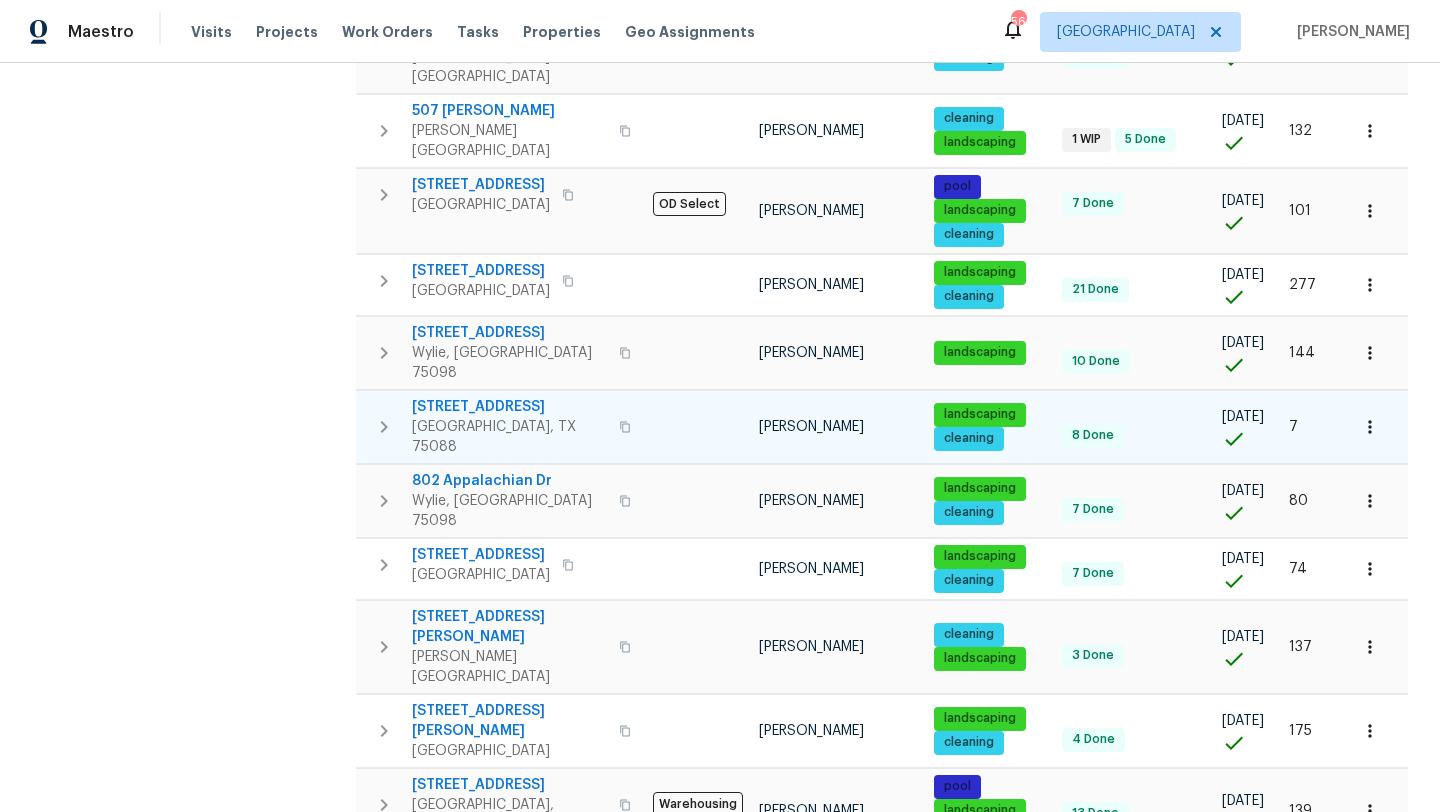 scroll, scrollTop: 719, scrollLeft: 0, axis: vertical 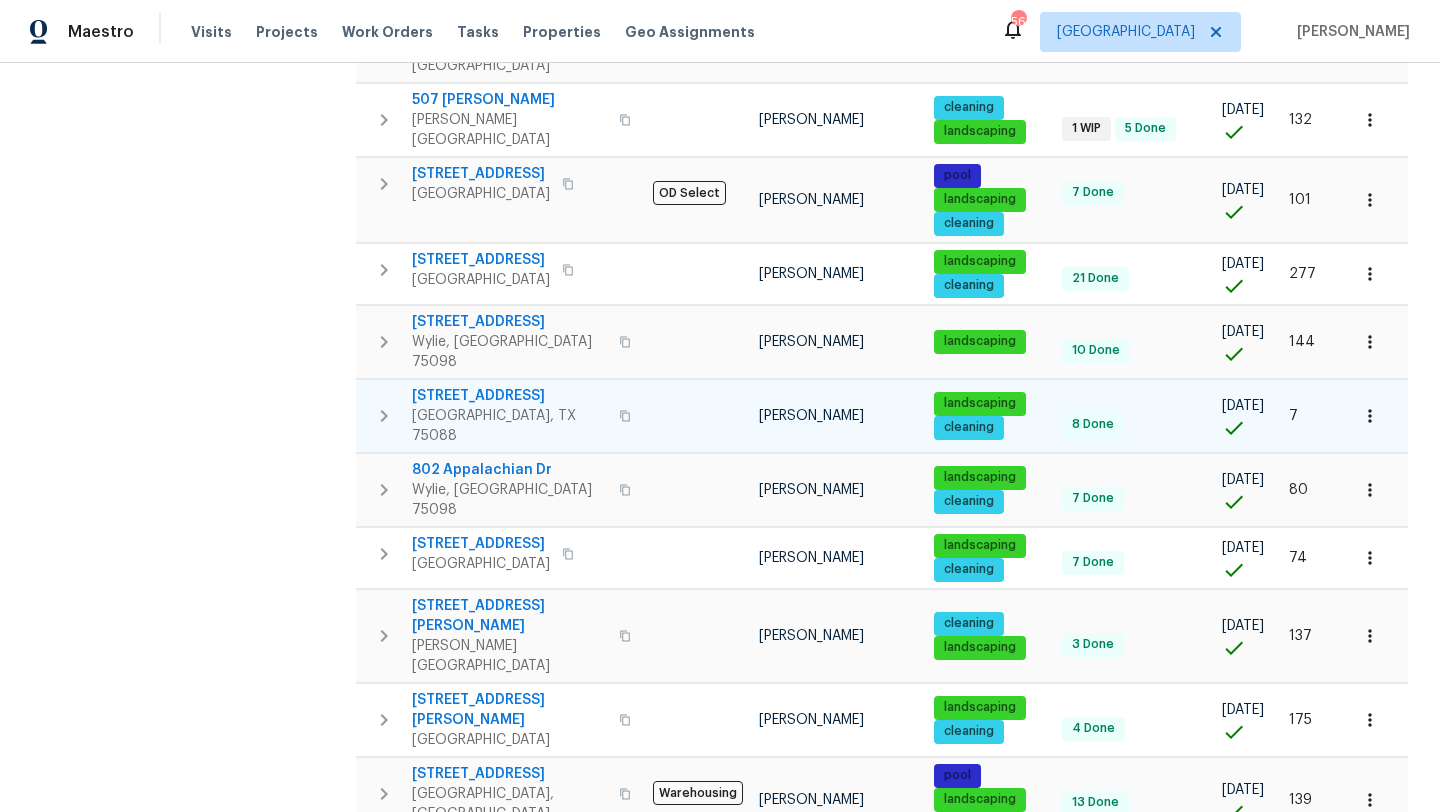 click on "4914 Clay Dr" at bounding box center [509, 396] 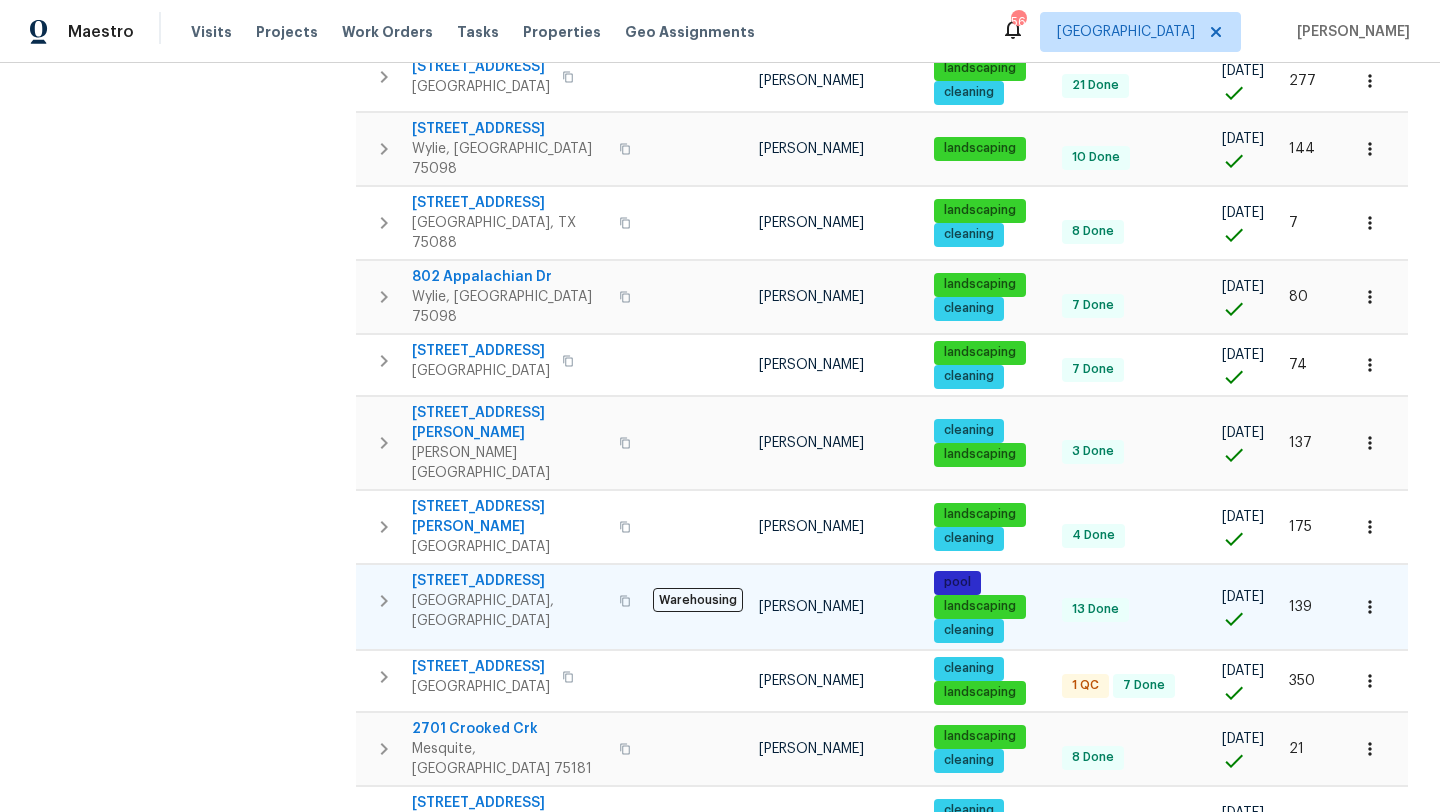 scroll, scrollTop: 914, scrollLeft: 0, axis: vertical 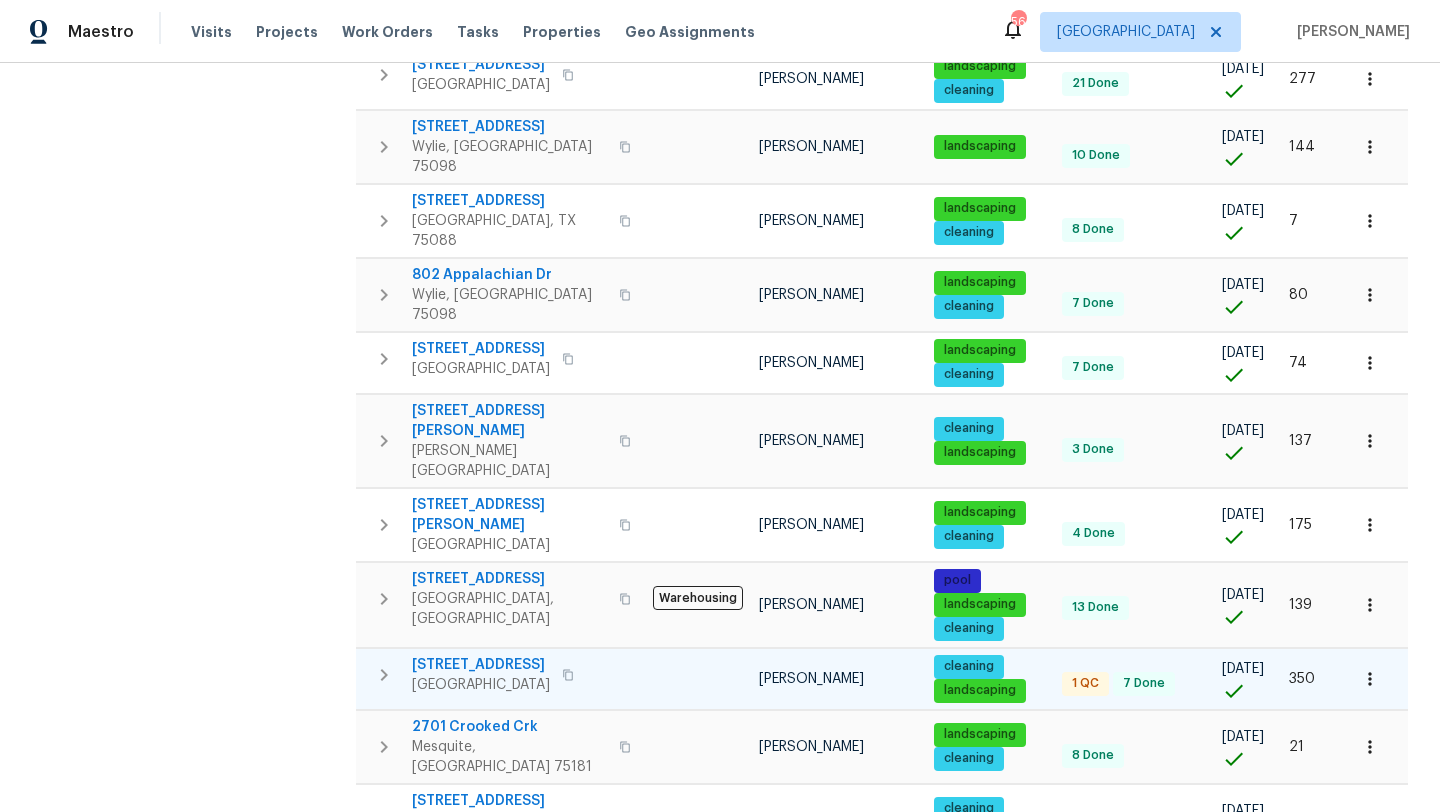 click on "6102 Lakecrest Dr" at bounding box center [481, 665] 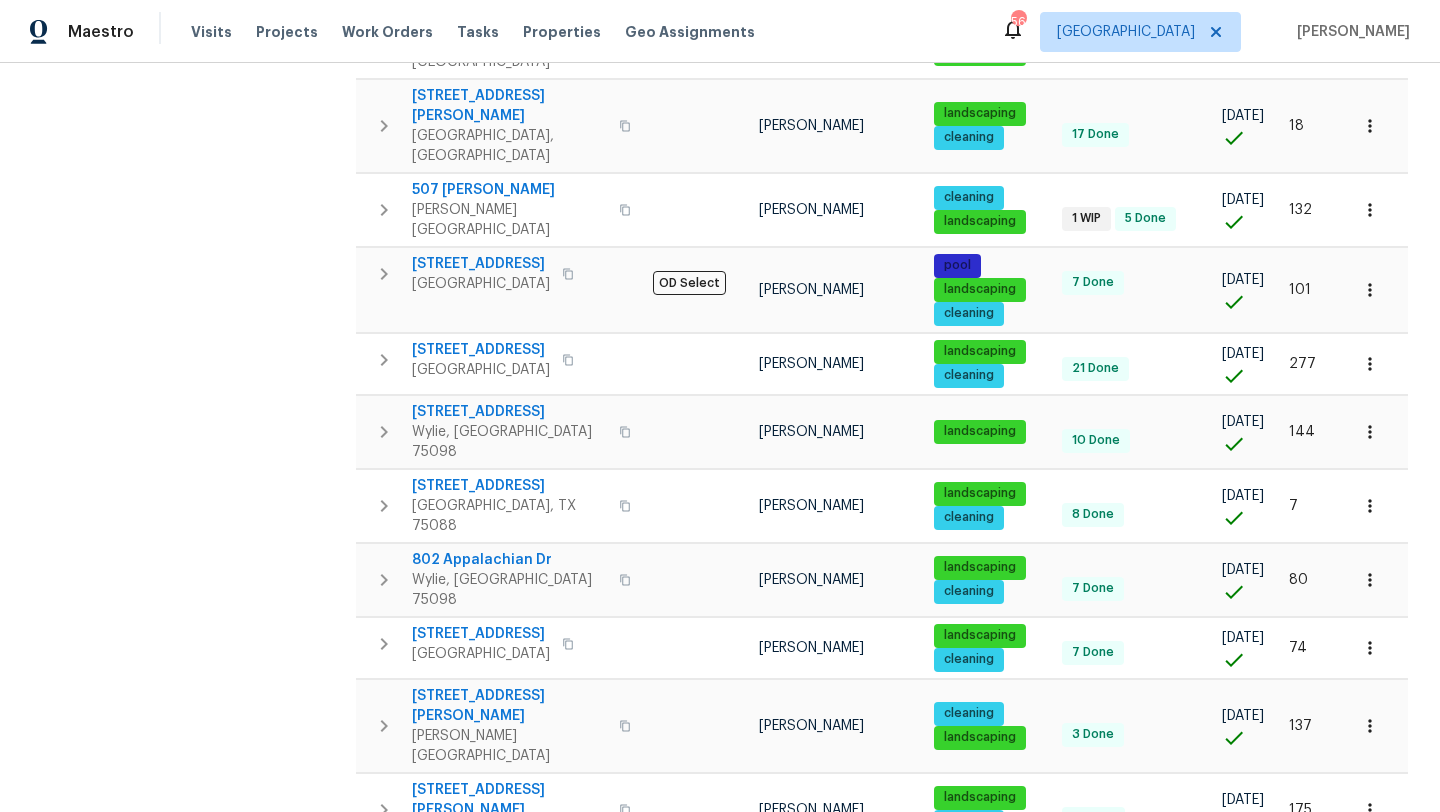 scroll, scrollTop: 594, scrollLeft: 0, axis: vertical 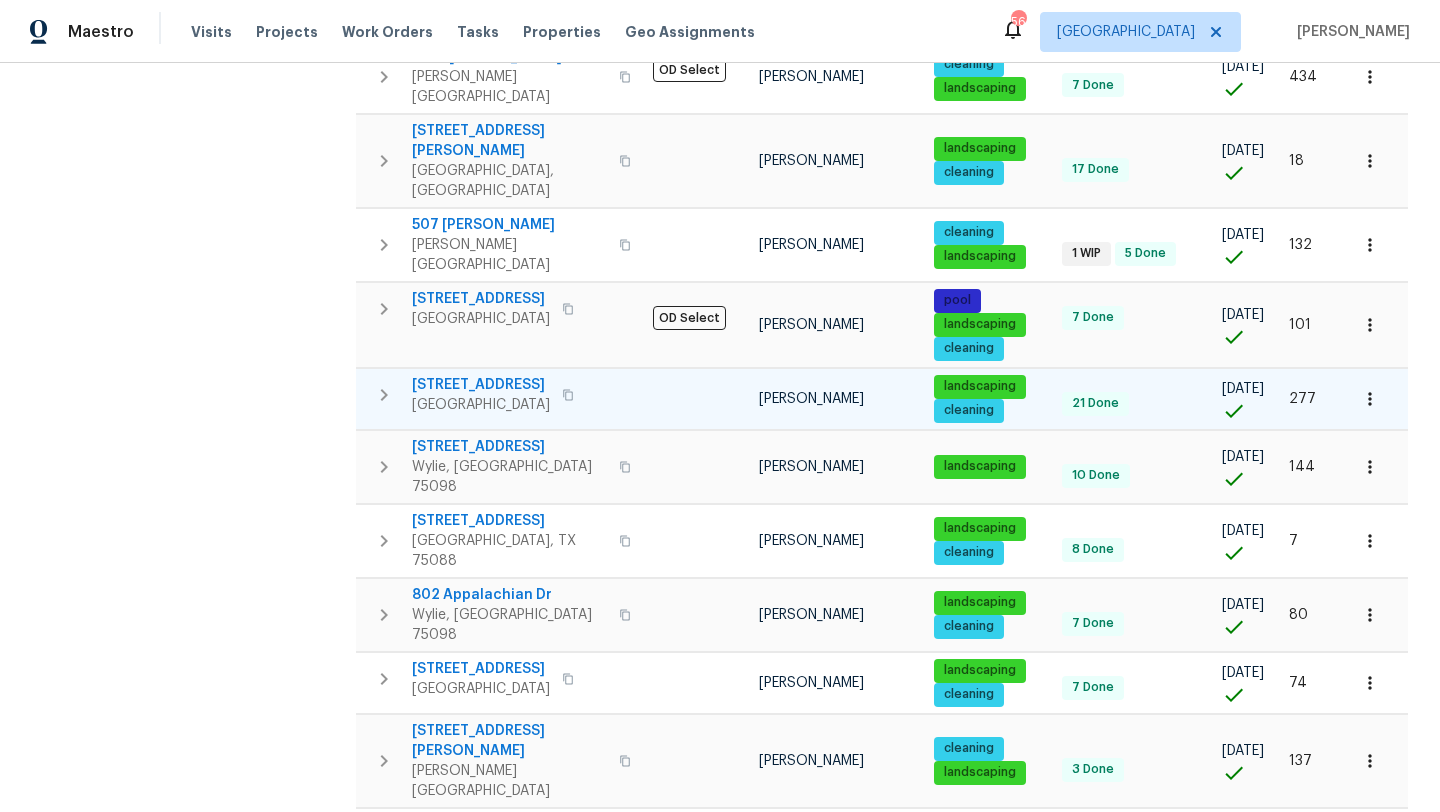 click on "5103 Whitehaven Dr" at bounding box center (481, 385) 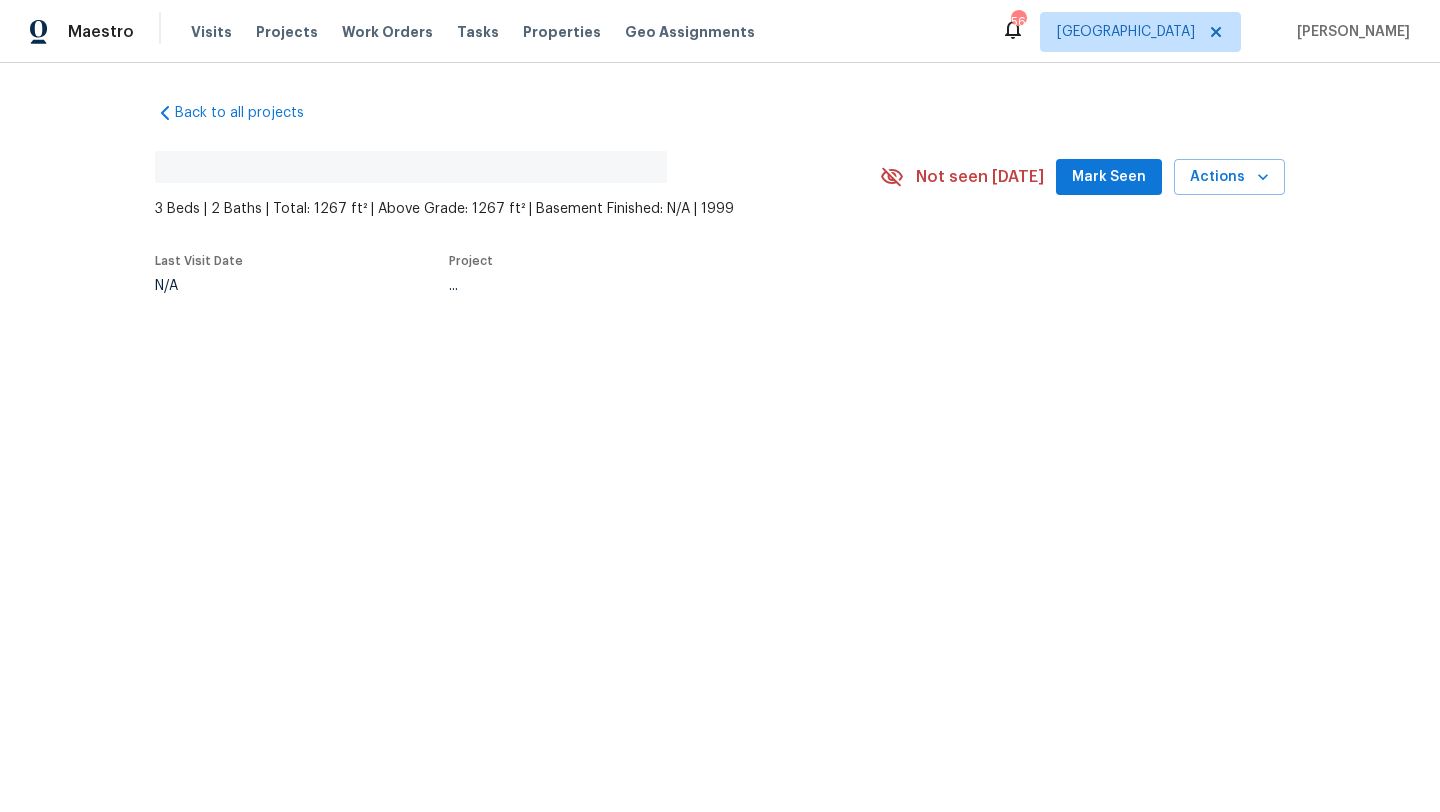 scroll, scrollTop: 0, scrollLeft: 0, axis: both 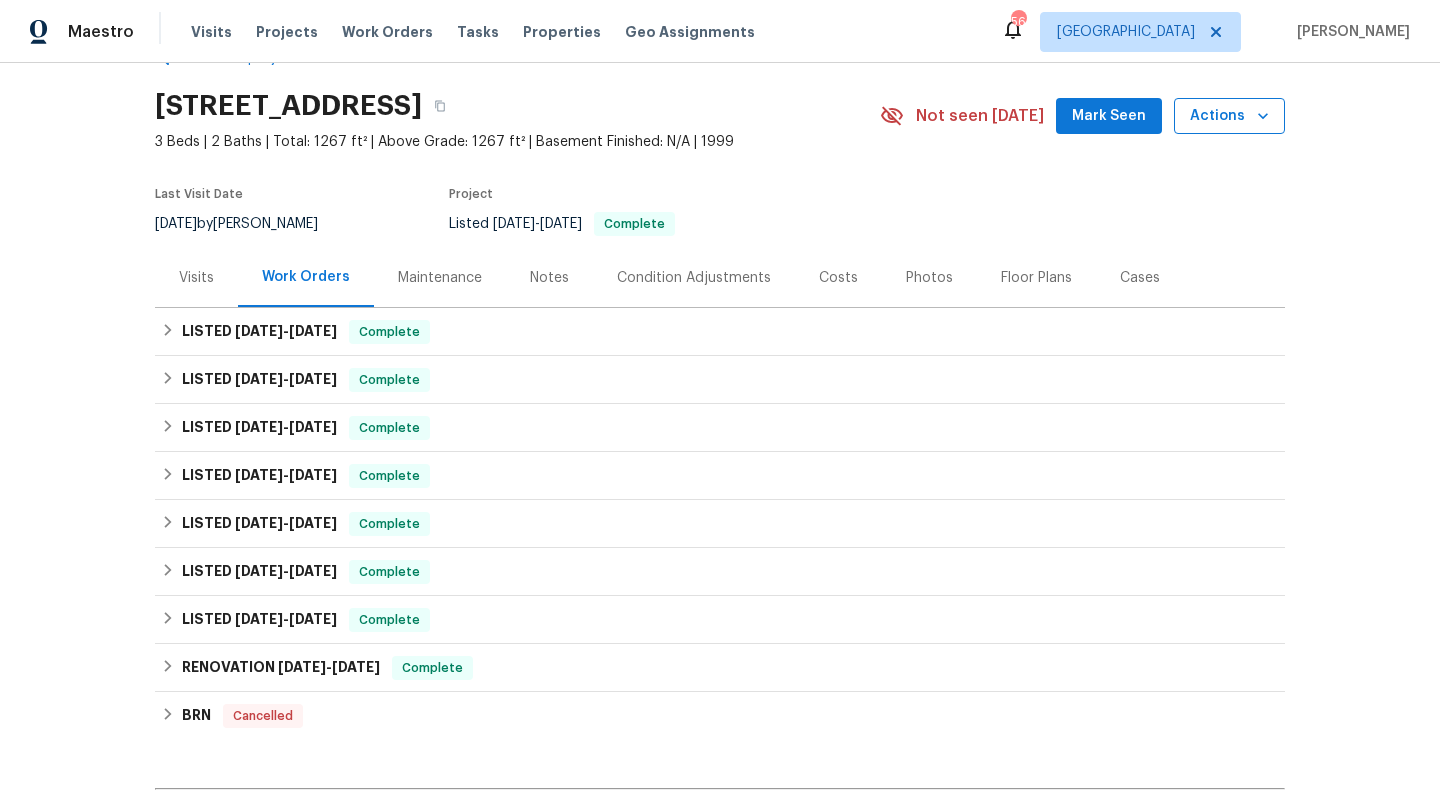click on "Actions" at bounding box center [1229, 116] 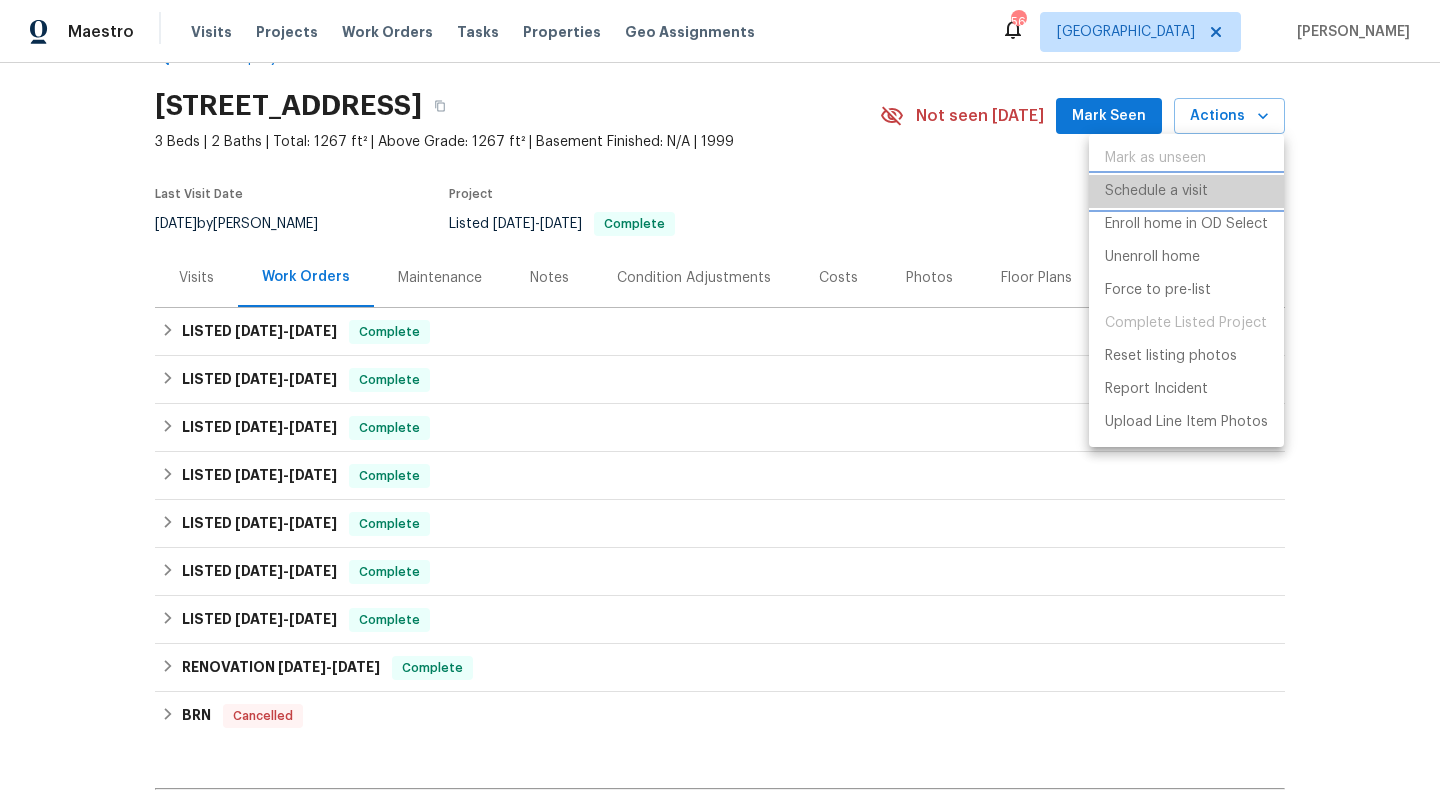 click on "Schedule a visit" at bounding box center (1156, 191) 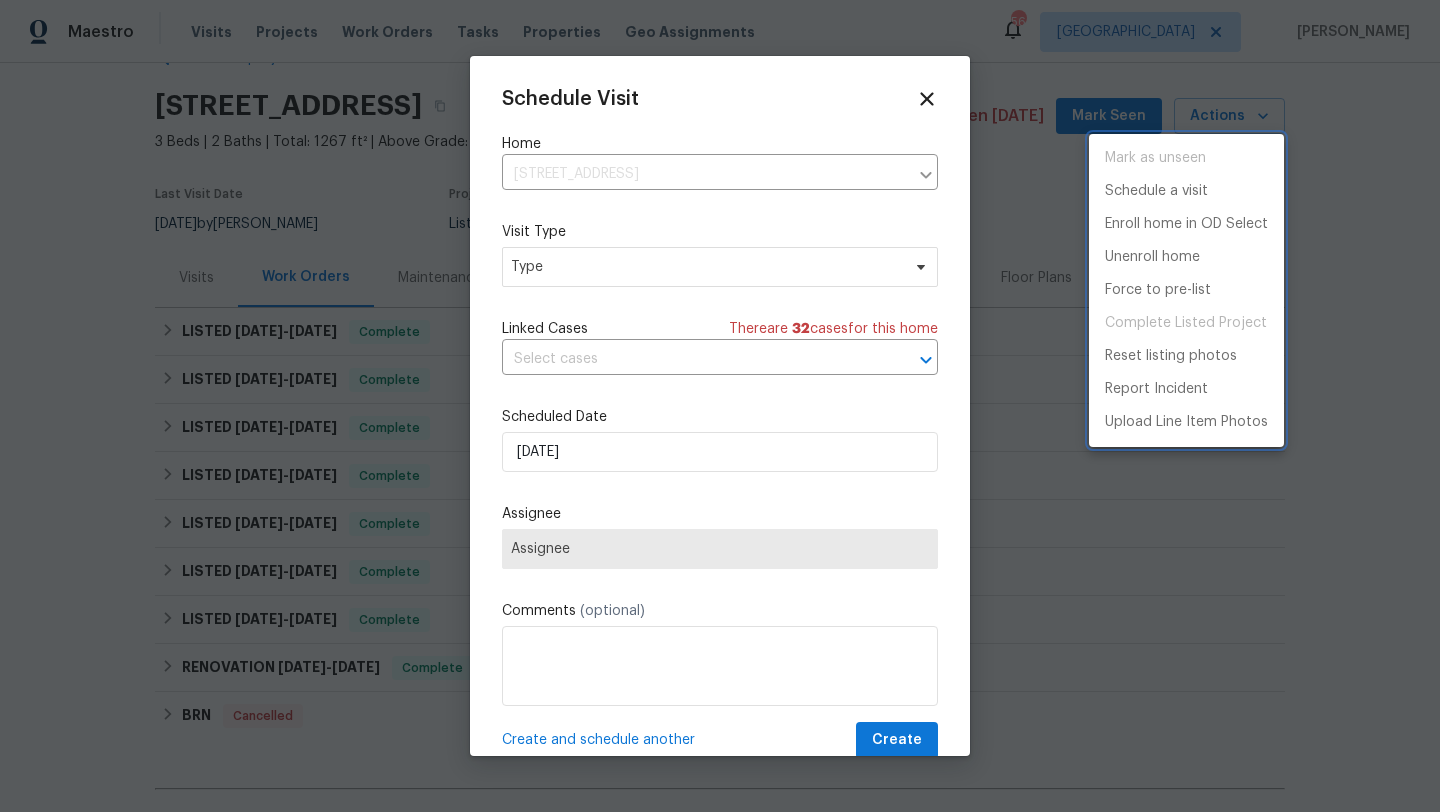 click at bounding box center (720, 406) 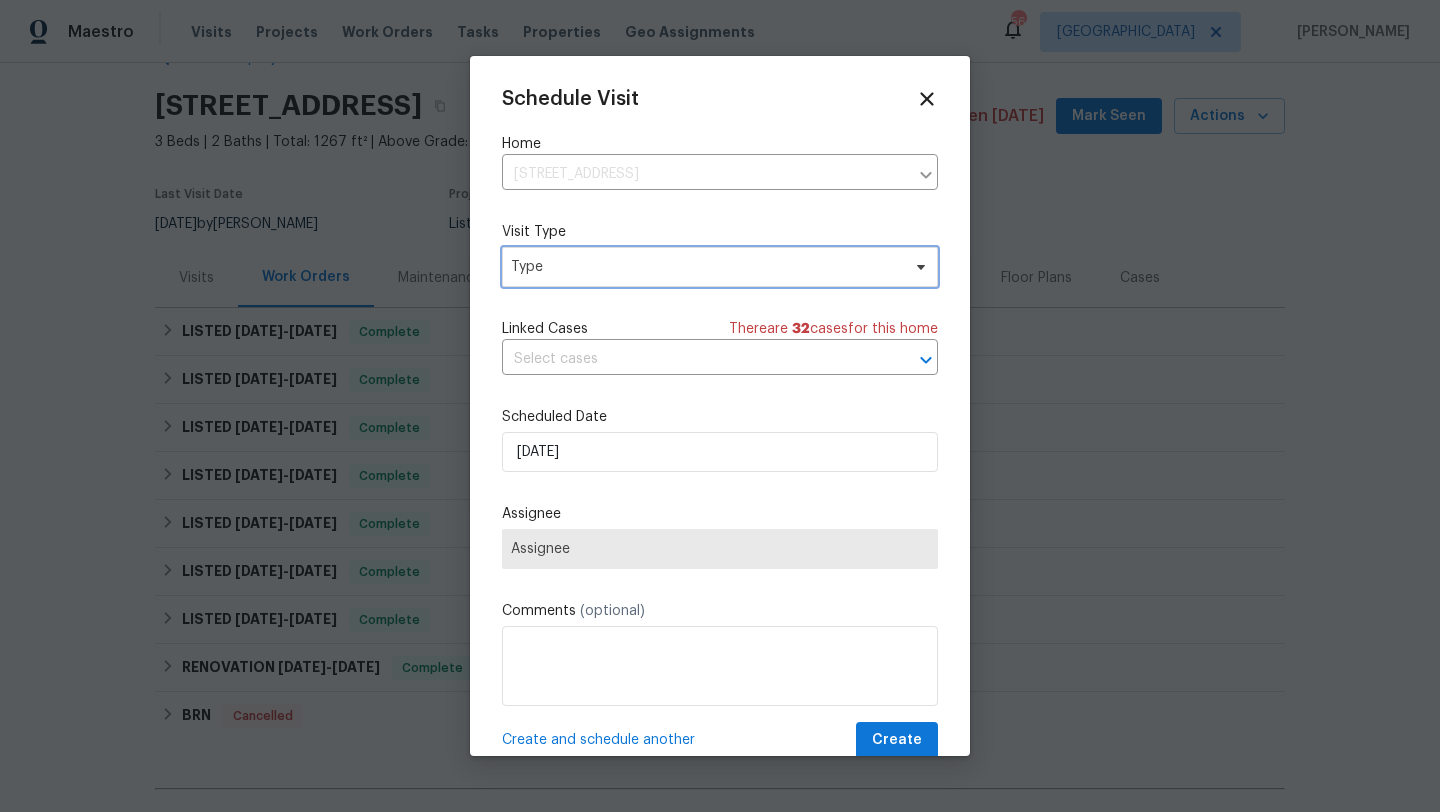 click on "Type" at bounding box center [705, 267] 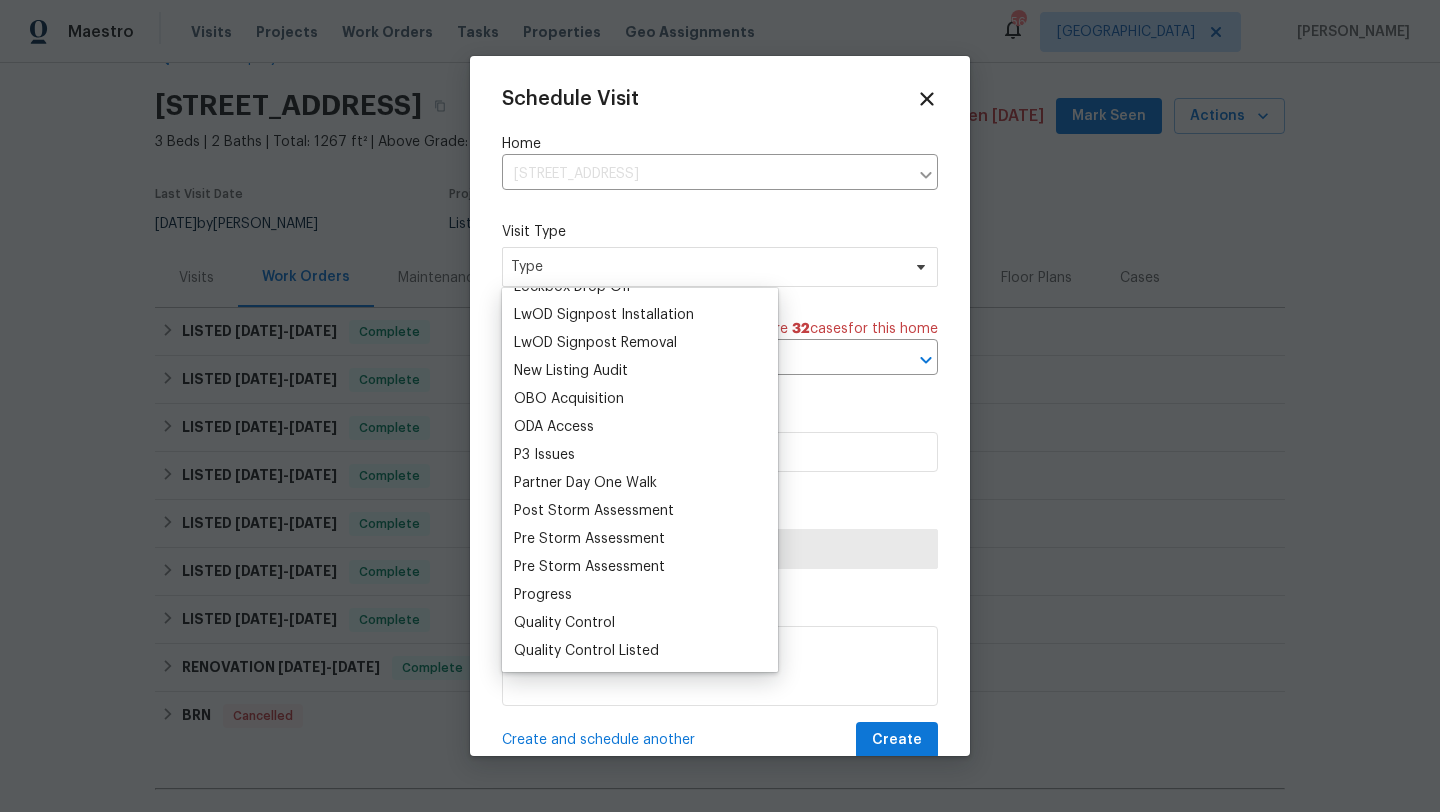 scroll, scrollTop: 1070, scrollLeft: 0, axis: vertical 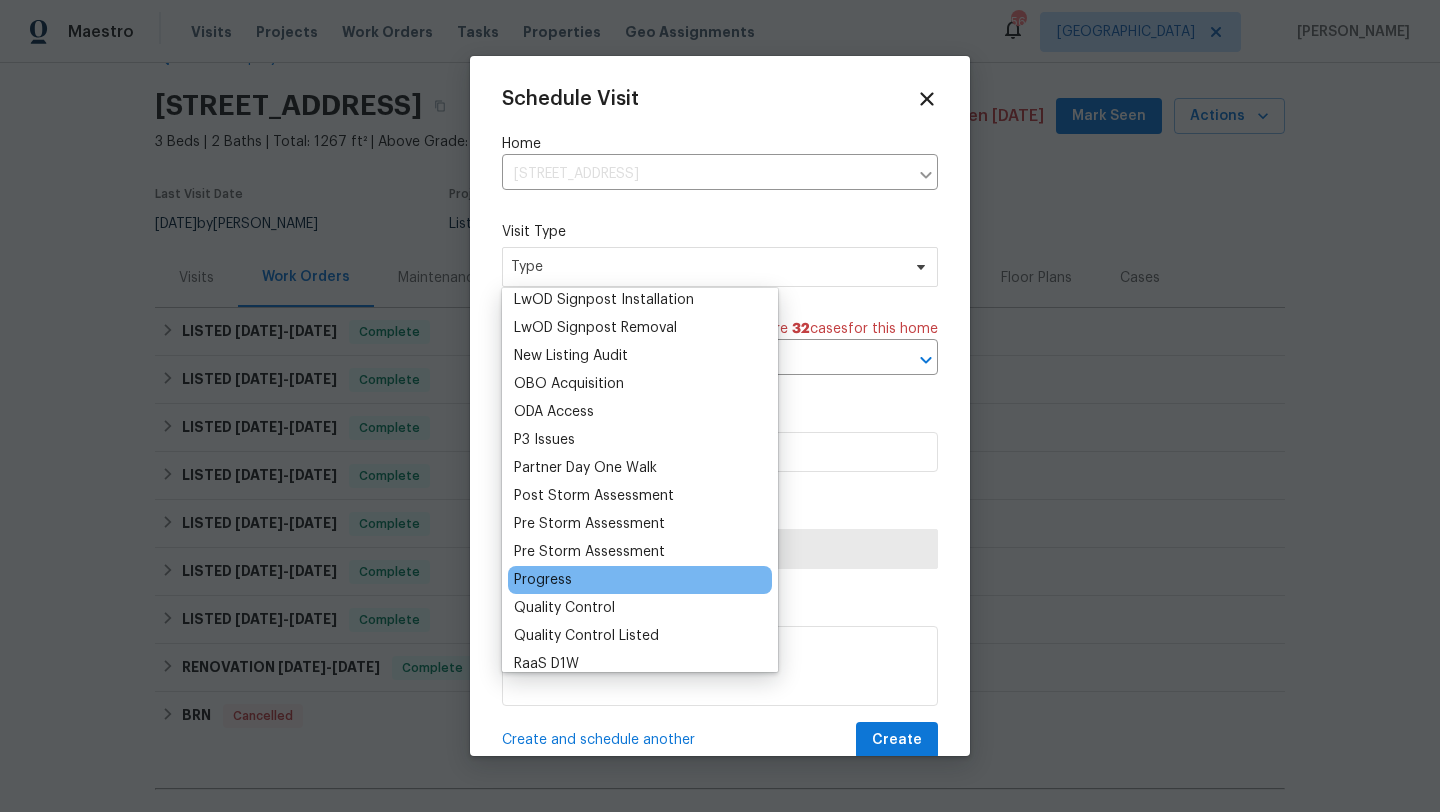 click on "Progress" at bounding box center (543, 580) 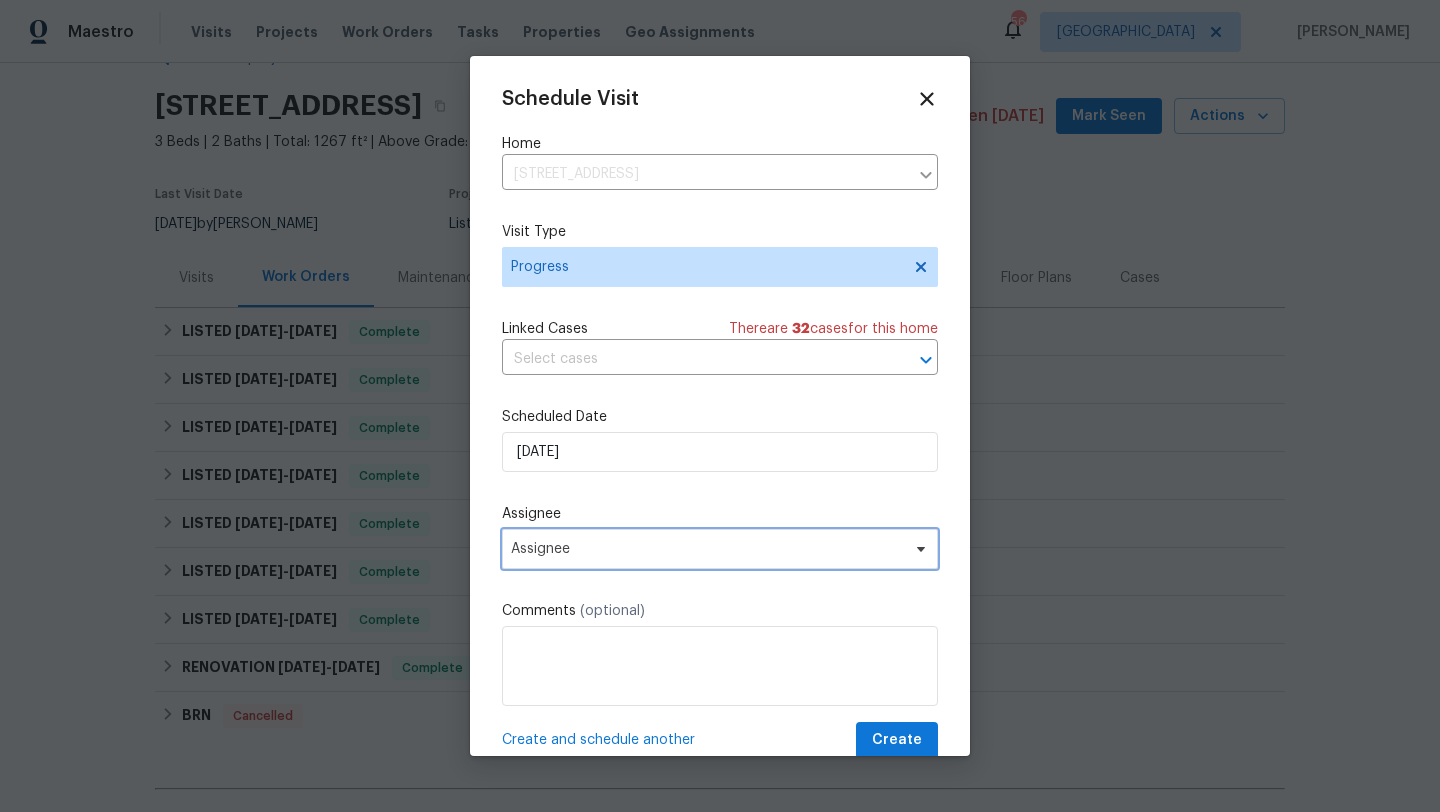 click on "Assignee" at bounding box center (707, 549) 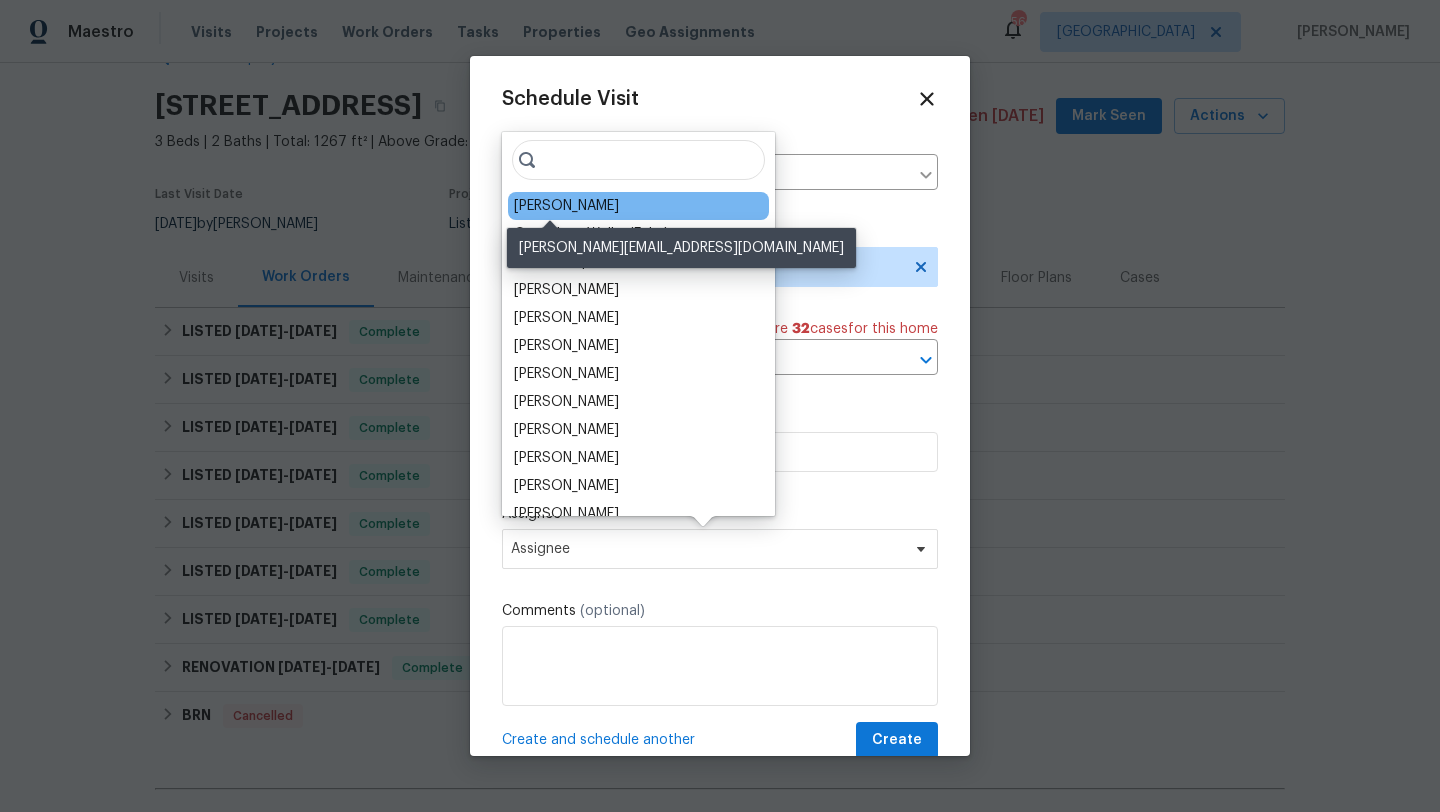 click on "[PERSON_NAME]" at bounding box center [566, 206] 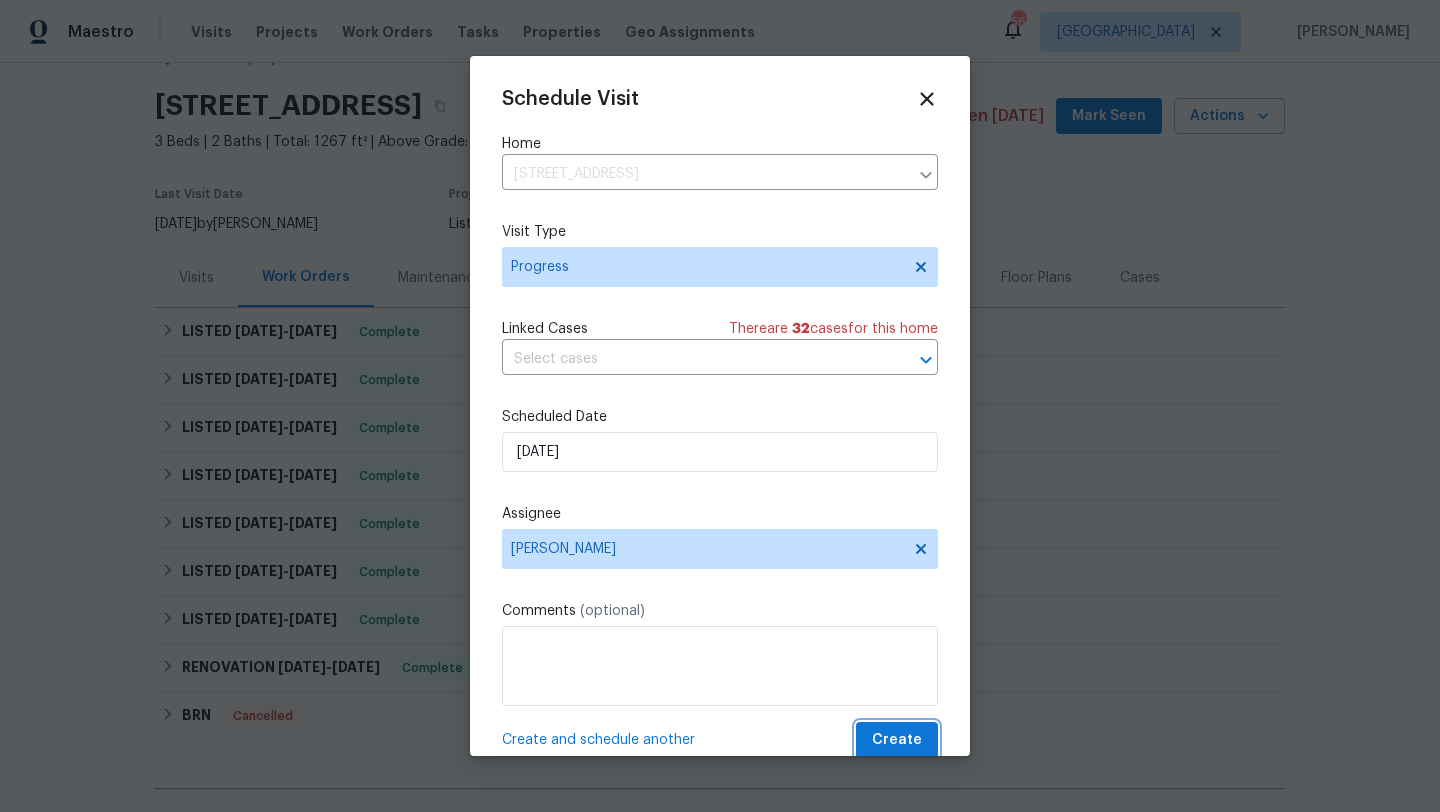 click on "Create" at bounding box center [897, 740] 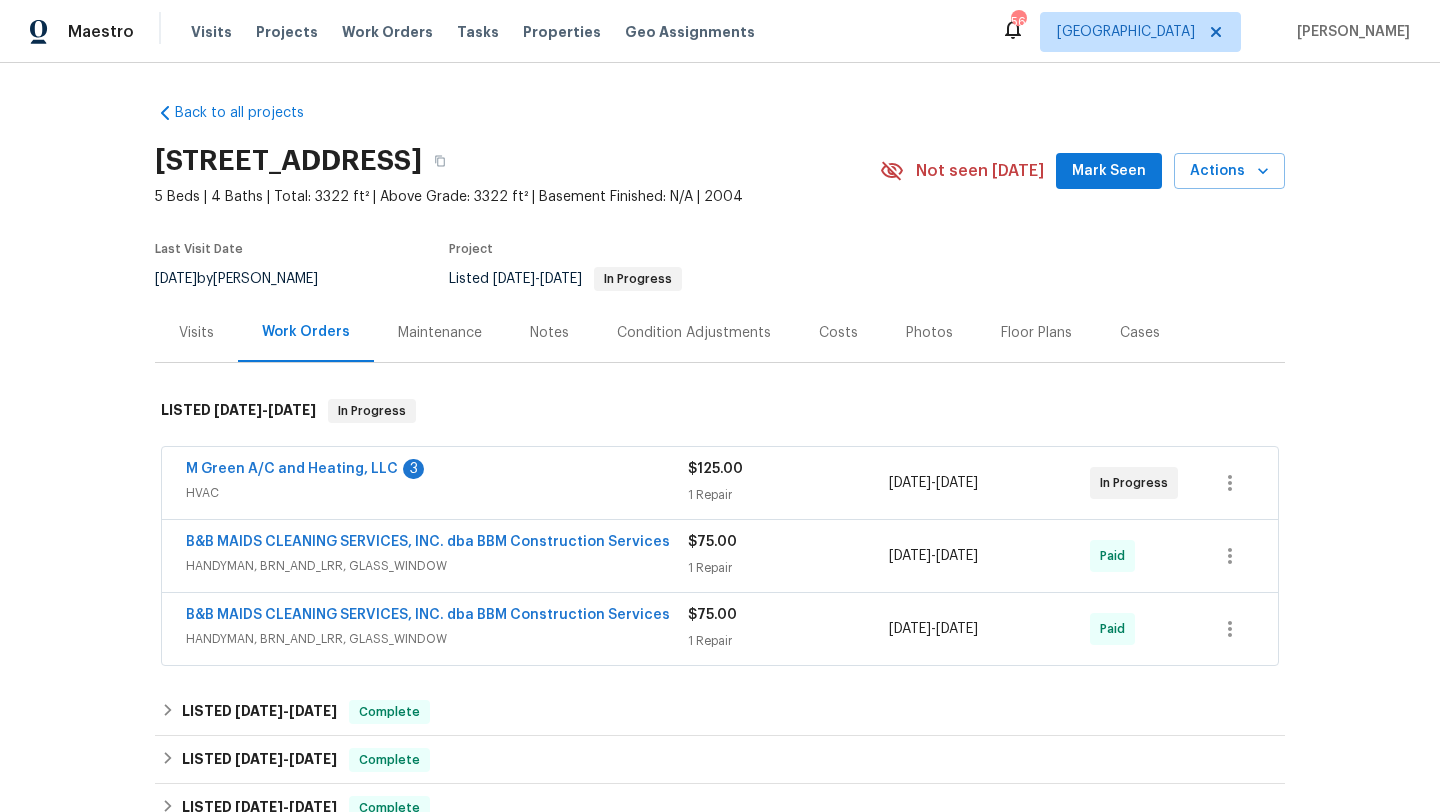 scroll, scrollTop: 0, scrollLeft: 0, axis: both 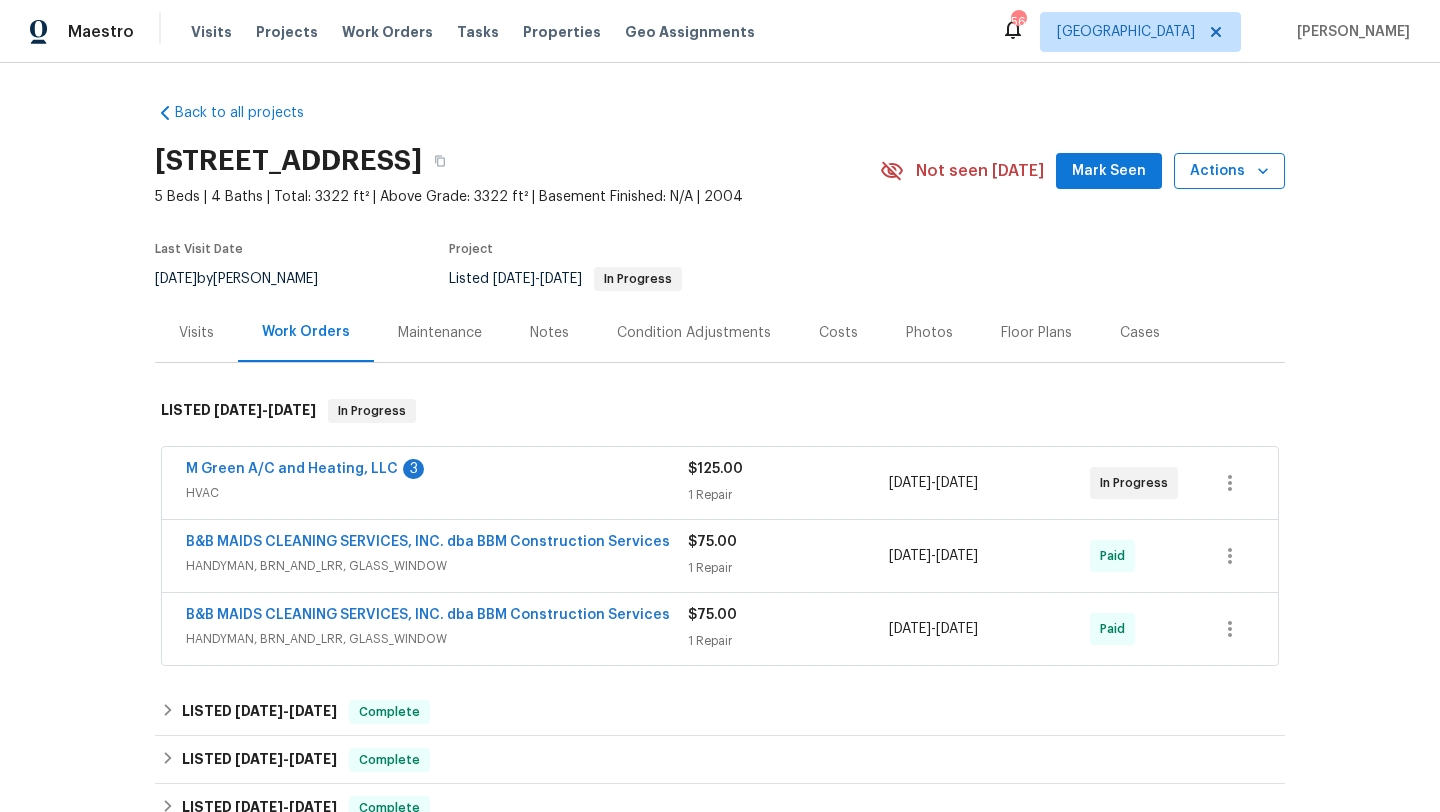 click on "Actions" at bounding box center (1229, 171) 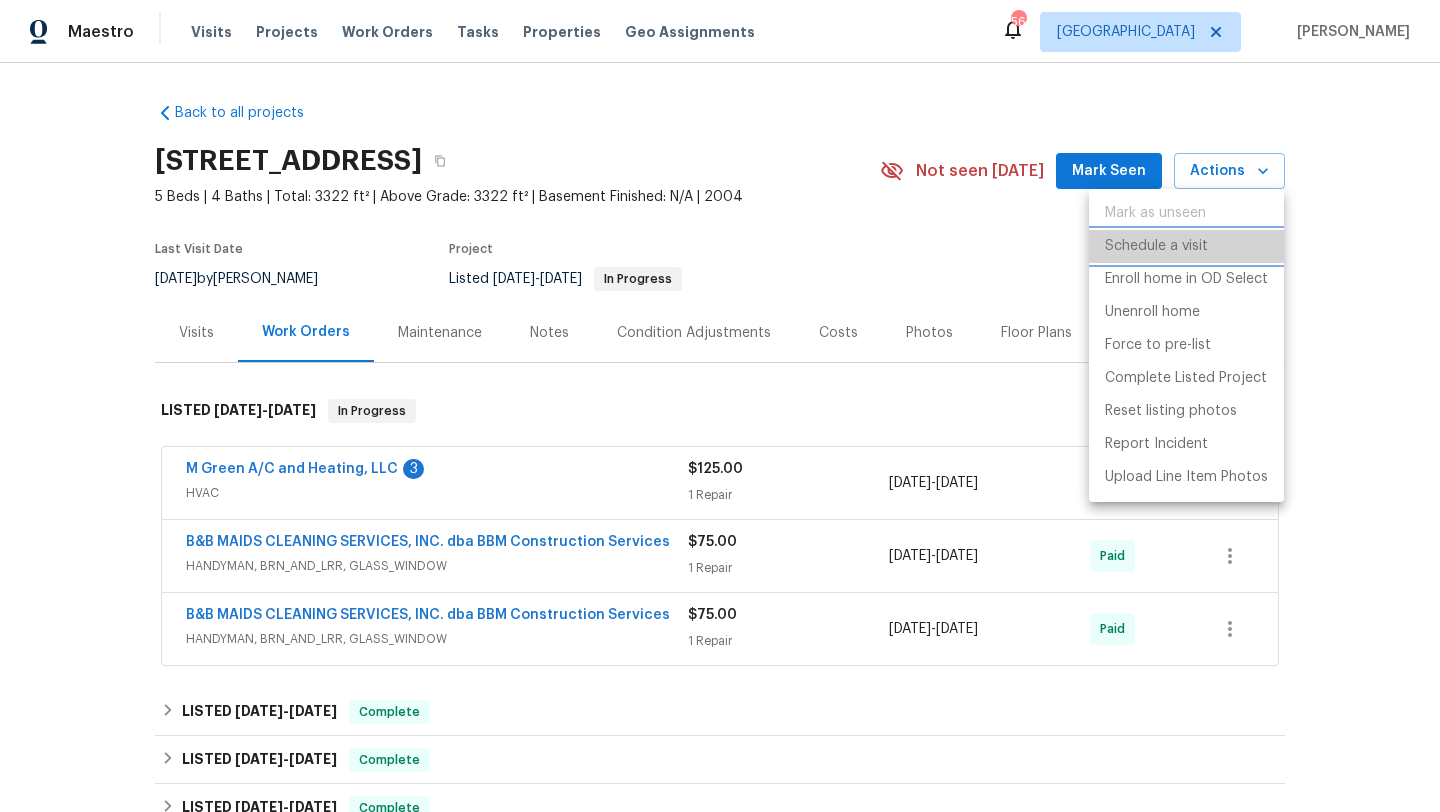 click on "Schedule a visit" at bounding box center [1156, 246] 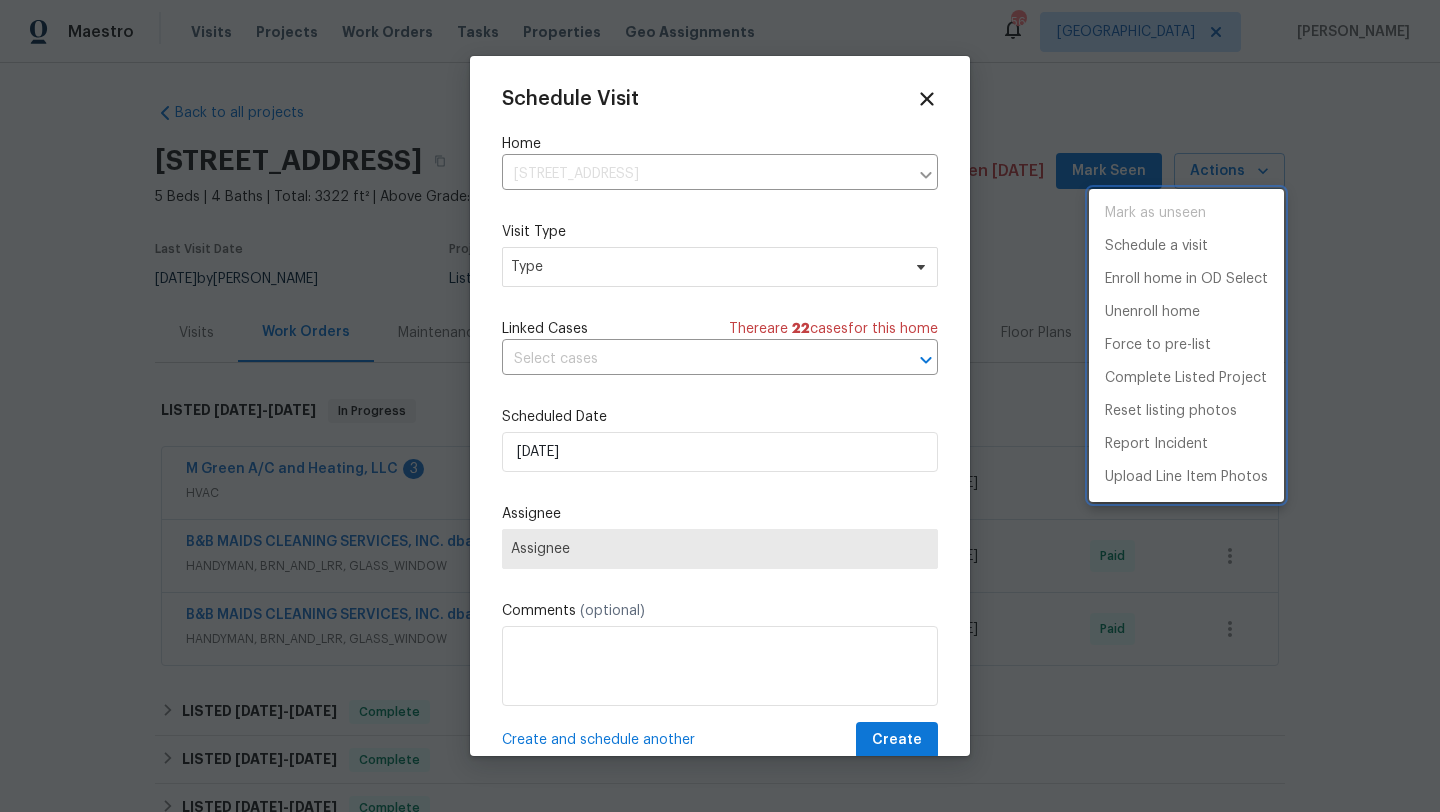 click at bounding box center [720, 406] 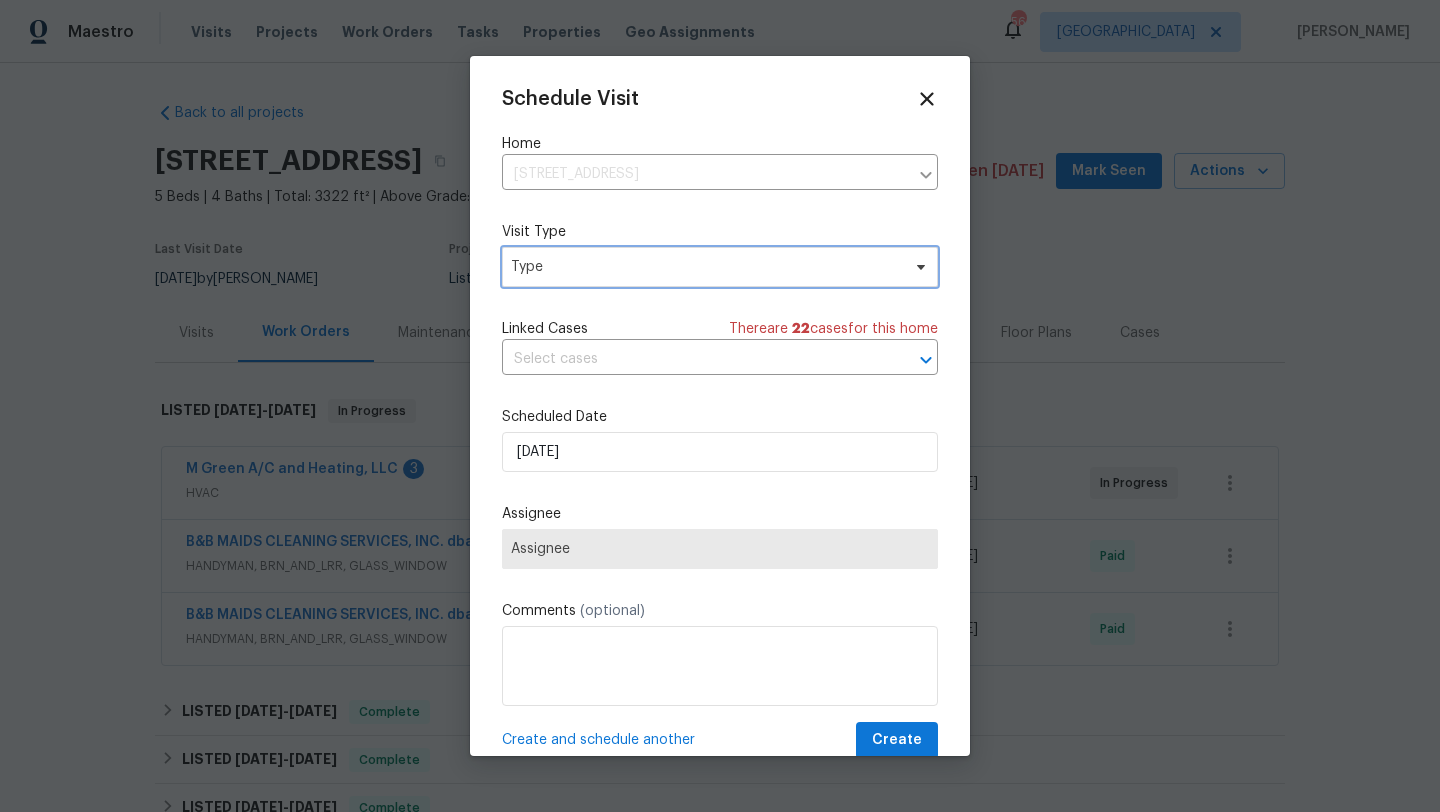 click on "Type" at bounding box center (705, 267) 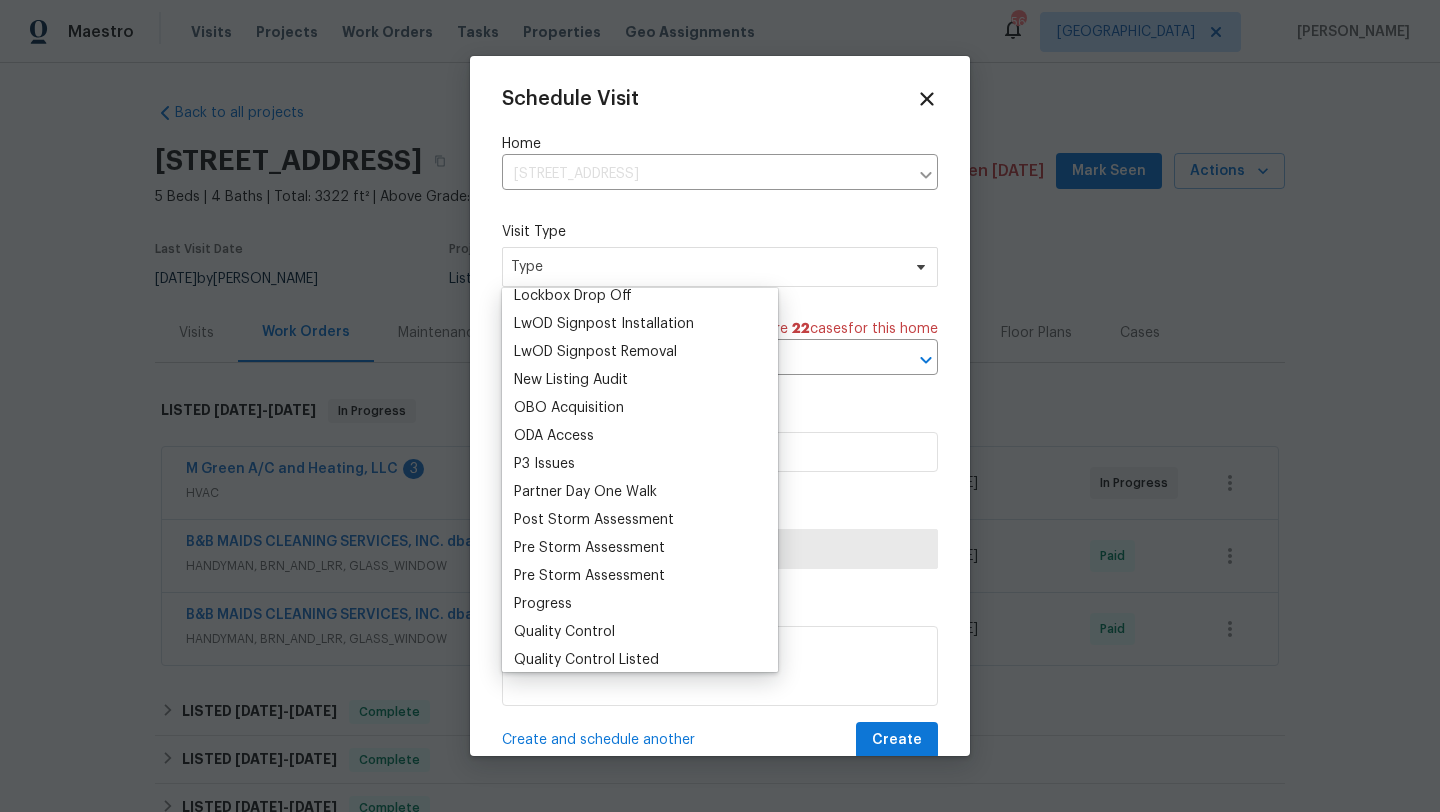 scroll, scrollTop: 1058, scrollLeft: 0, axis: vertical 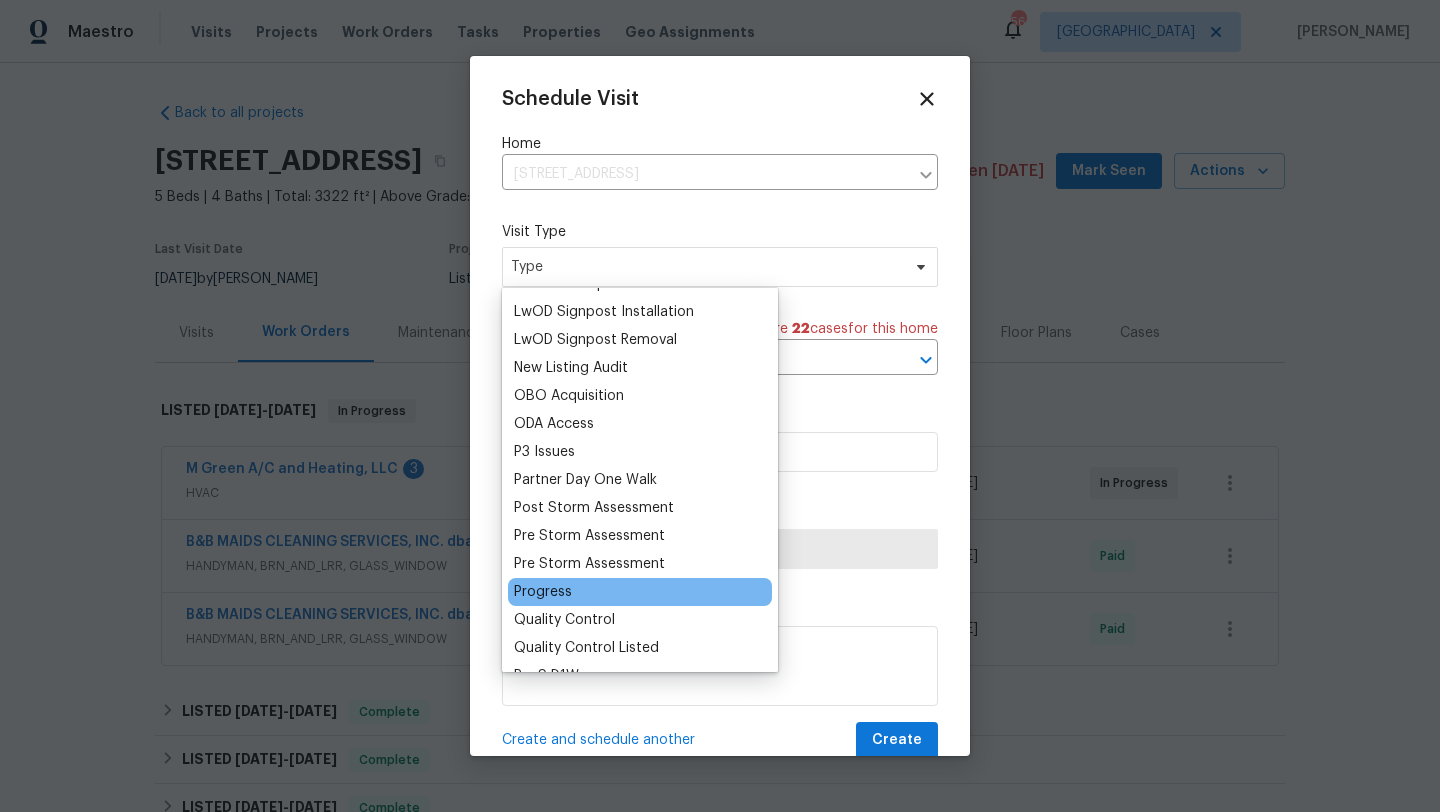 click on "Progress" at bounding box center (640, 592) 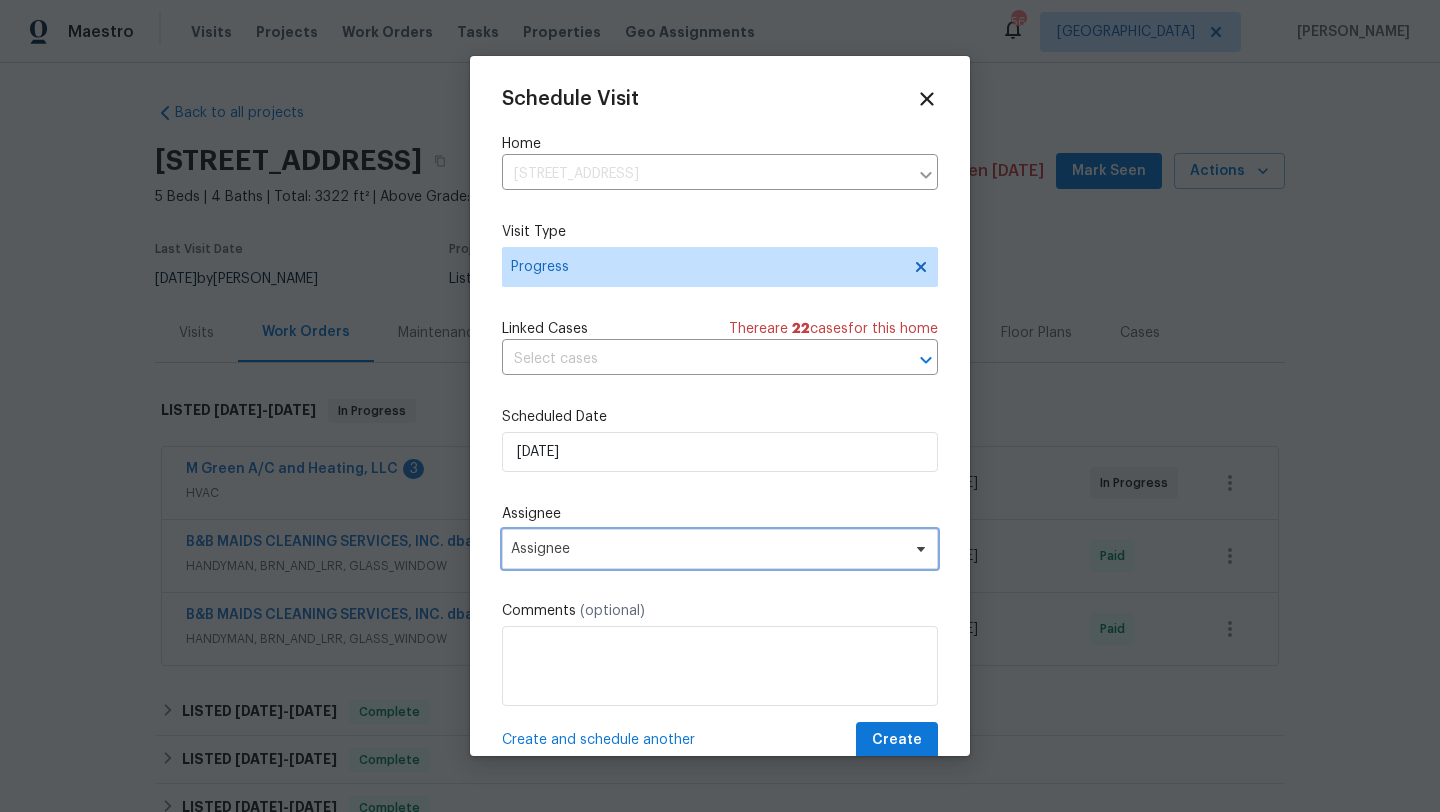 click on "Assignee" at bounding box center (707, 549) 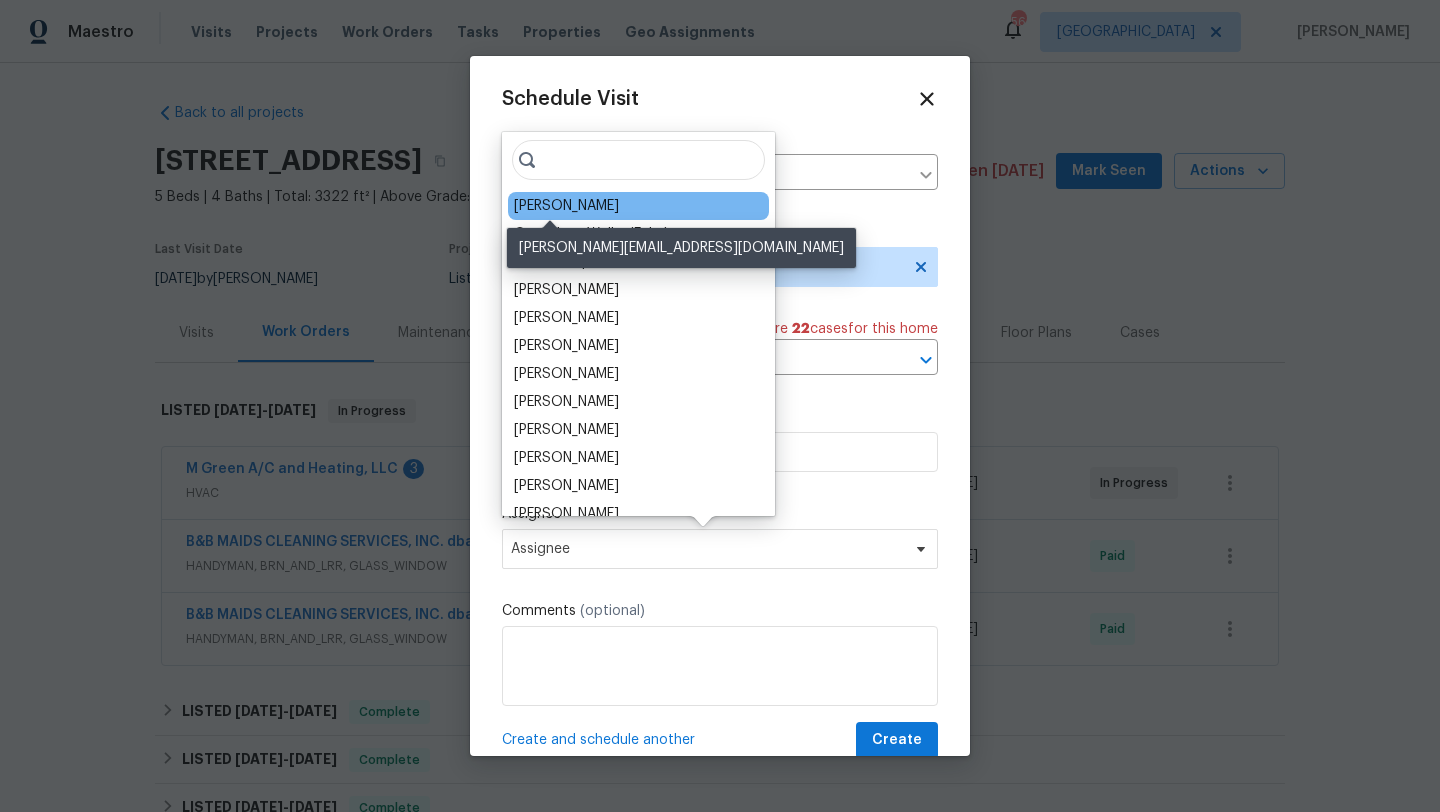 click on "[PERSON_NAME]" at bounding box center (566, 206) 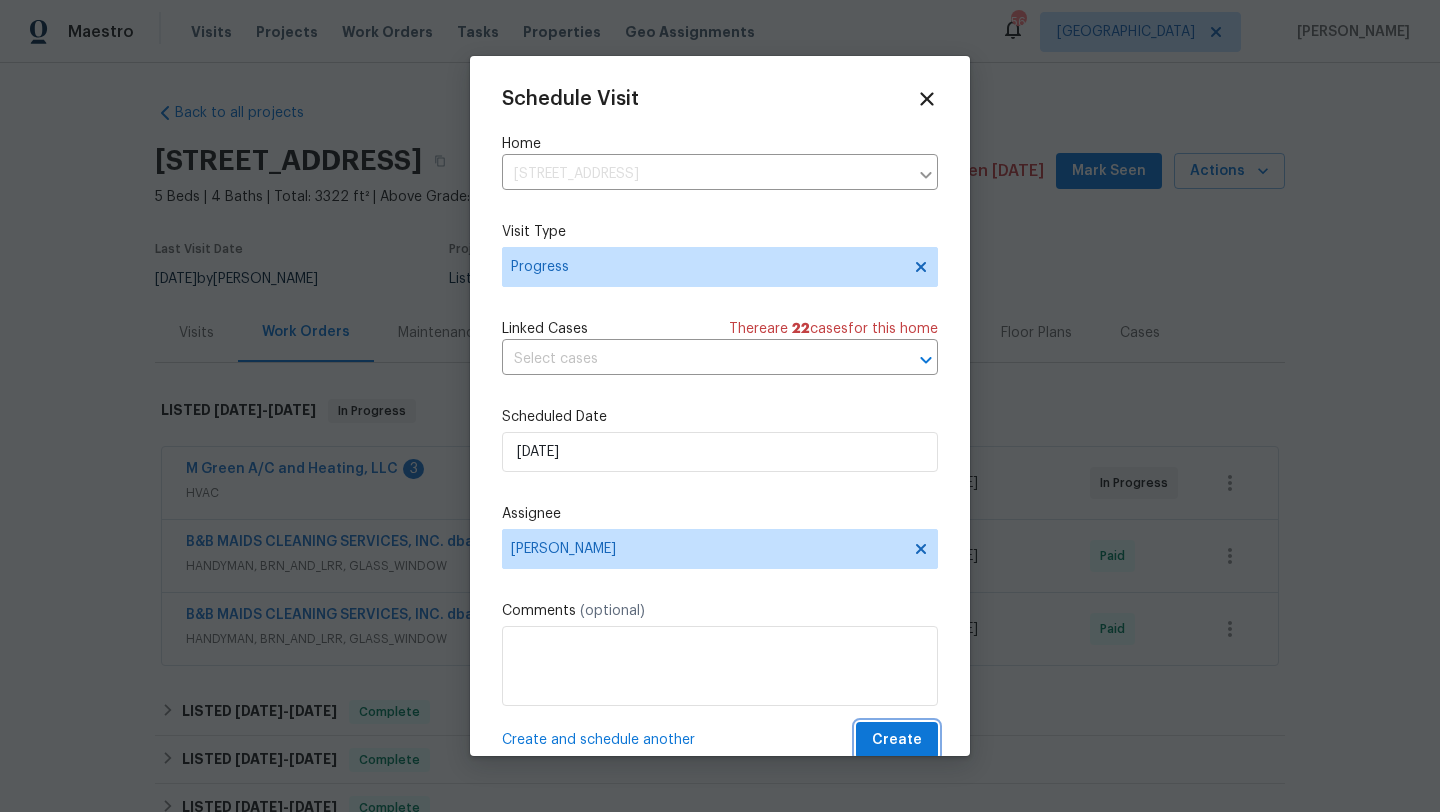 click on "Create" at bounding box center (897, 740) 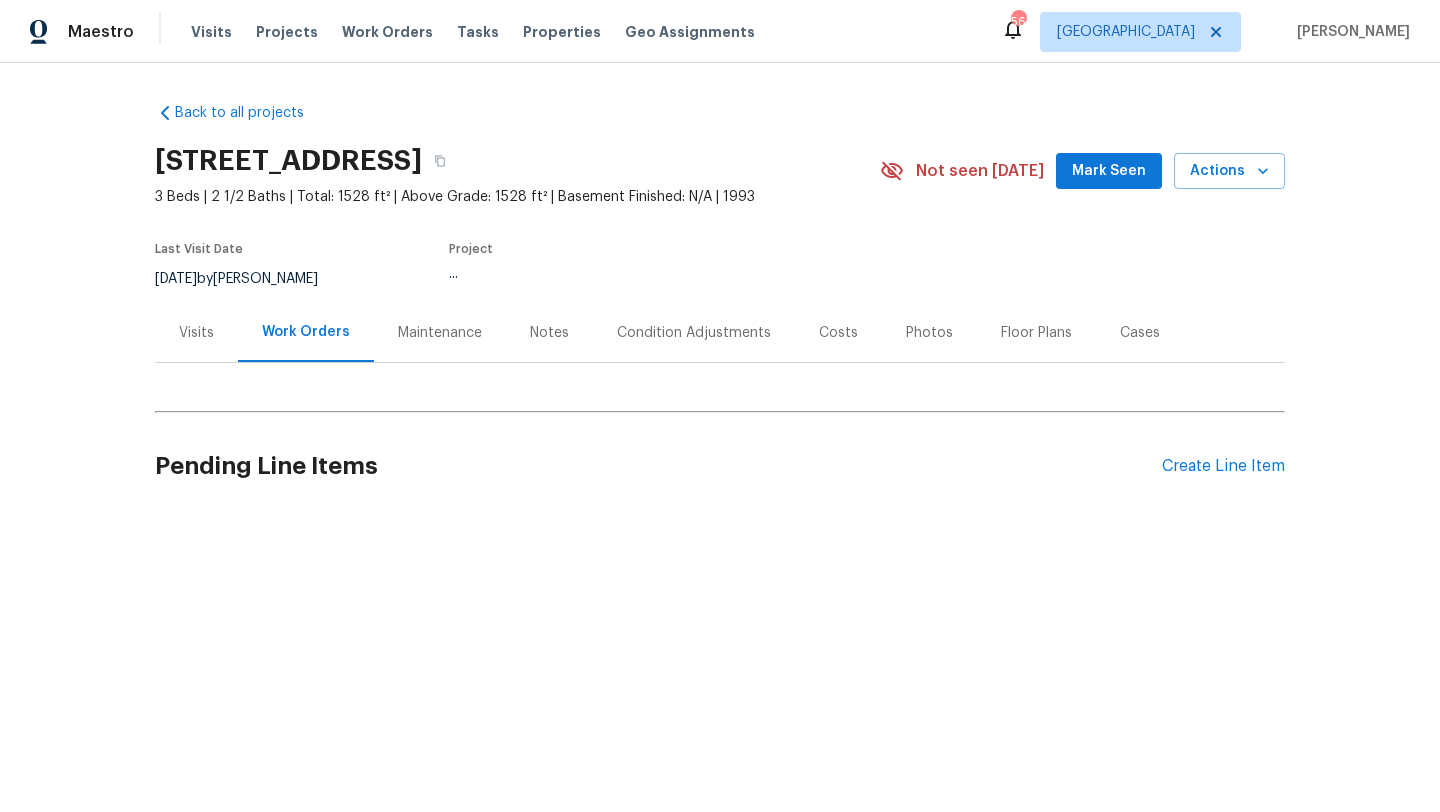 scroll, scrollTop: 0, scrollLeft: 0, axis: both 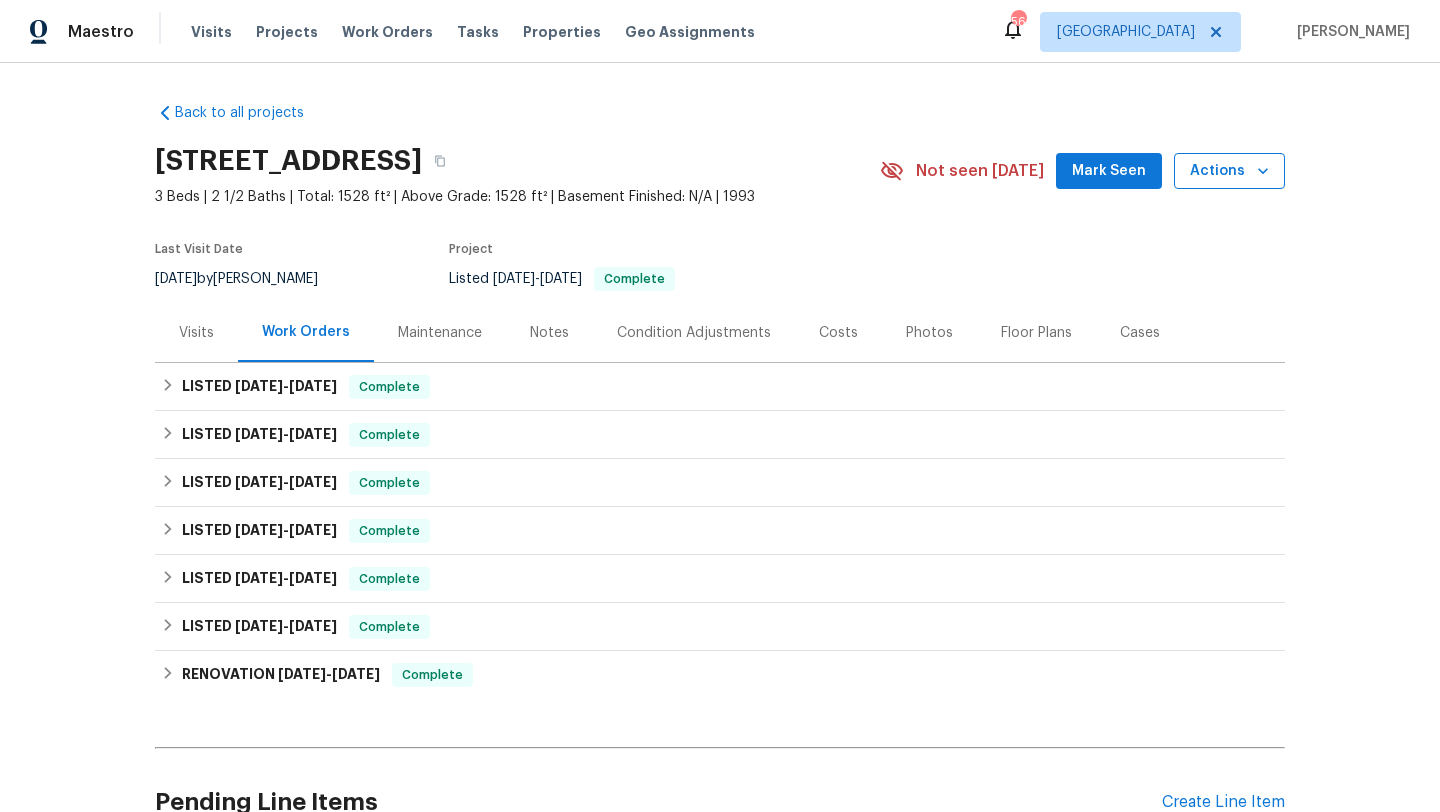 click on "Actions" at bounding box center [1229, 171] 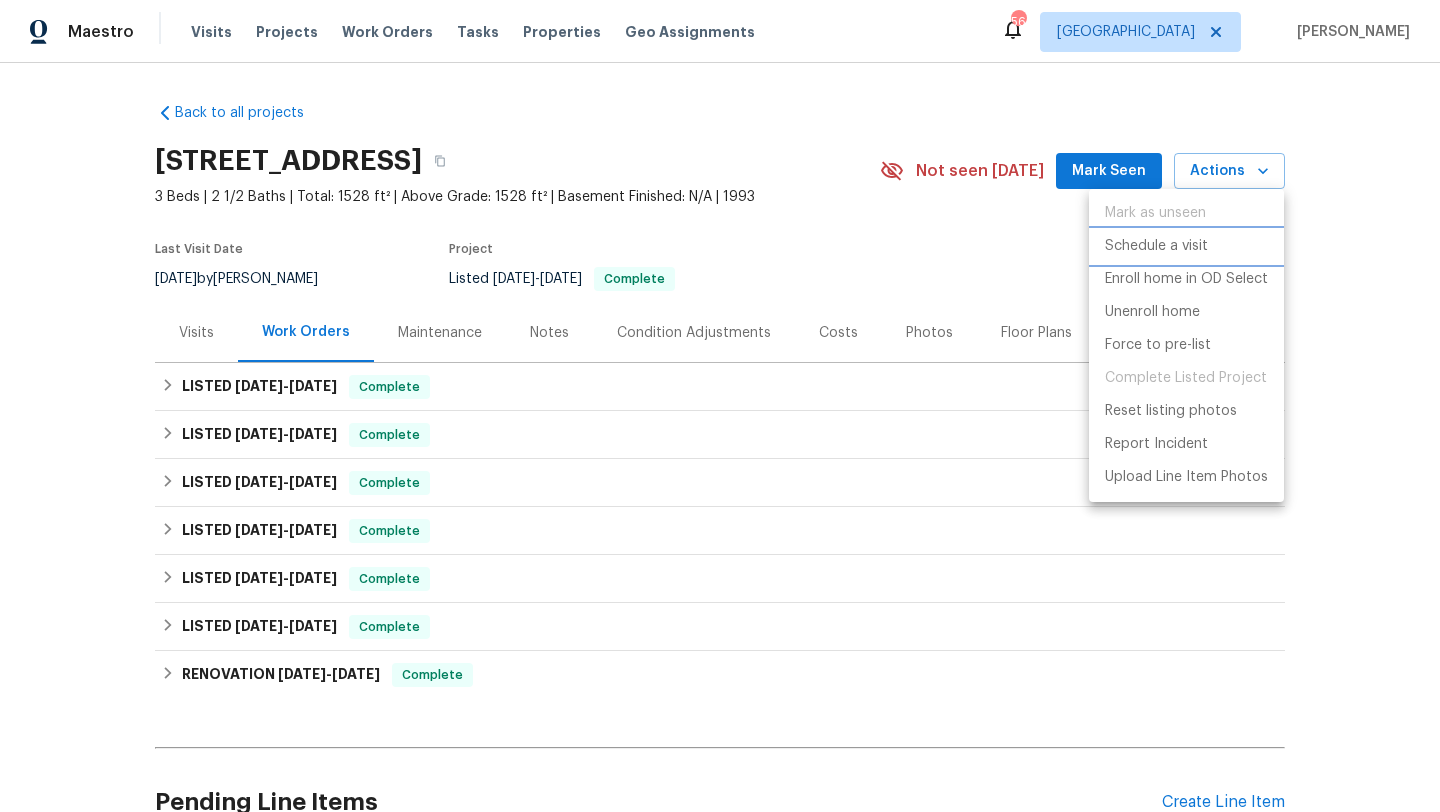 click on "Schedule a visit" at bounding box center (1156, 246) 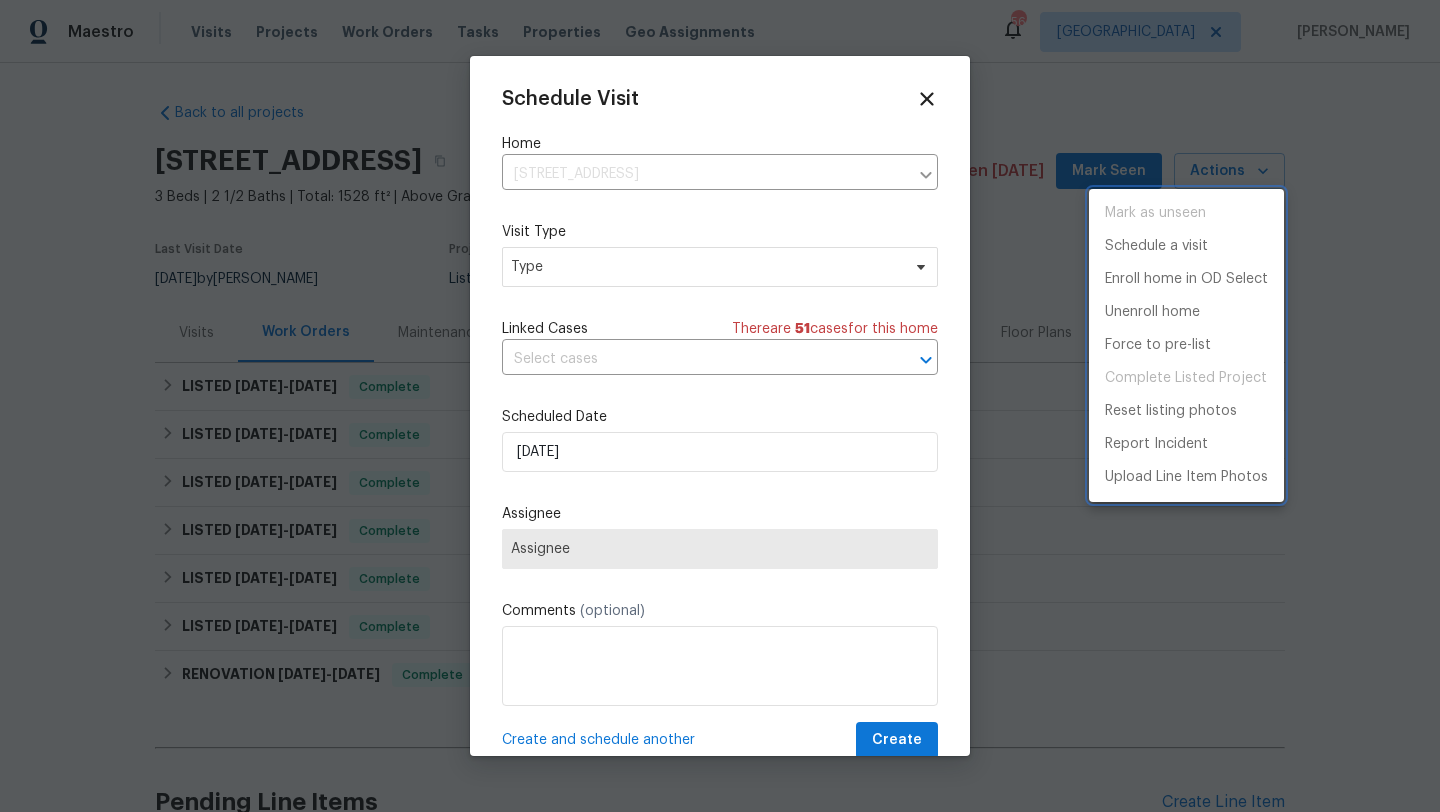 click at bounding box center (720, 406) 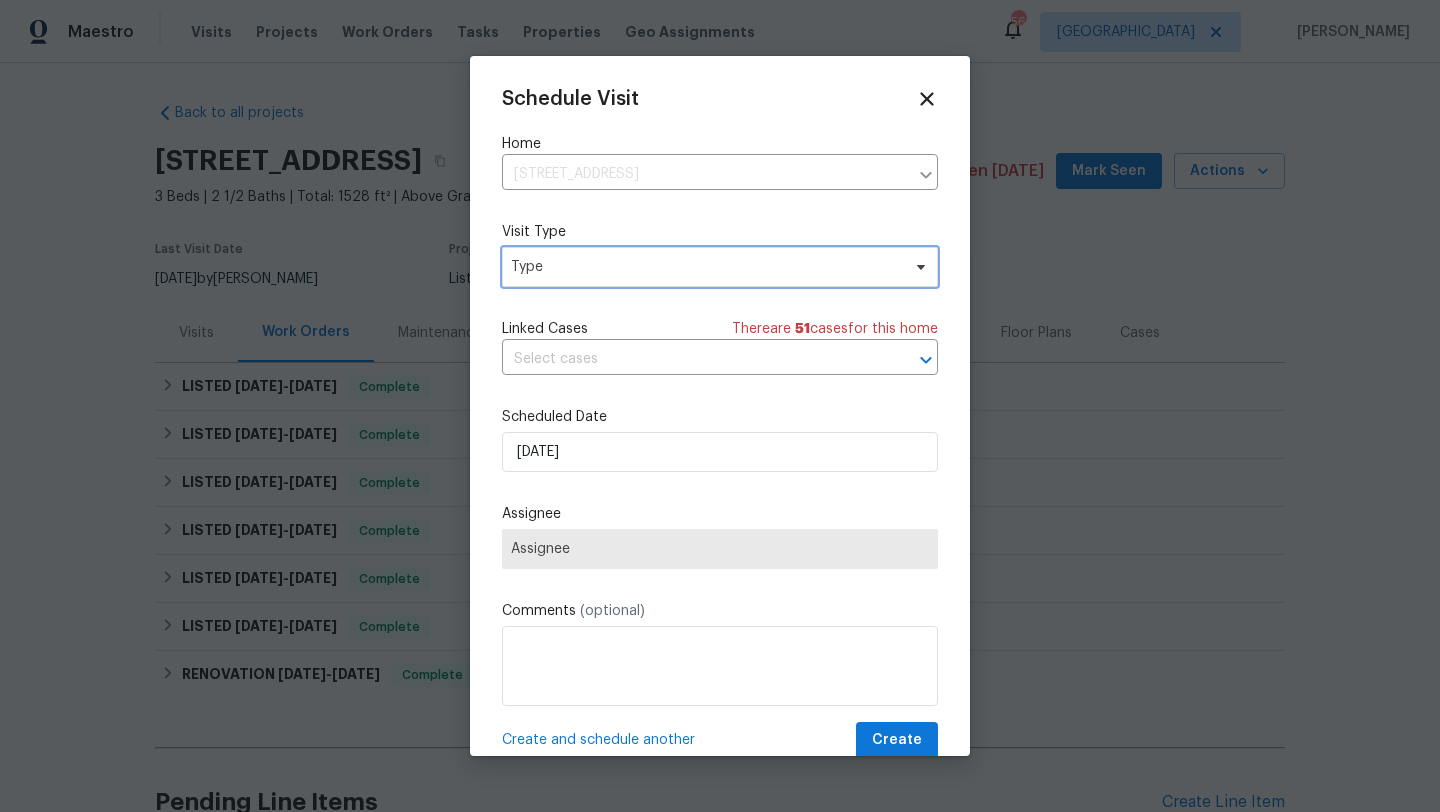 click on "Type" at bounding box center [705, 267] 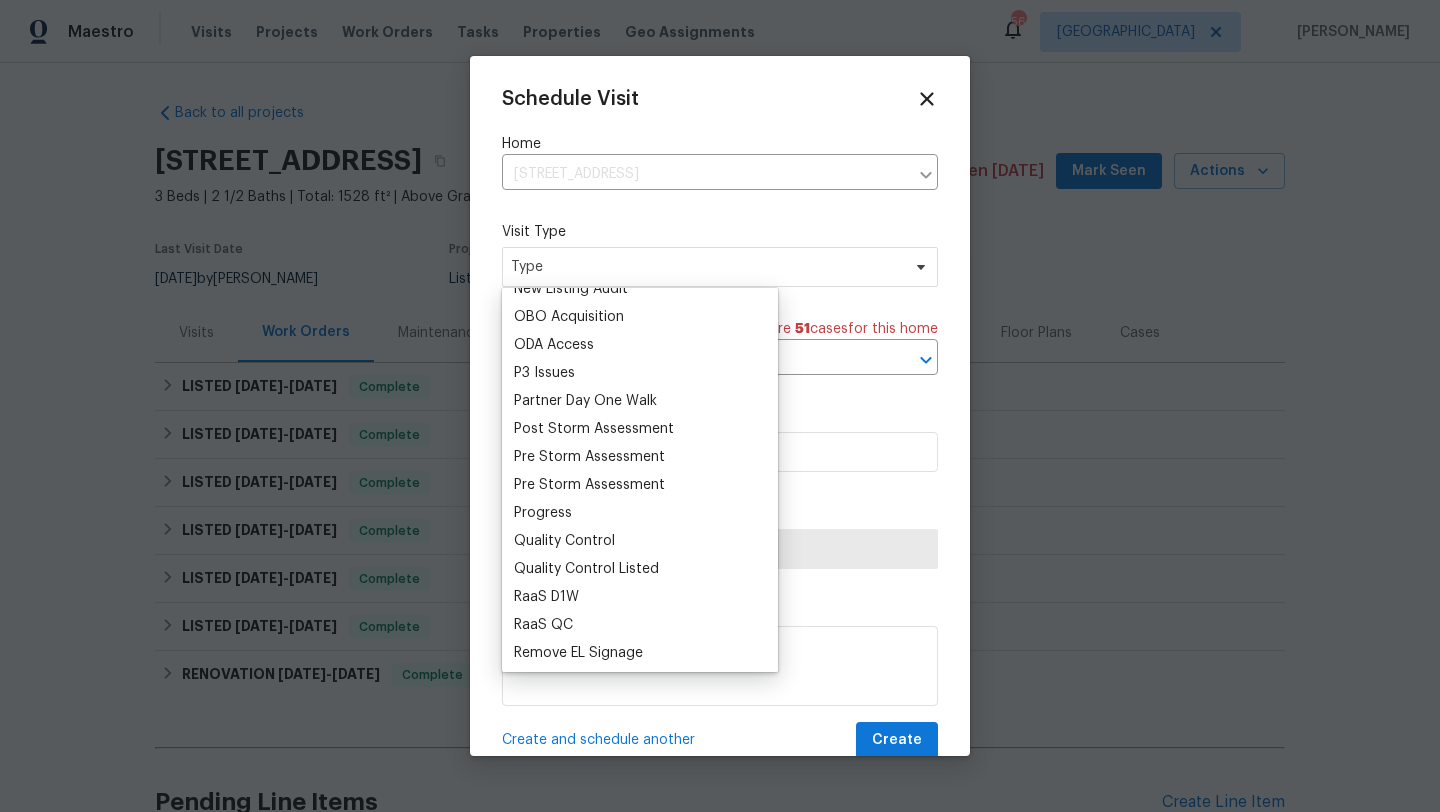 scroll, scrollTop: 1145, scrollLeft: 0, axis: vertical 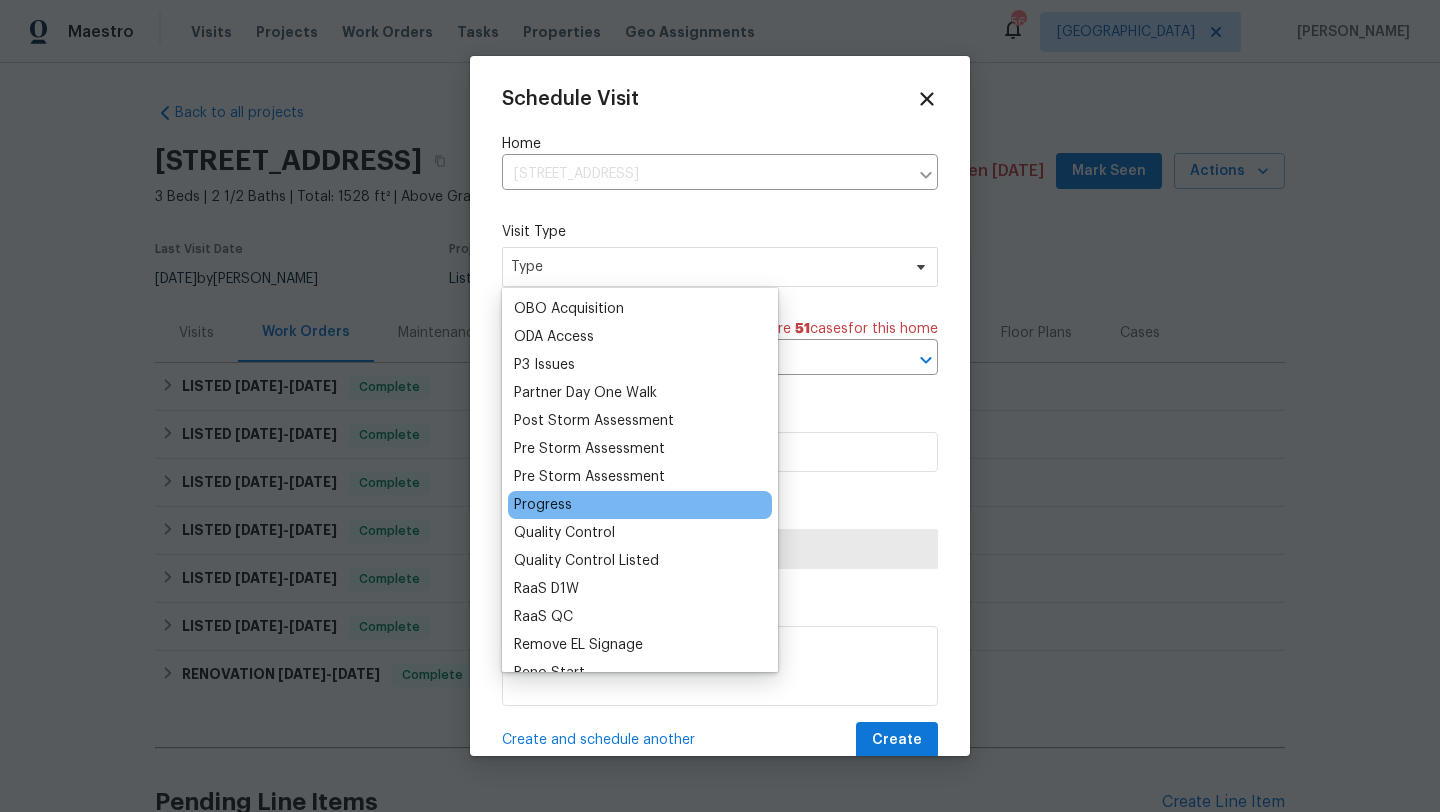 click on "Progress" at bounding box center (543, 505) 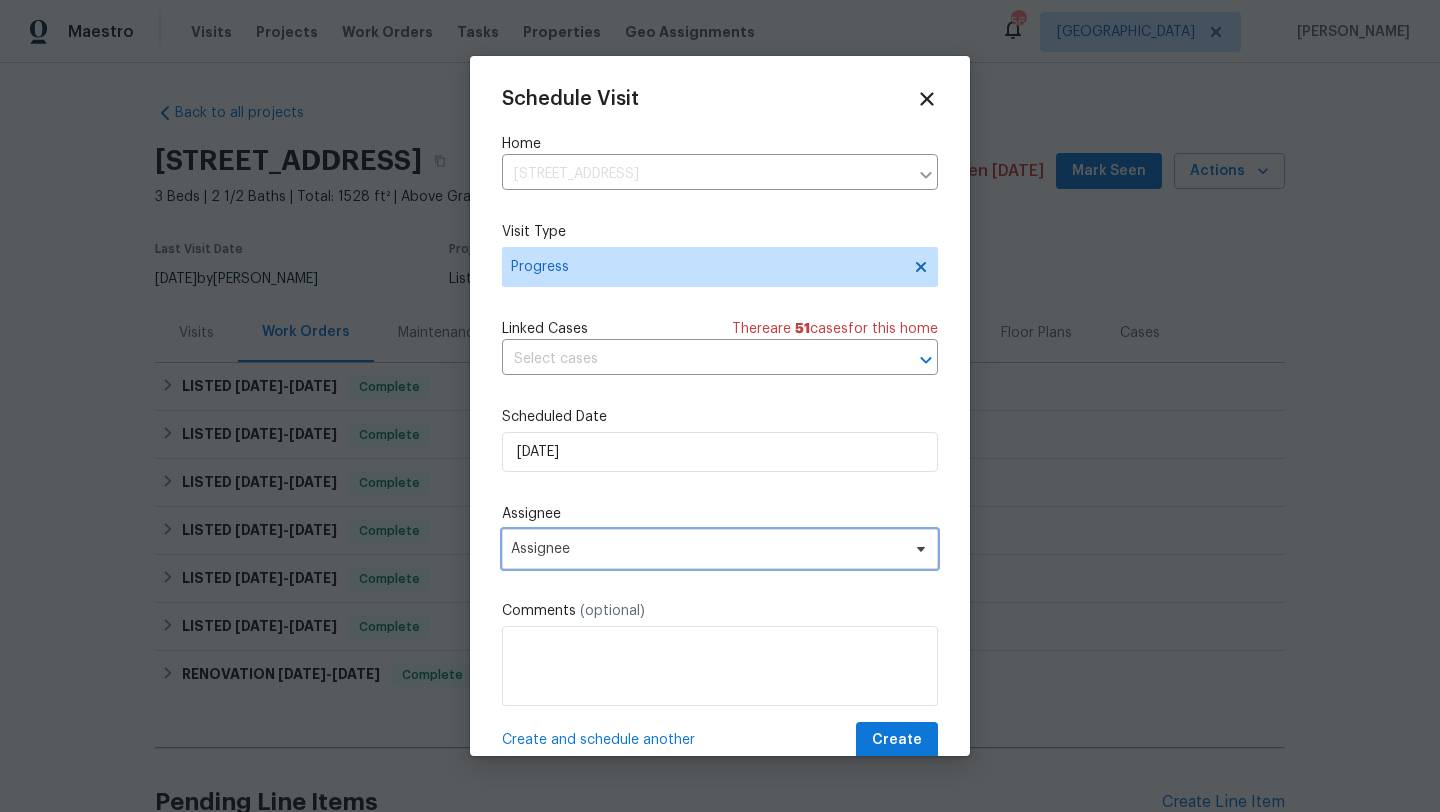 click on "Assignee" at bounding box center (707, 549) 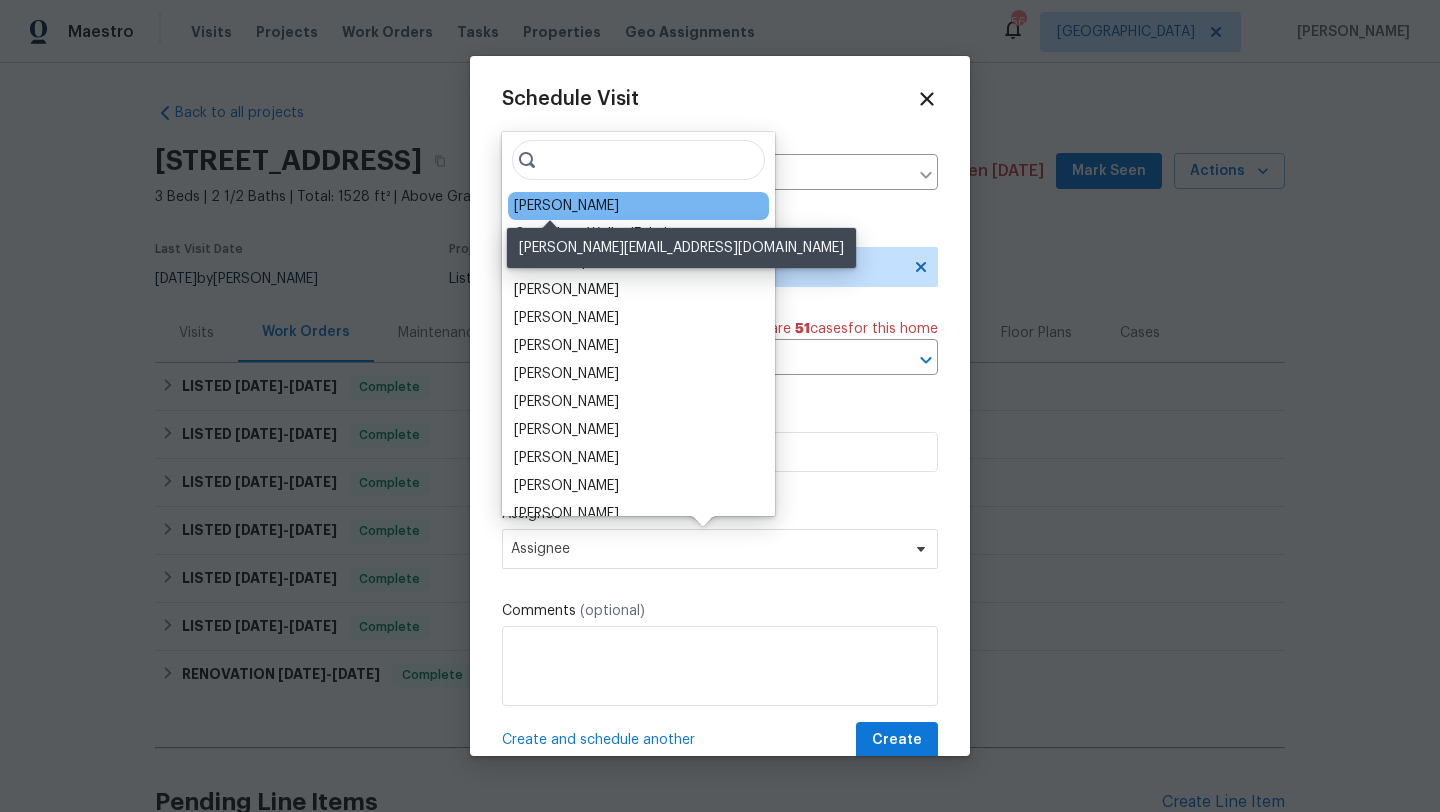 click on "[PERSON_NAME]" at bounding box center (566, 206) 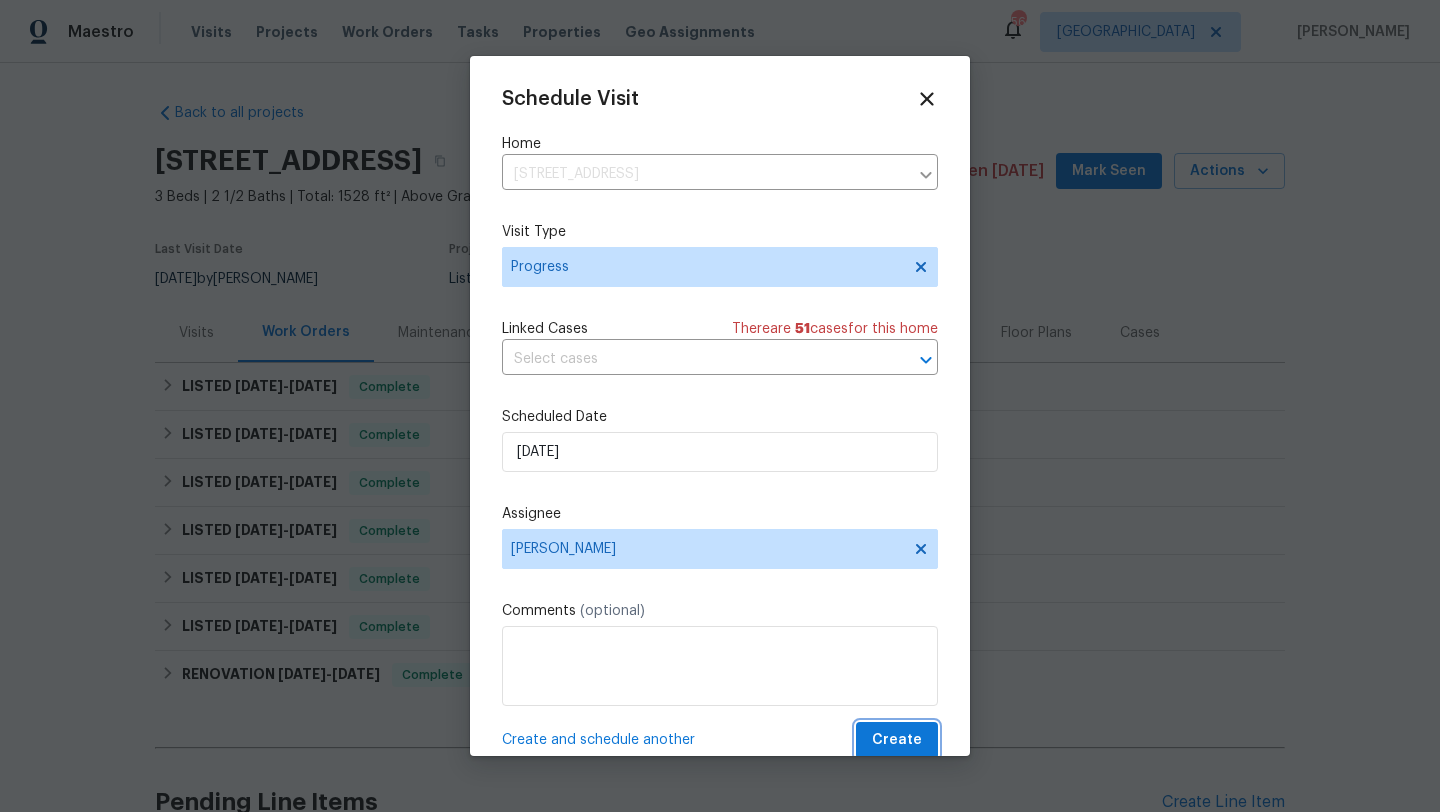 click on "Create" at bounding box center [897, 740] 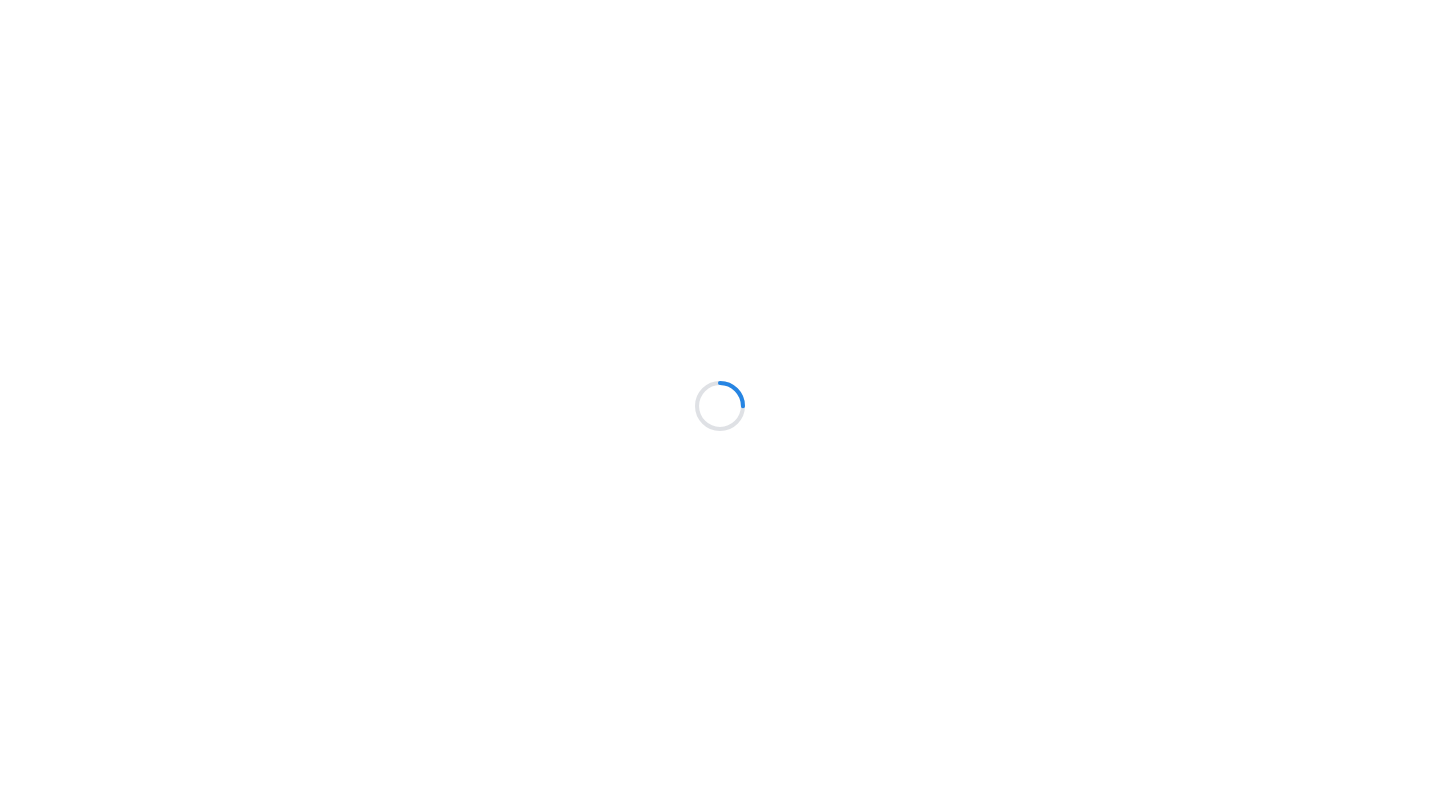 scroll, scrollTop: 0, scrollLeft: 0, axis: both 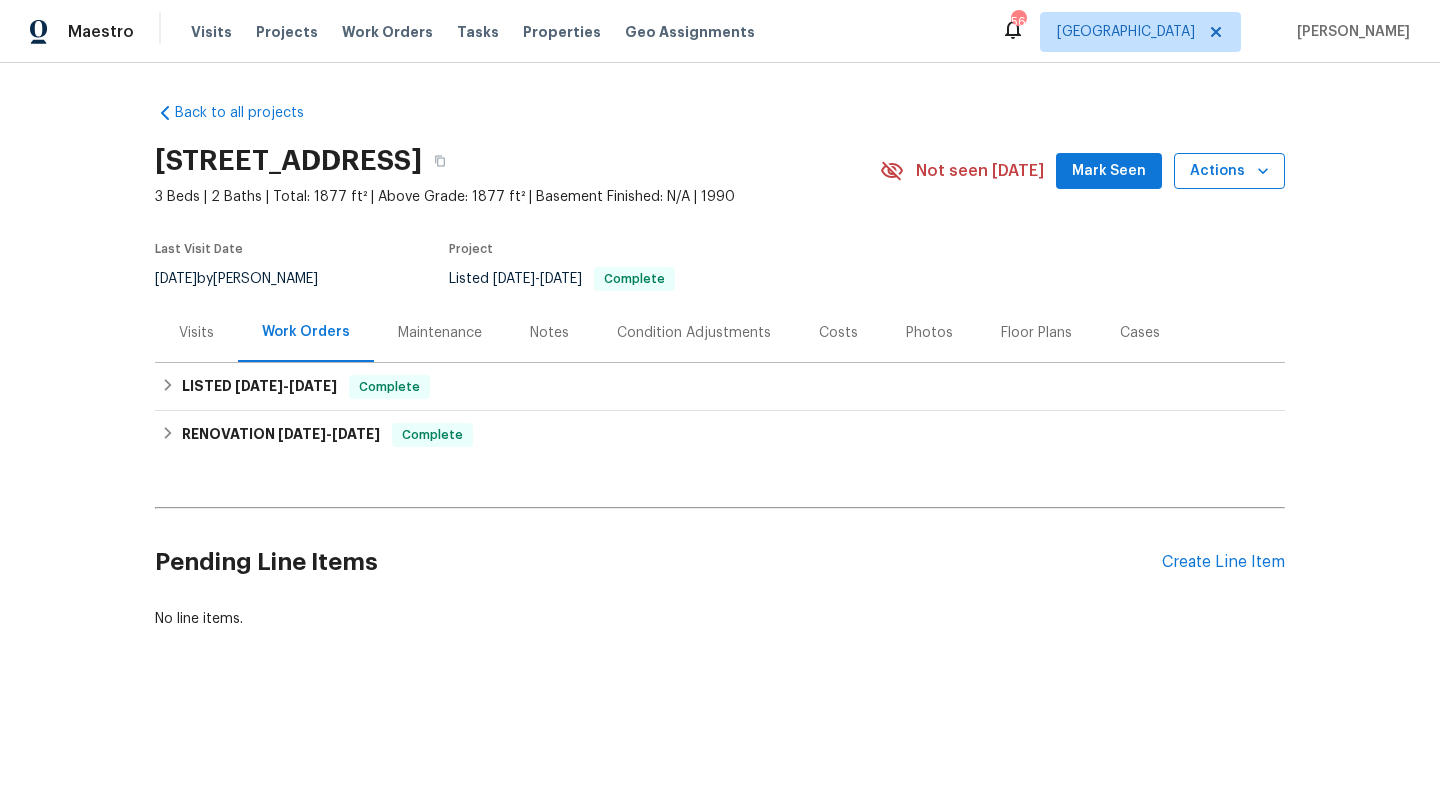 click on "Actions" at bounding box center [1229, 171] 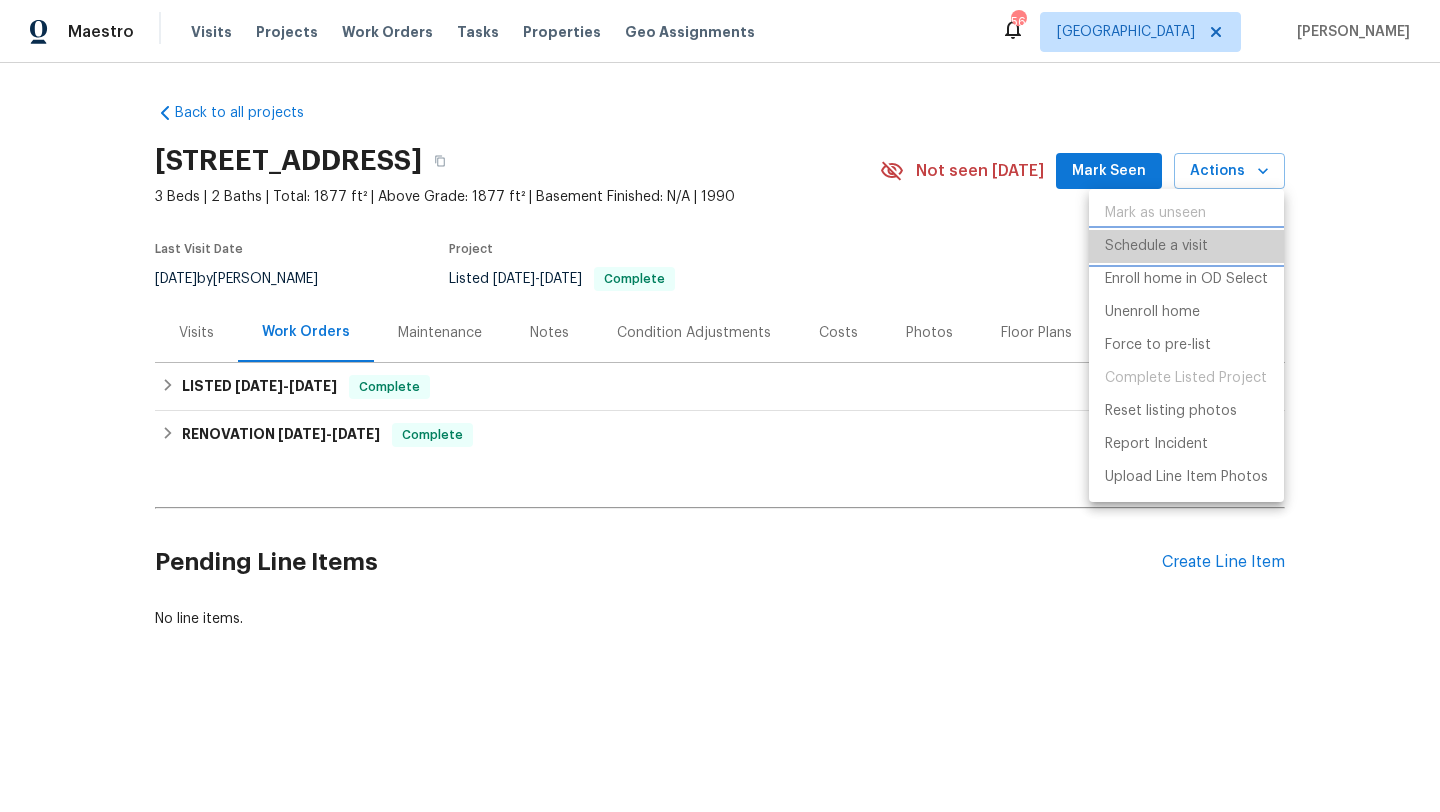 click on "Schedule a visit" at bounding box center (1156, 246) 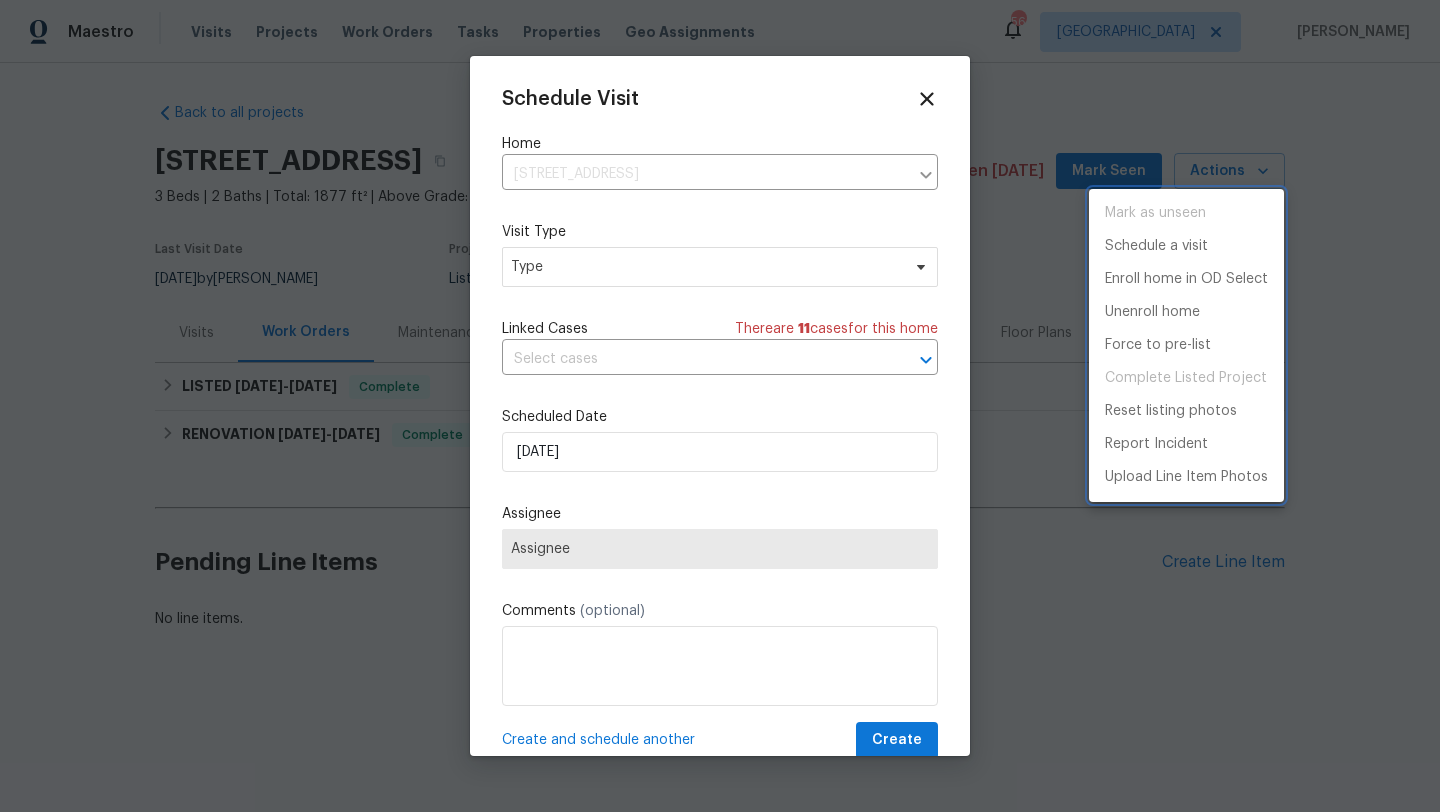 click at bounding box center (720, 406) 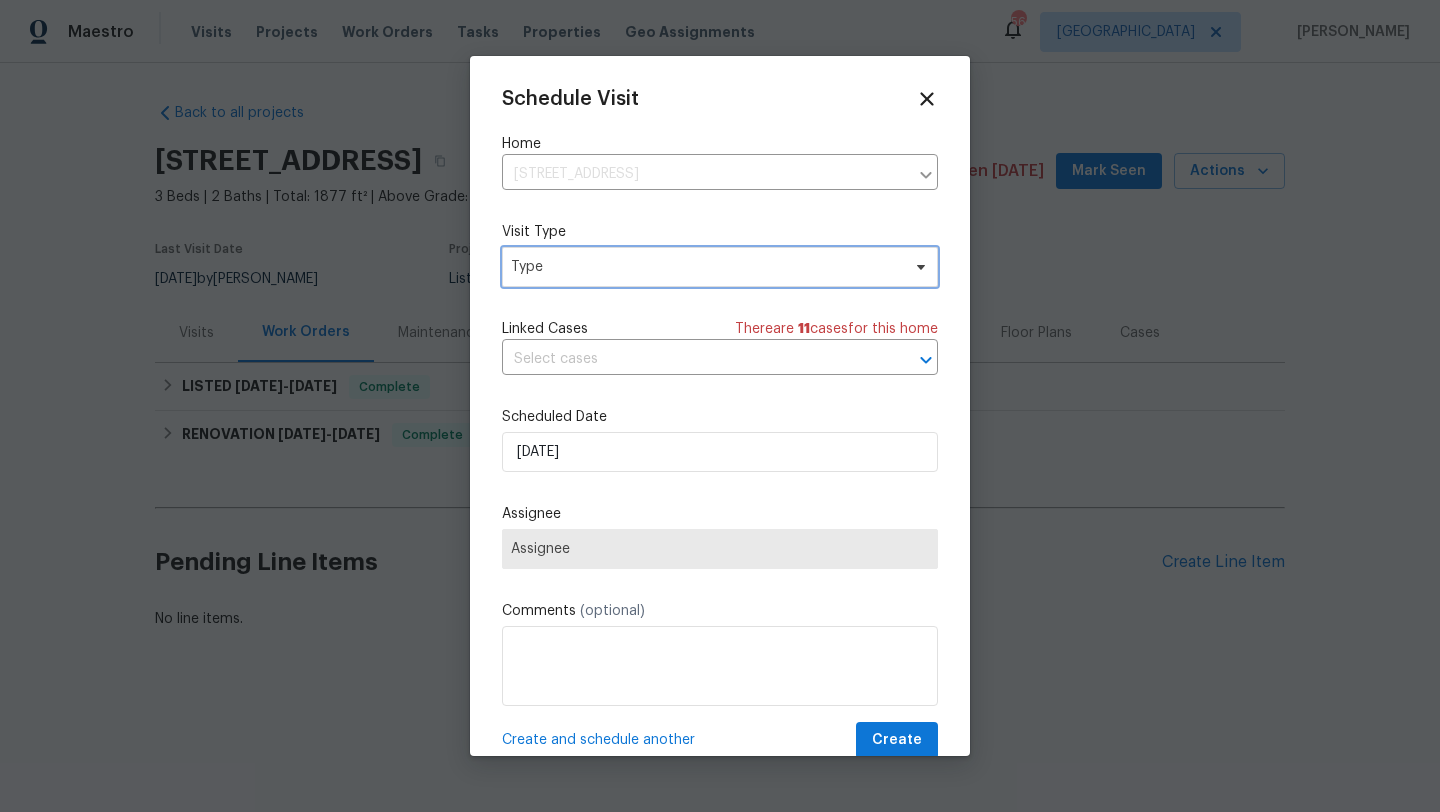 click on "Type" at bounding box center (705, 267) 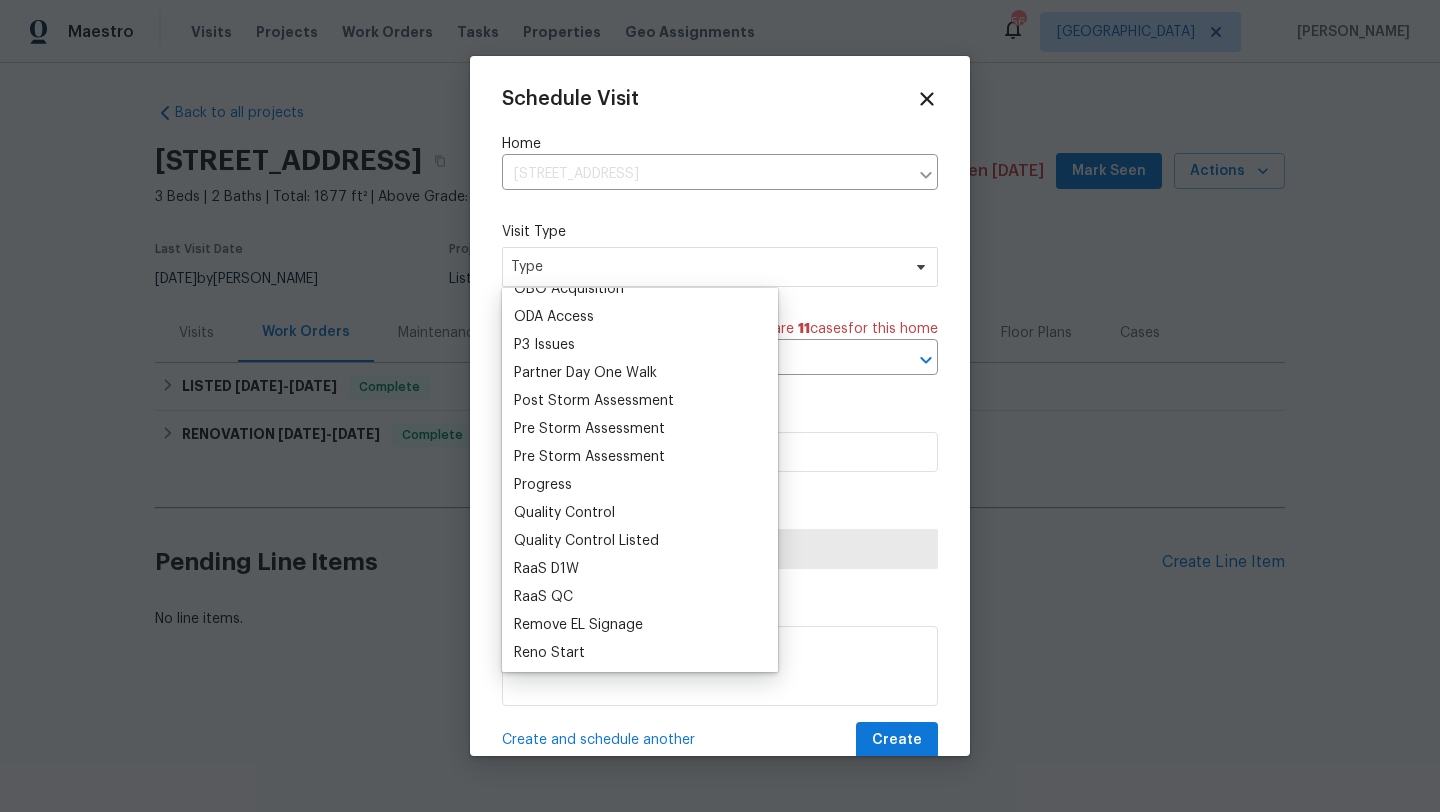 scroll, scrollTop: 1158, scrollLeft: 0, axis: vertical 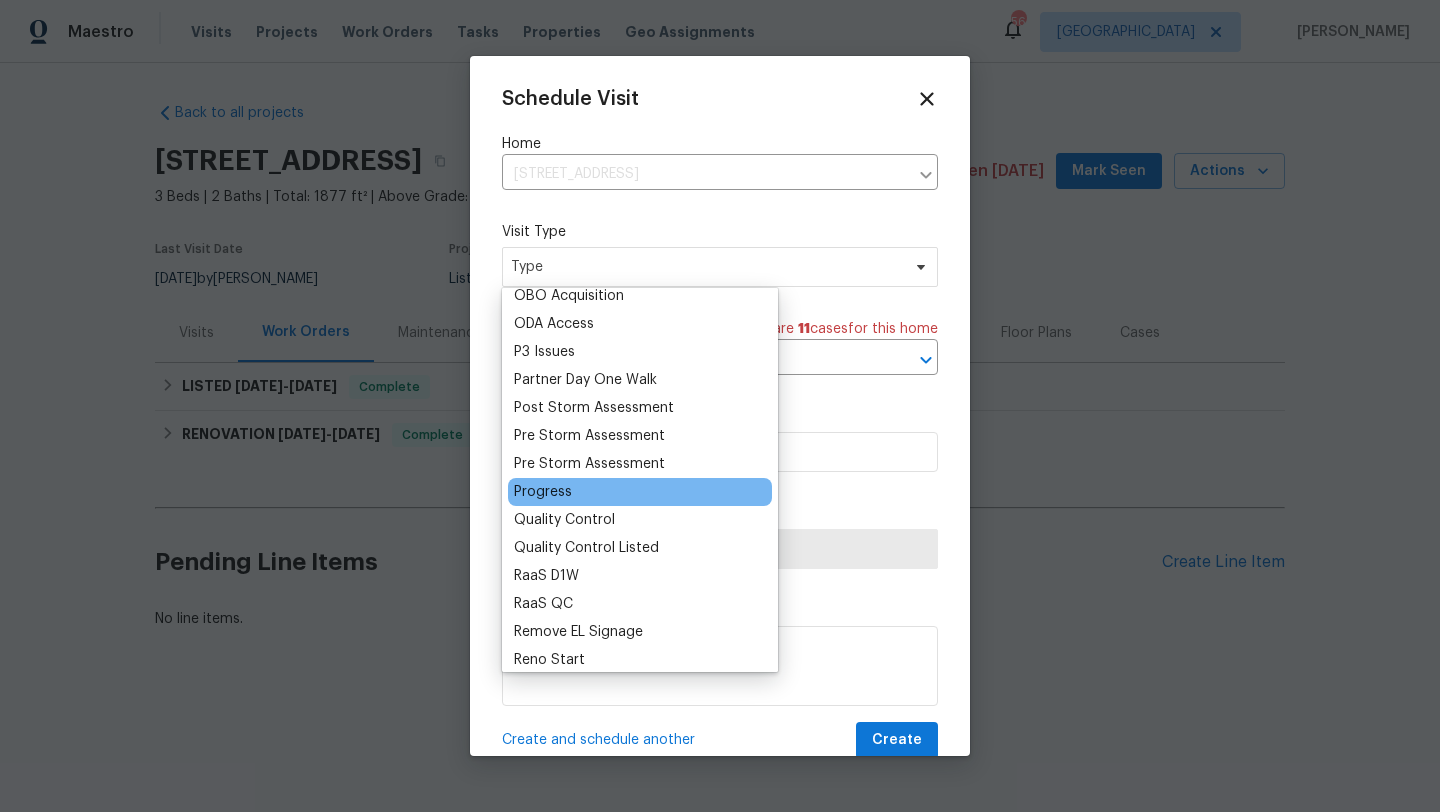 click on "Progress" at bounding box center [543, 492] 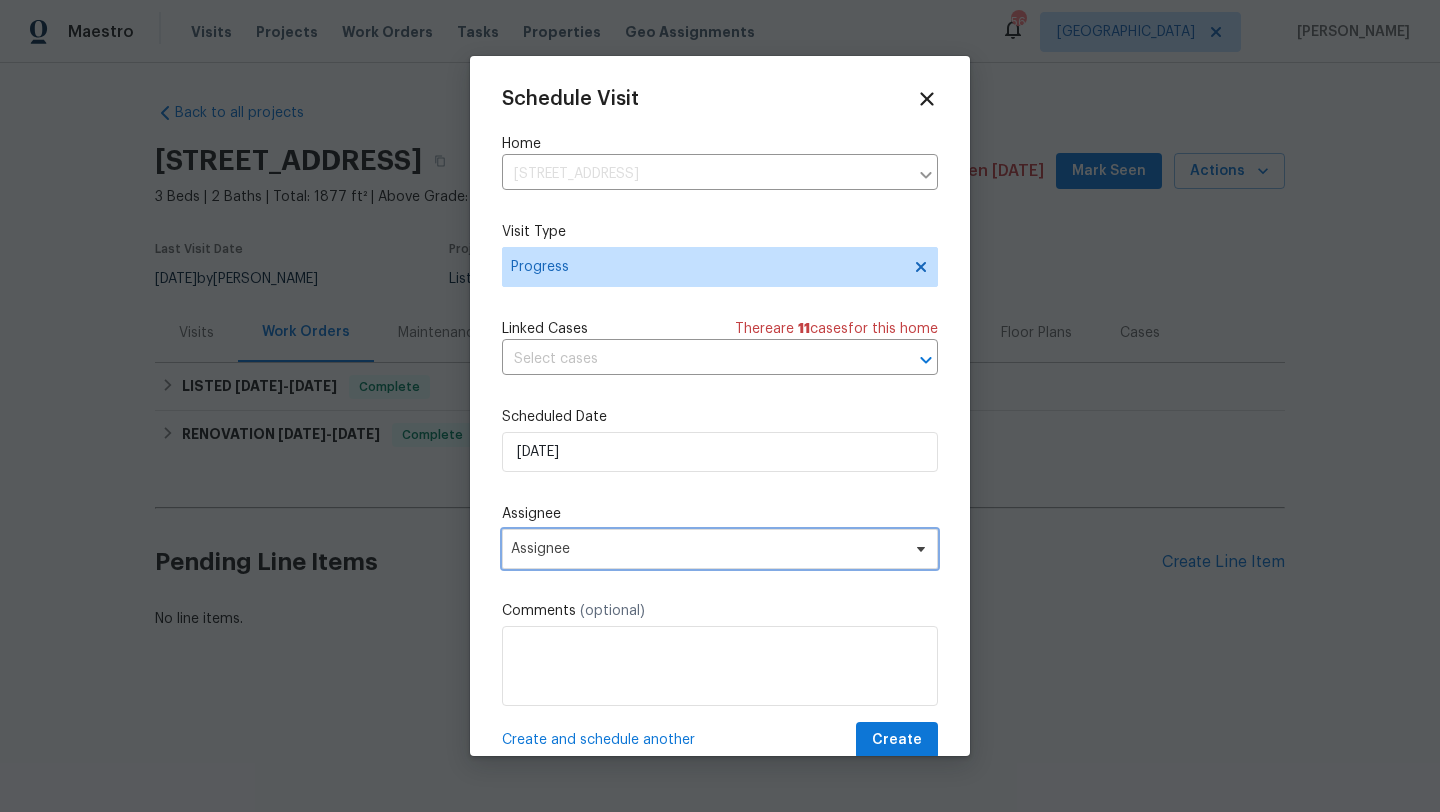 click on "Assignee" at bounding box center [707, 549] 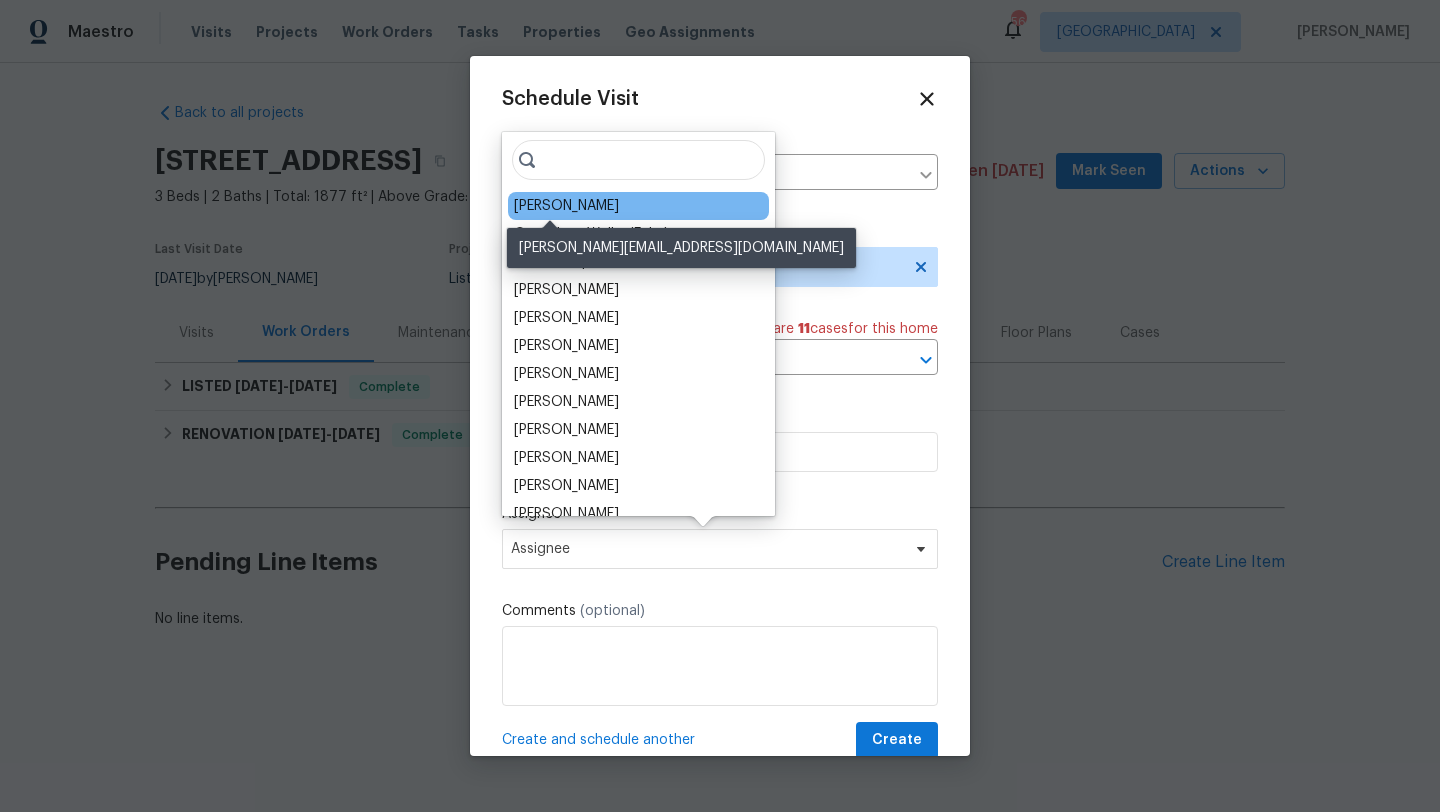 click on "[PERSON_NAME]" at bounding box center [566, 206] 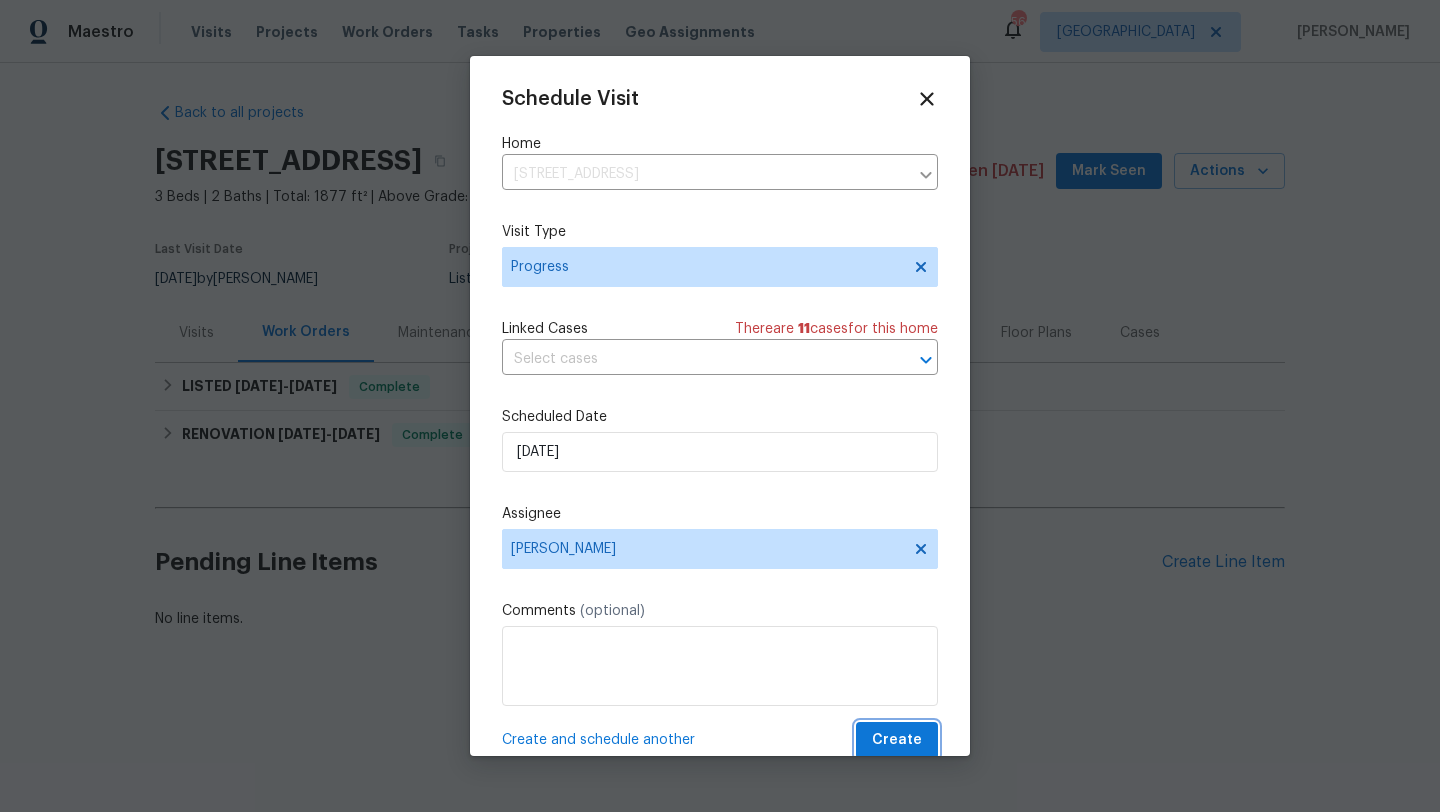 click on "Create" at bounding box center [897, 740] 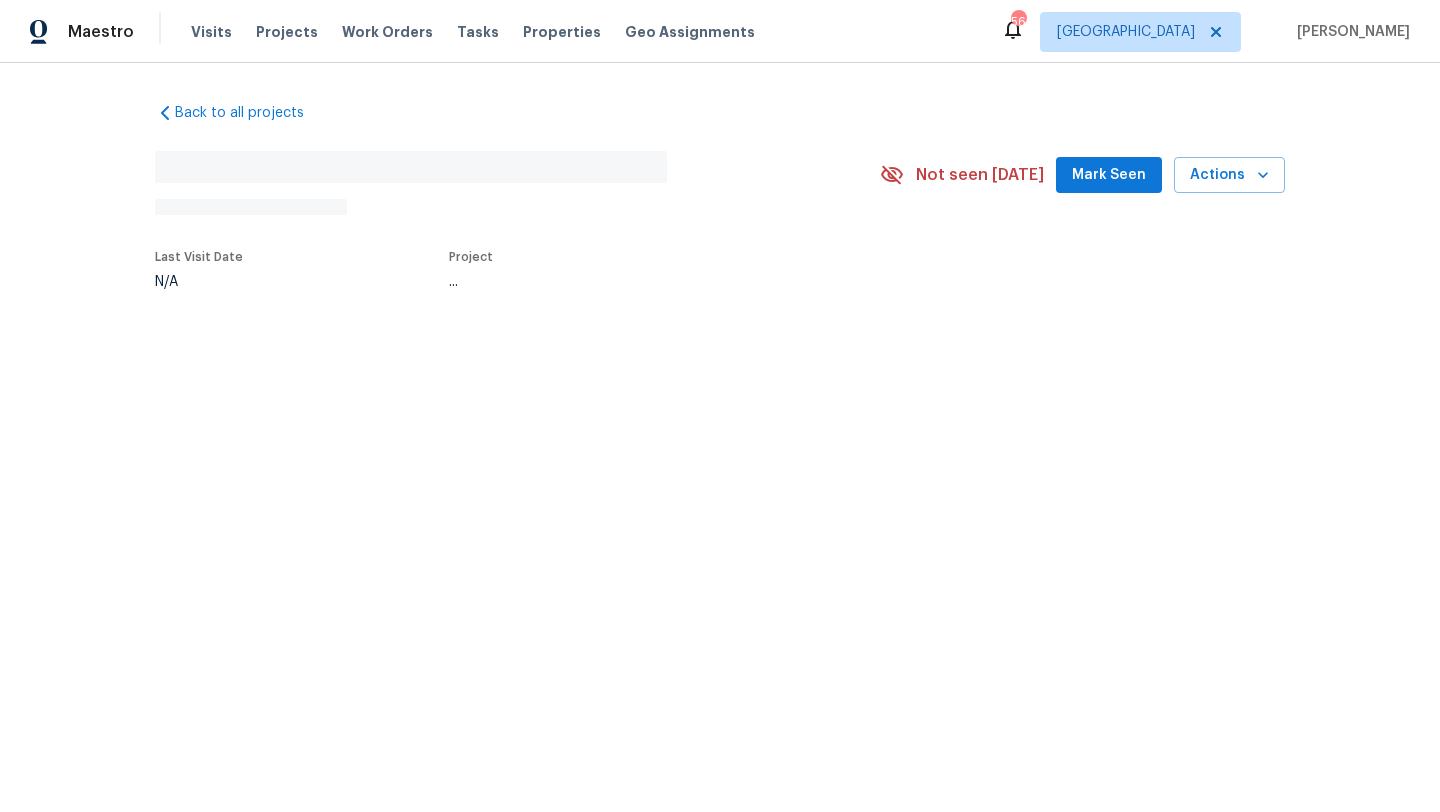 scroll, scrollTop: 0, scrollLeft: 0, axis: both 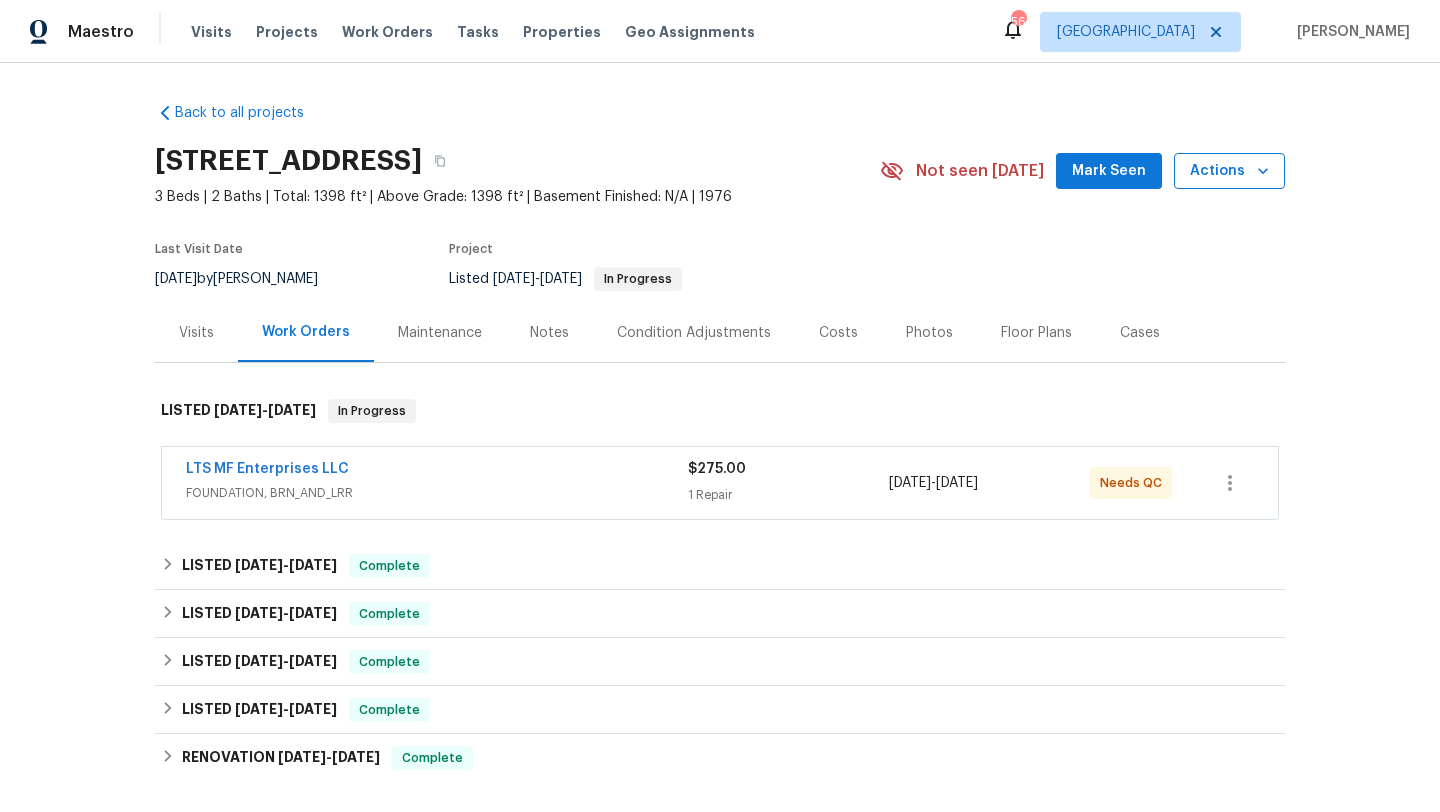 click on "Actions" at bounding box center (1229, 171) 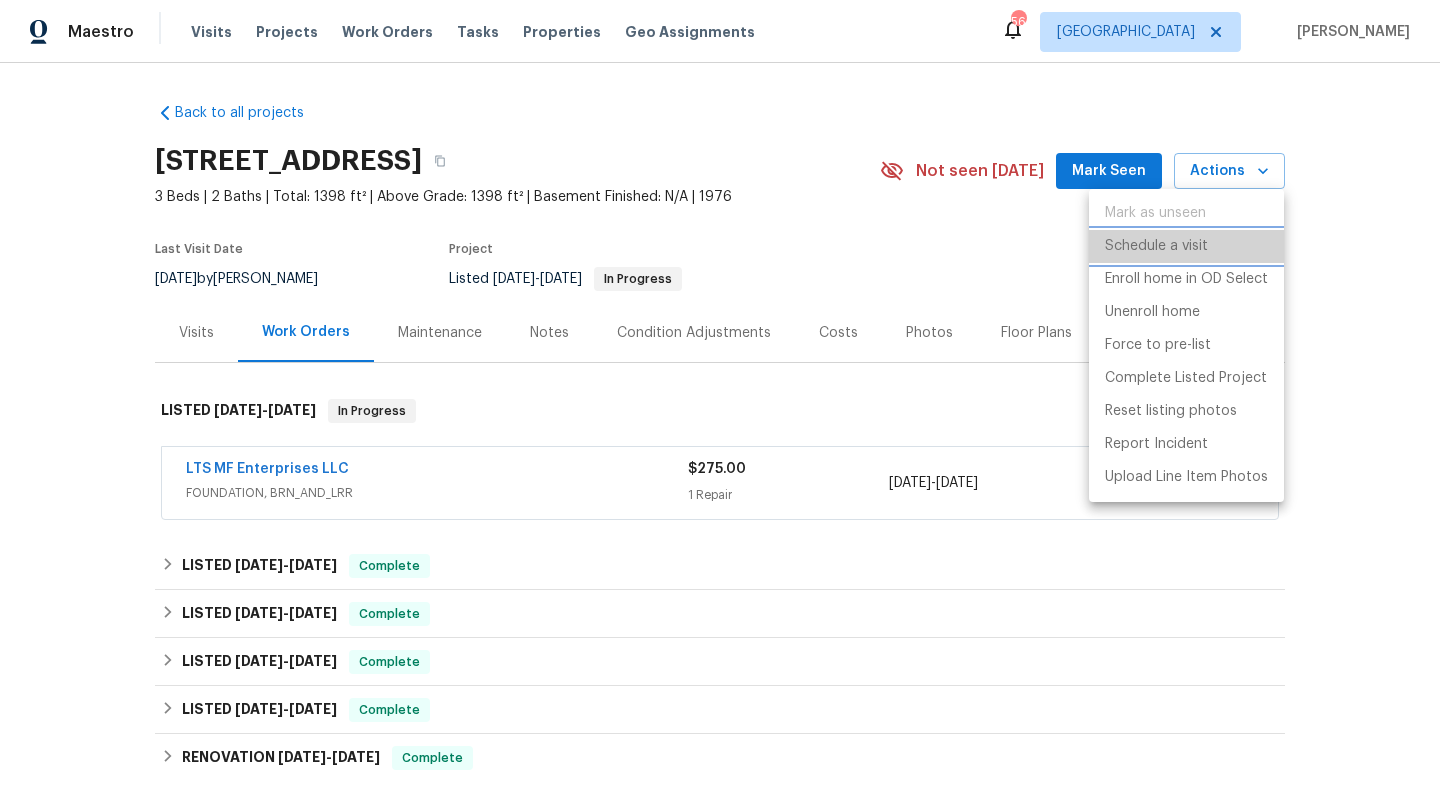 click on "Schedule a visit" at bounding box center (1156, 246) 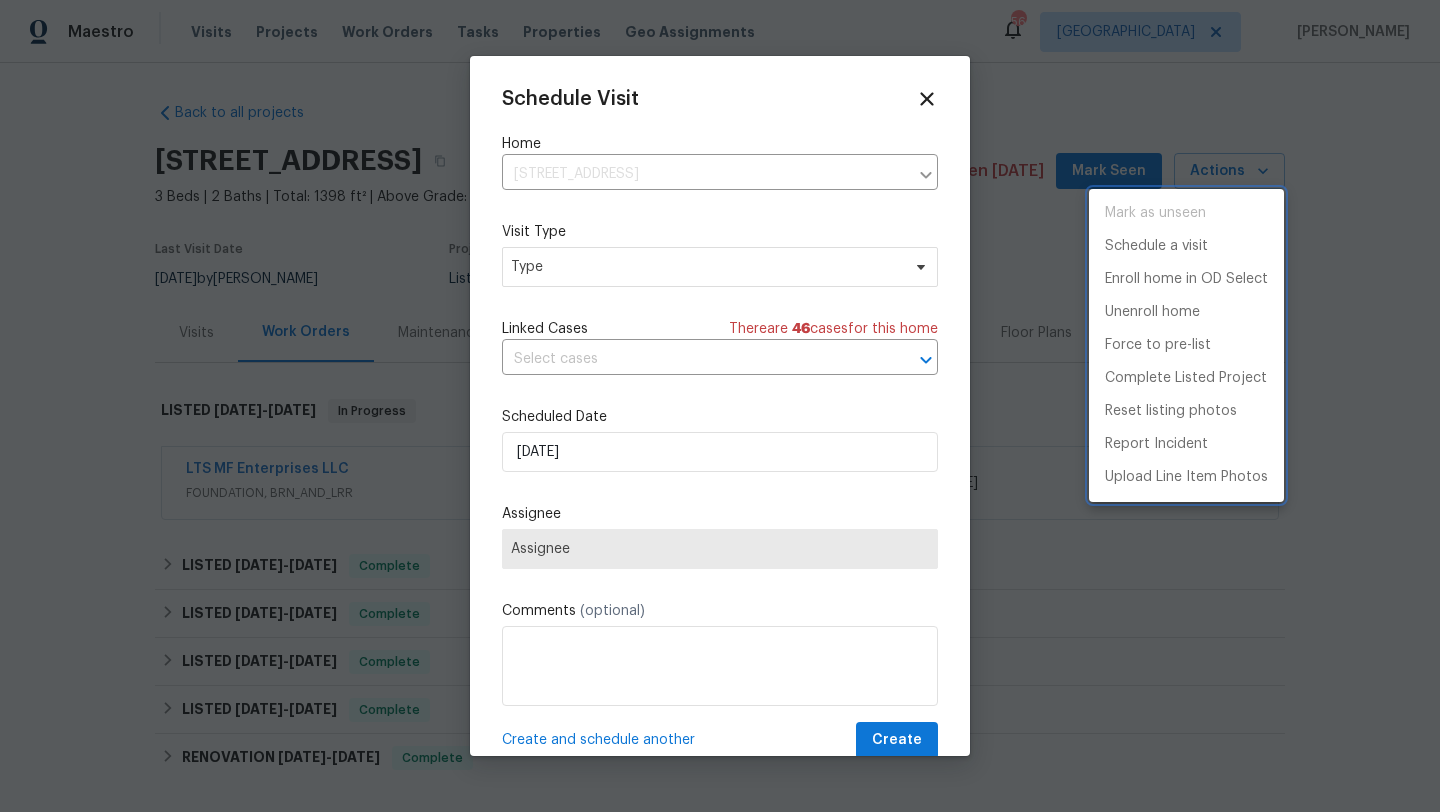 click at bounding box center (720, 406) 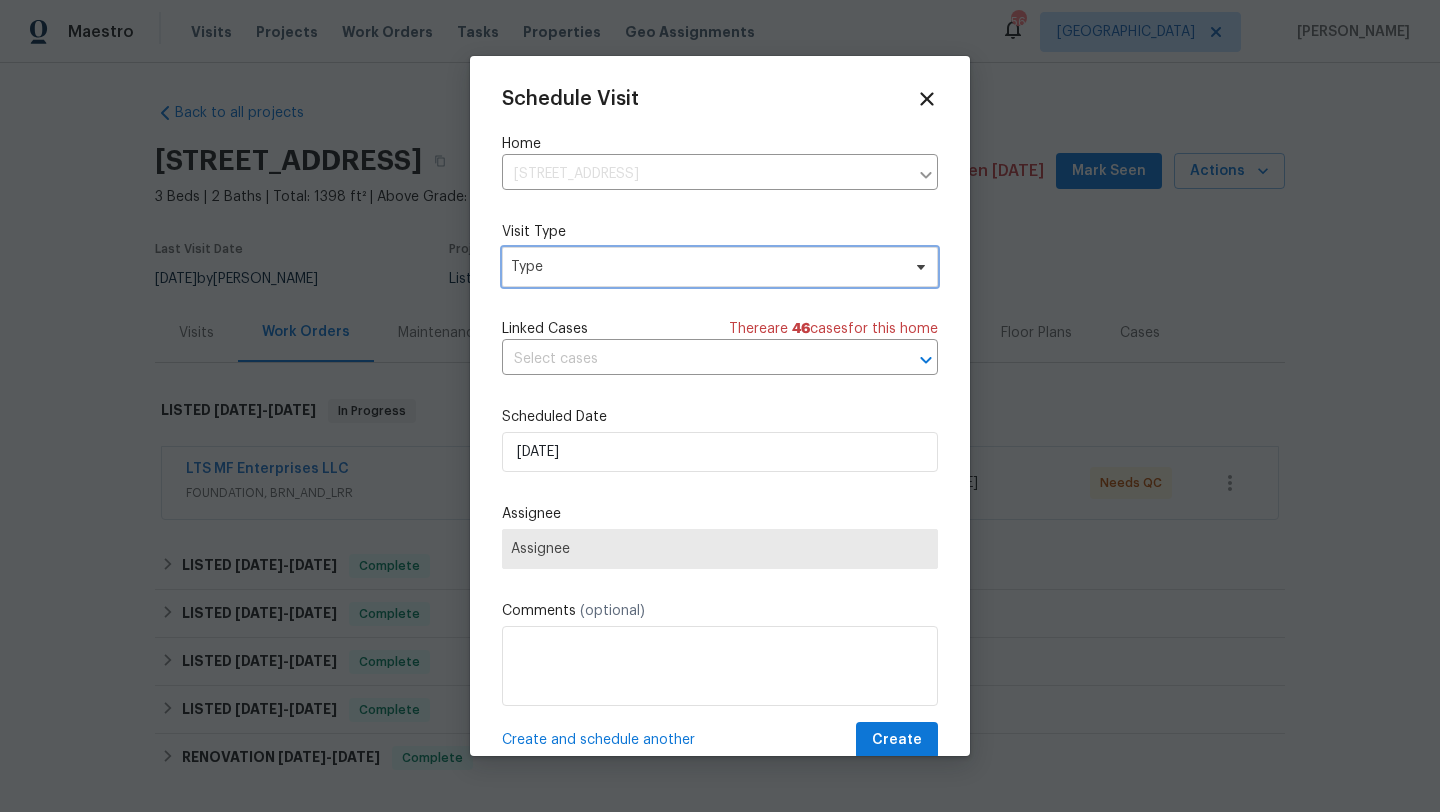 click on "Type" at bounding box center [705, 267] 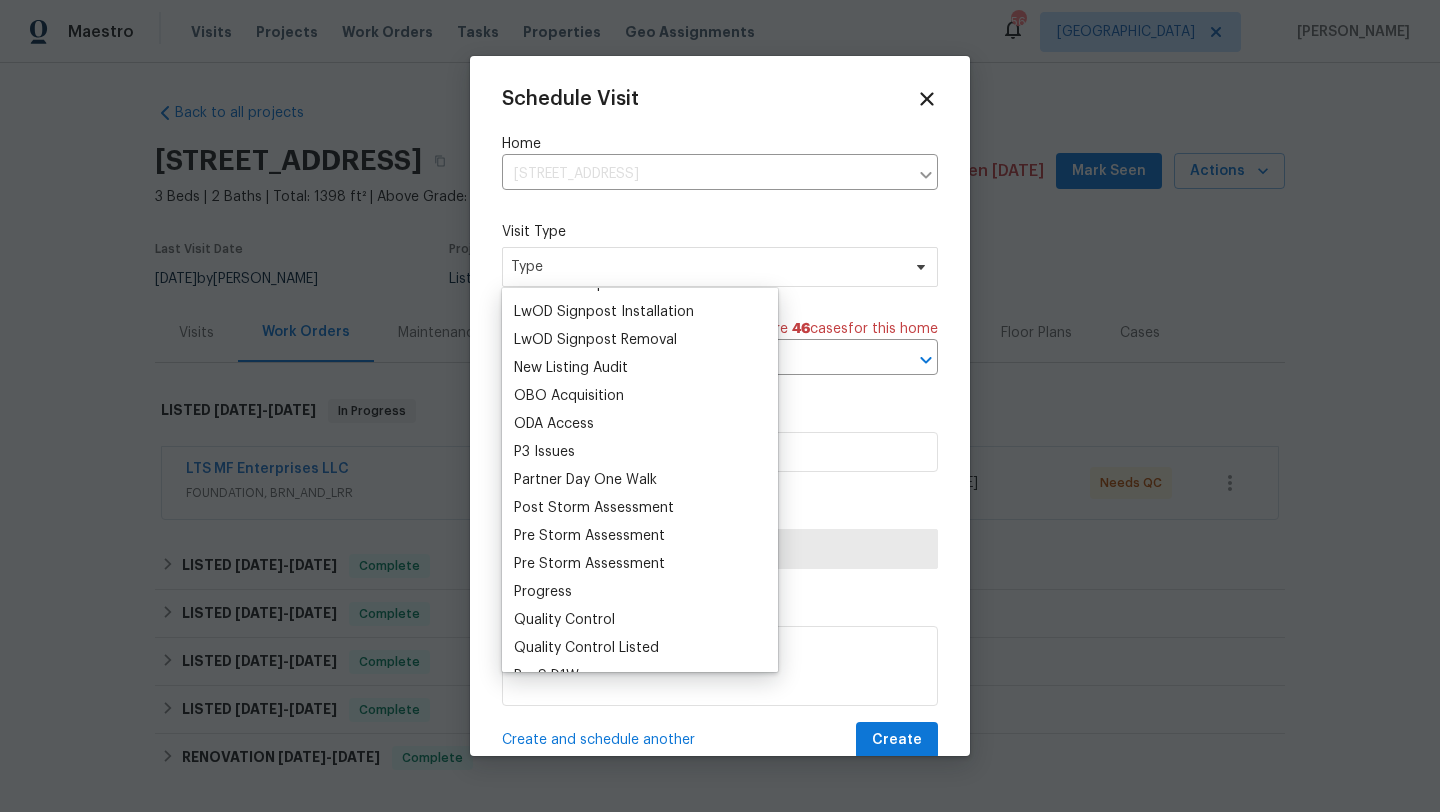 scroll, scrollTop: 1061, scrollLeft: 0, axis: vertical 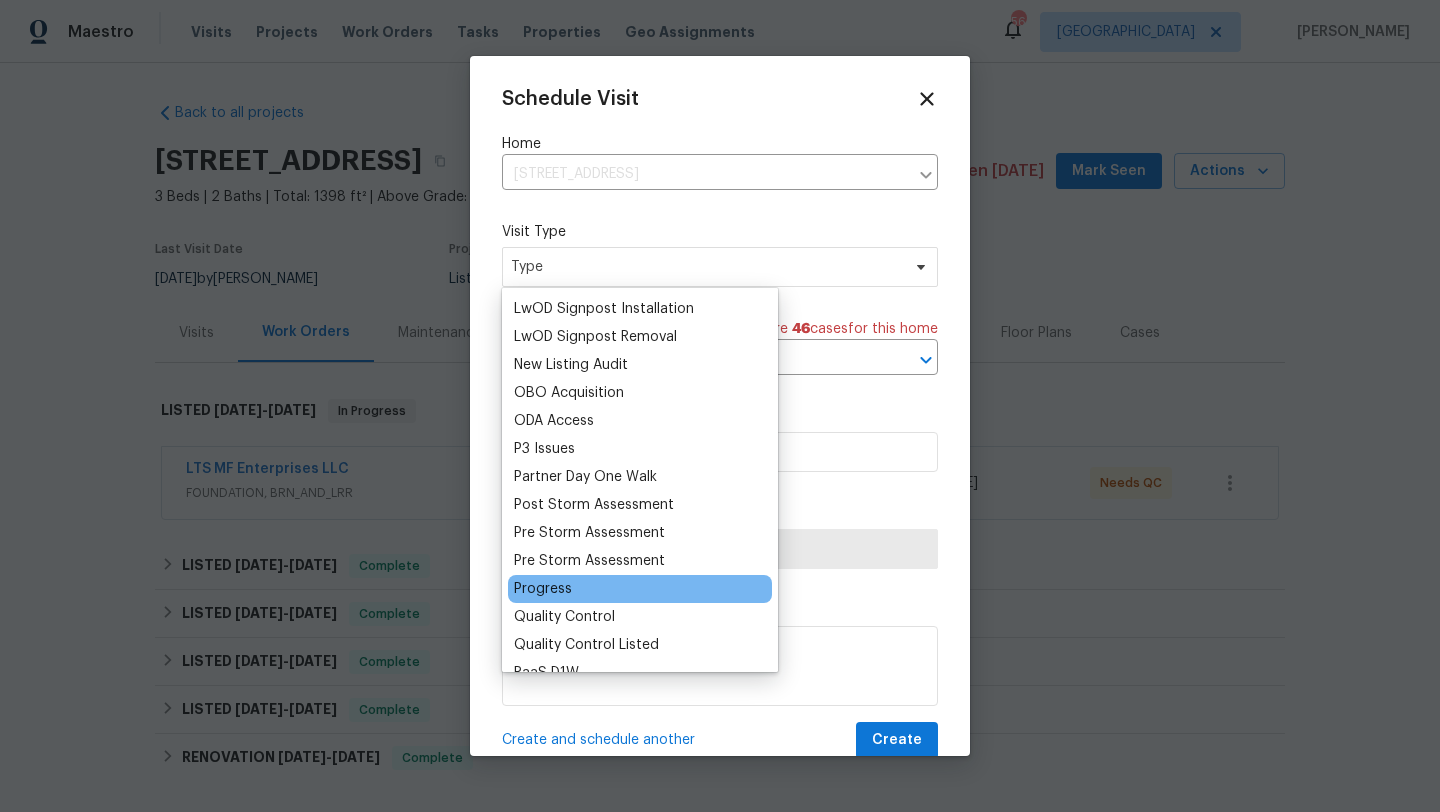 click on "Progress" at bounding box center [543, 589] 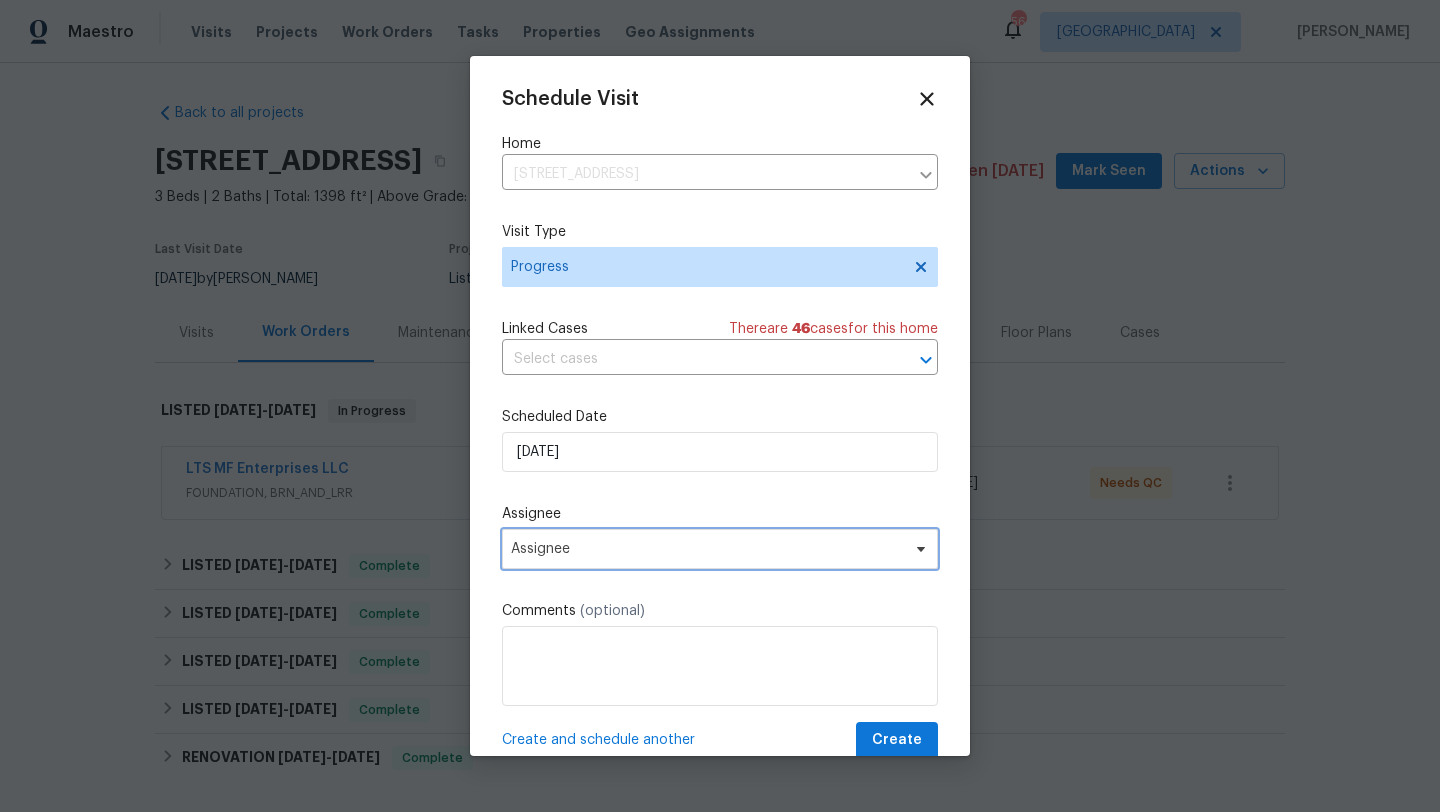 click on "Assignee" at bounding box center (707, 549) 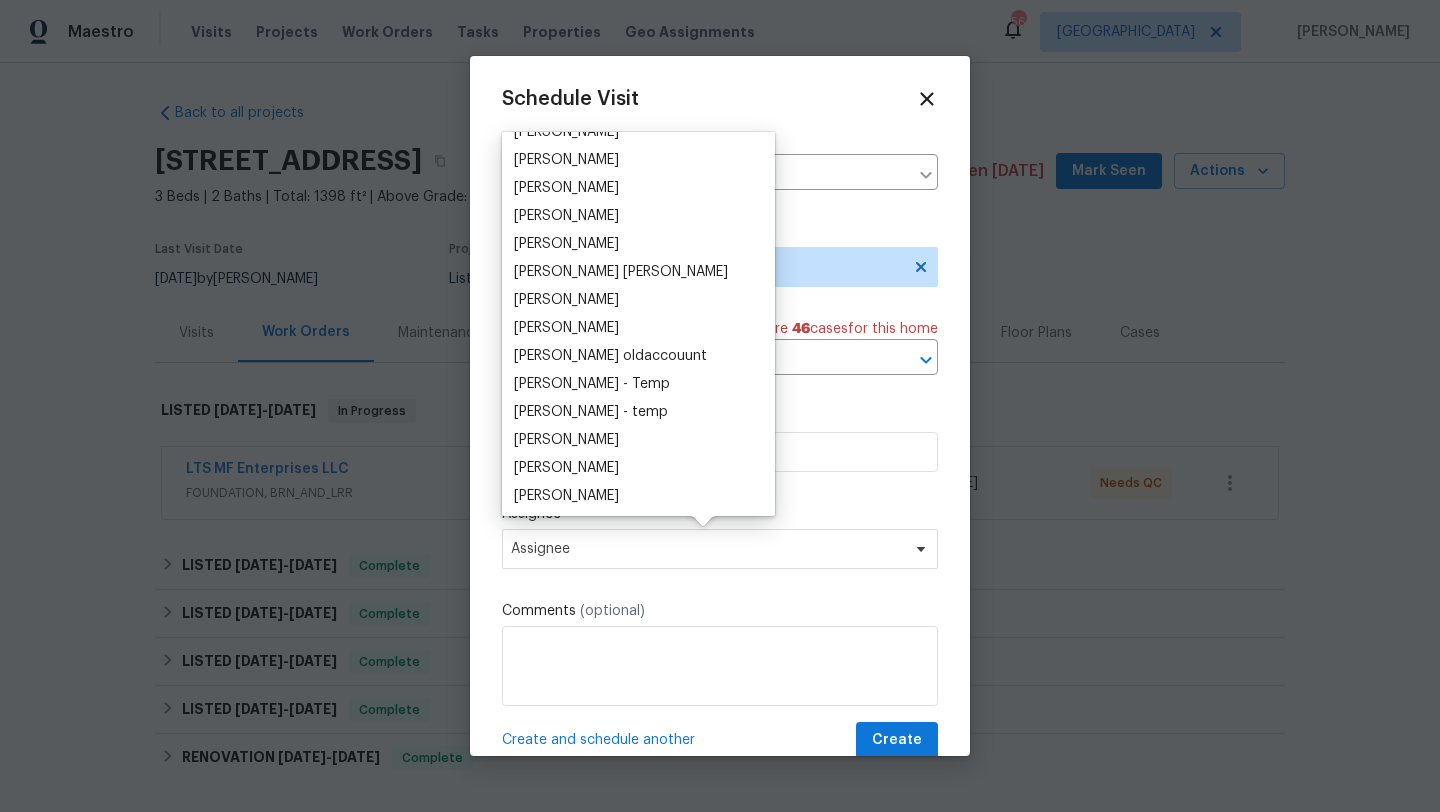 scroll, scrollTop: 0, scrollLeft: 0, axis: both 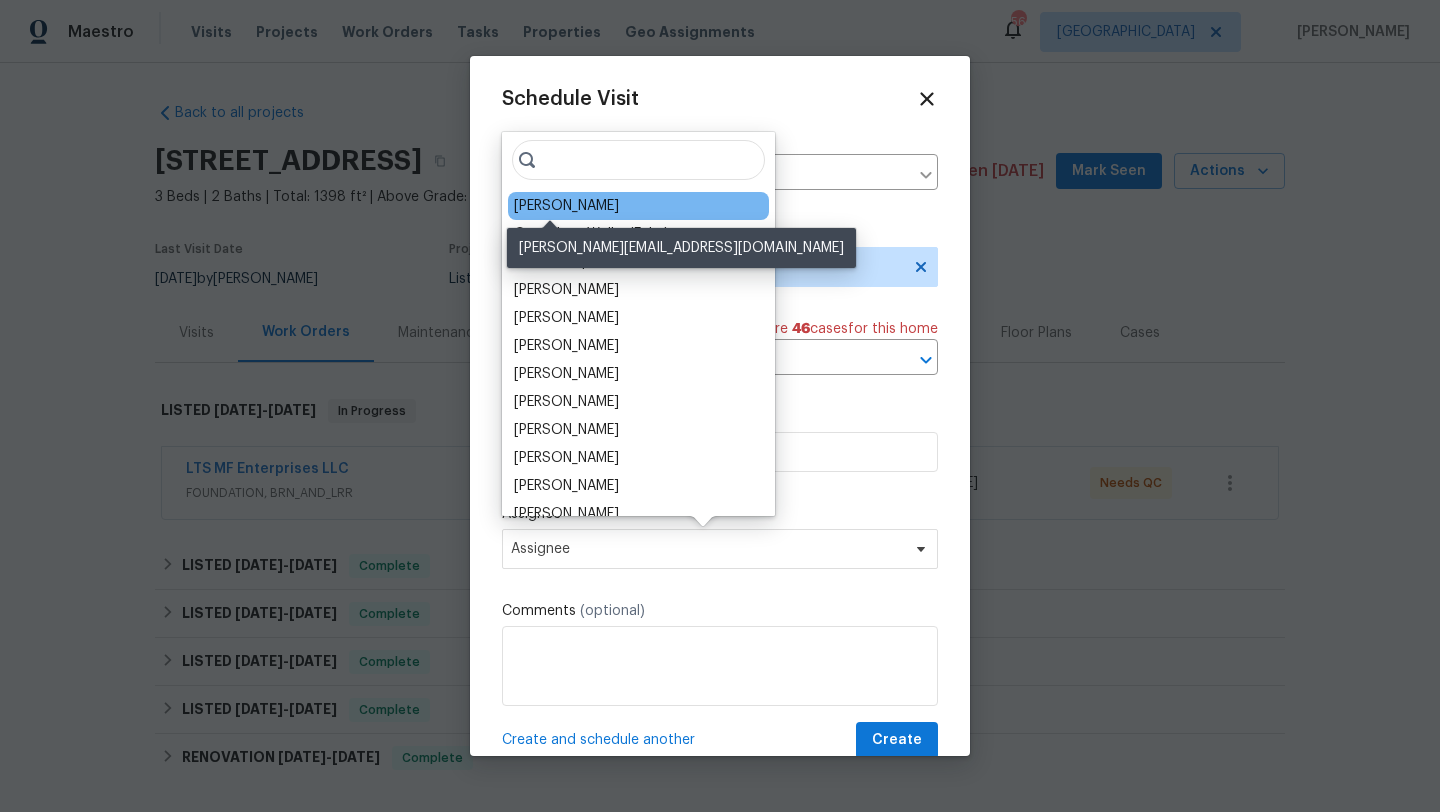 click on "[PERSON_NAME]" at bounding box center [566, 206] 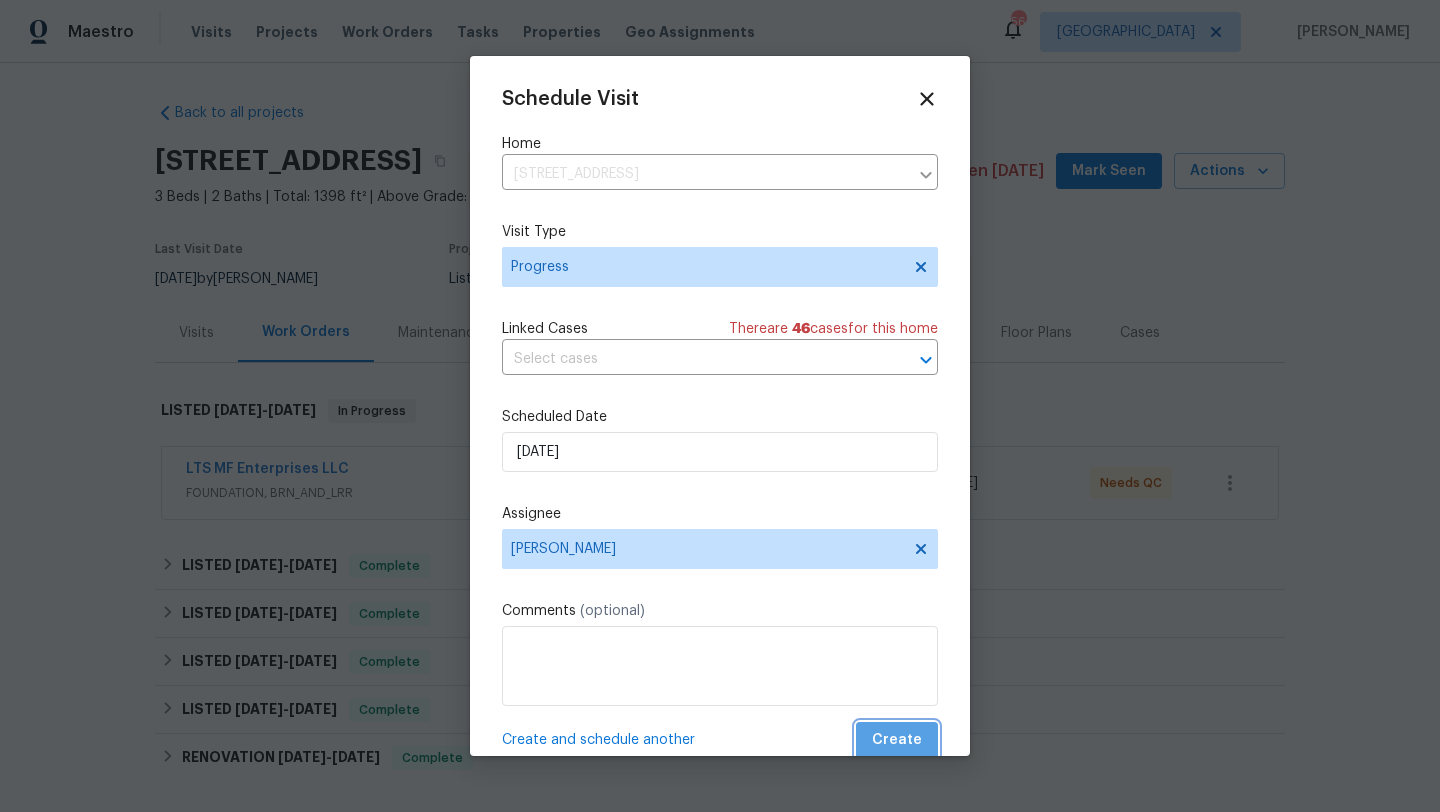 click on "Create" at bounding box center (897, 740) 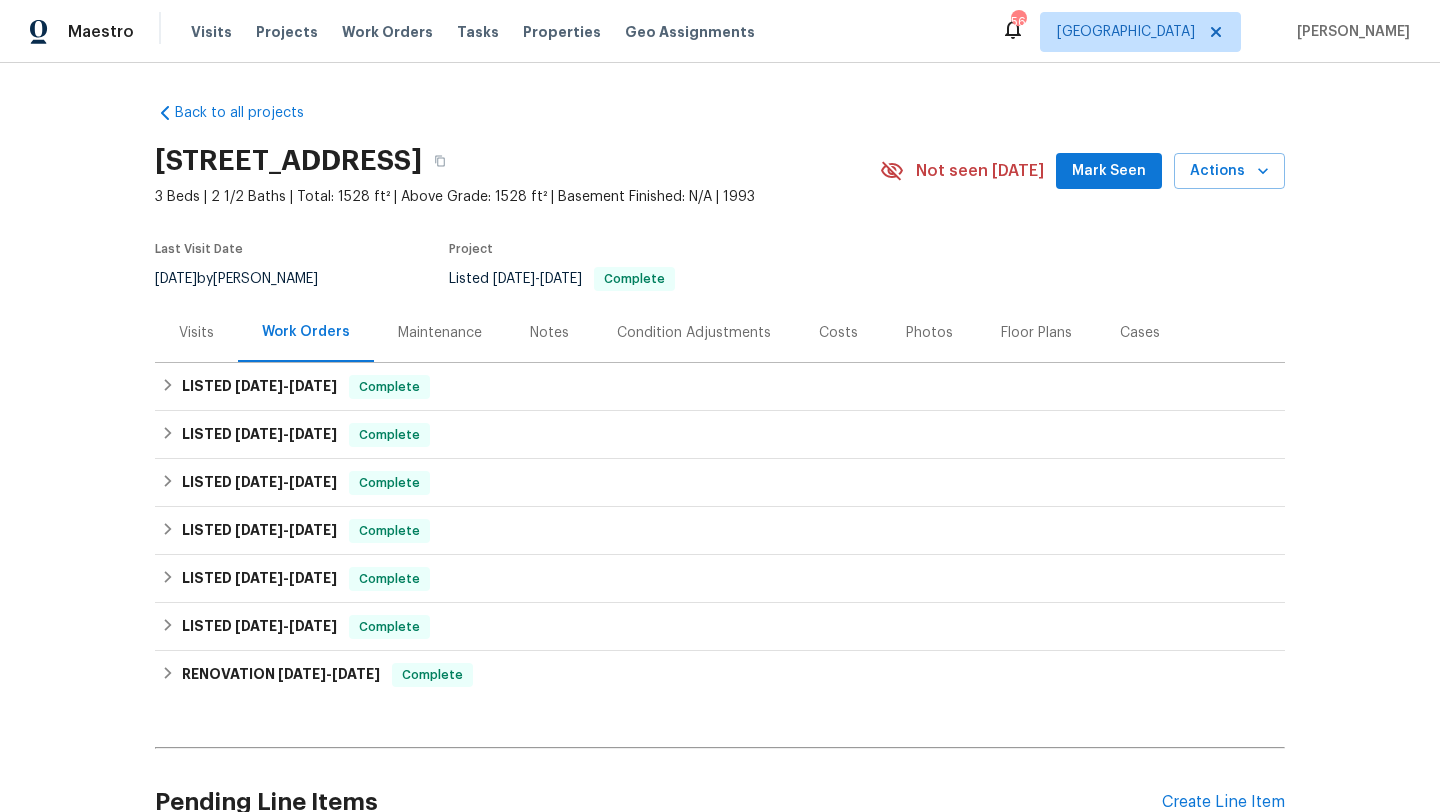 scroll, scrollTop: 0, scrollLeft: 0, axis: both 